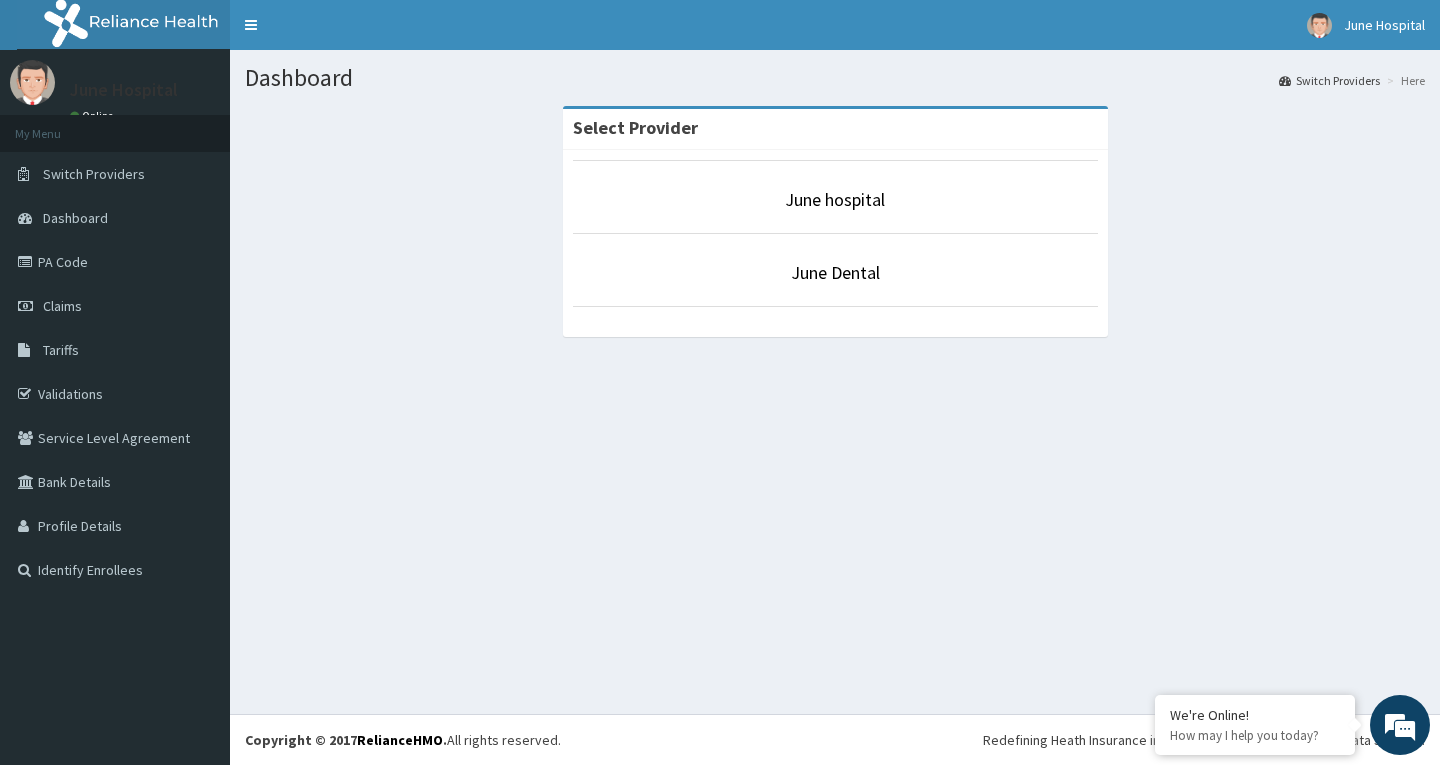 scroll, scrollTop: 0, scrollLeft: 0, axis: both 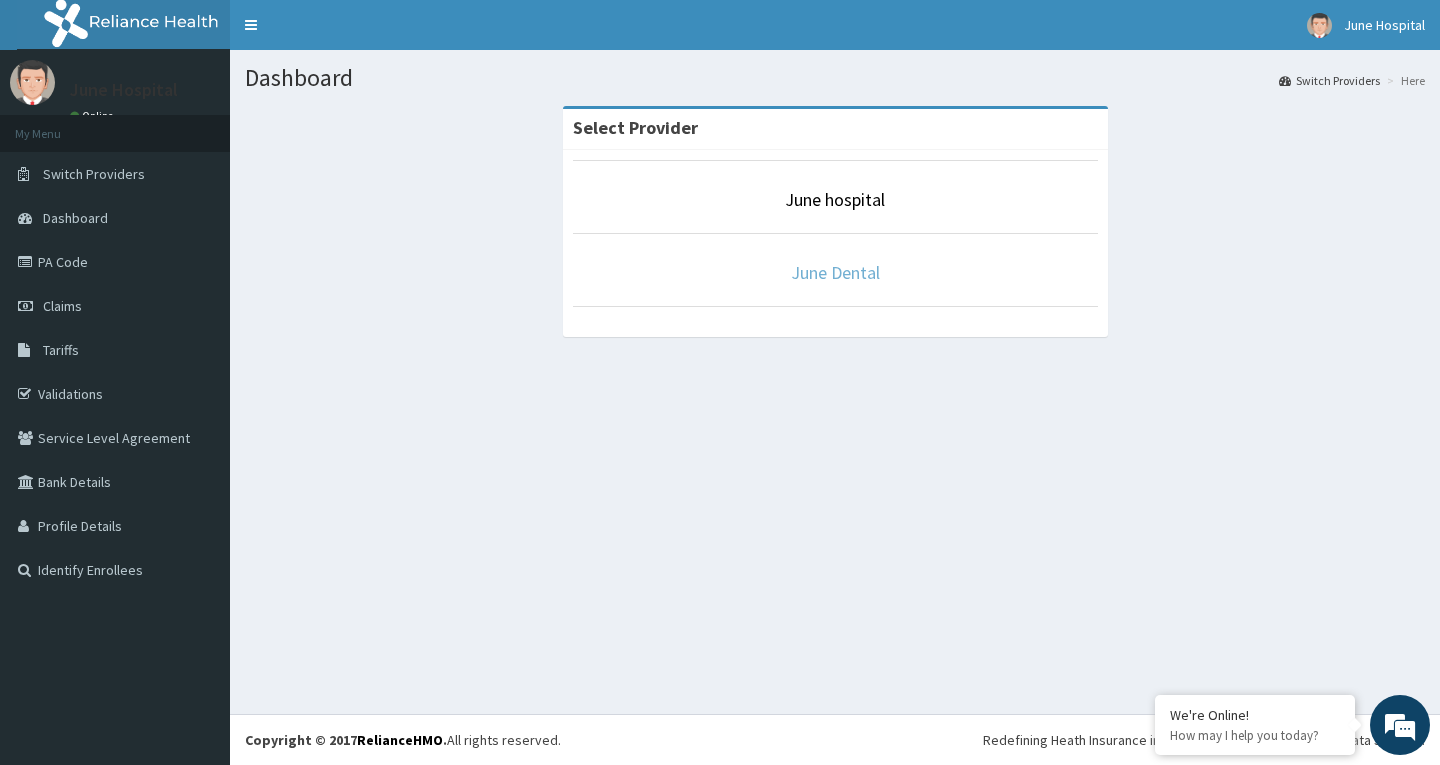 click on "June Dental" at bounding box center [835, 272] 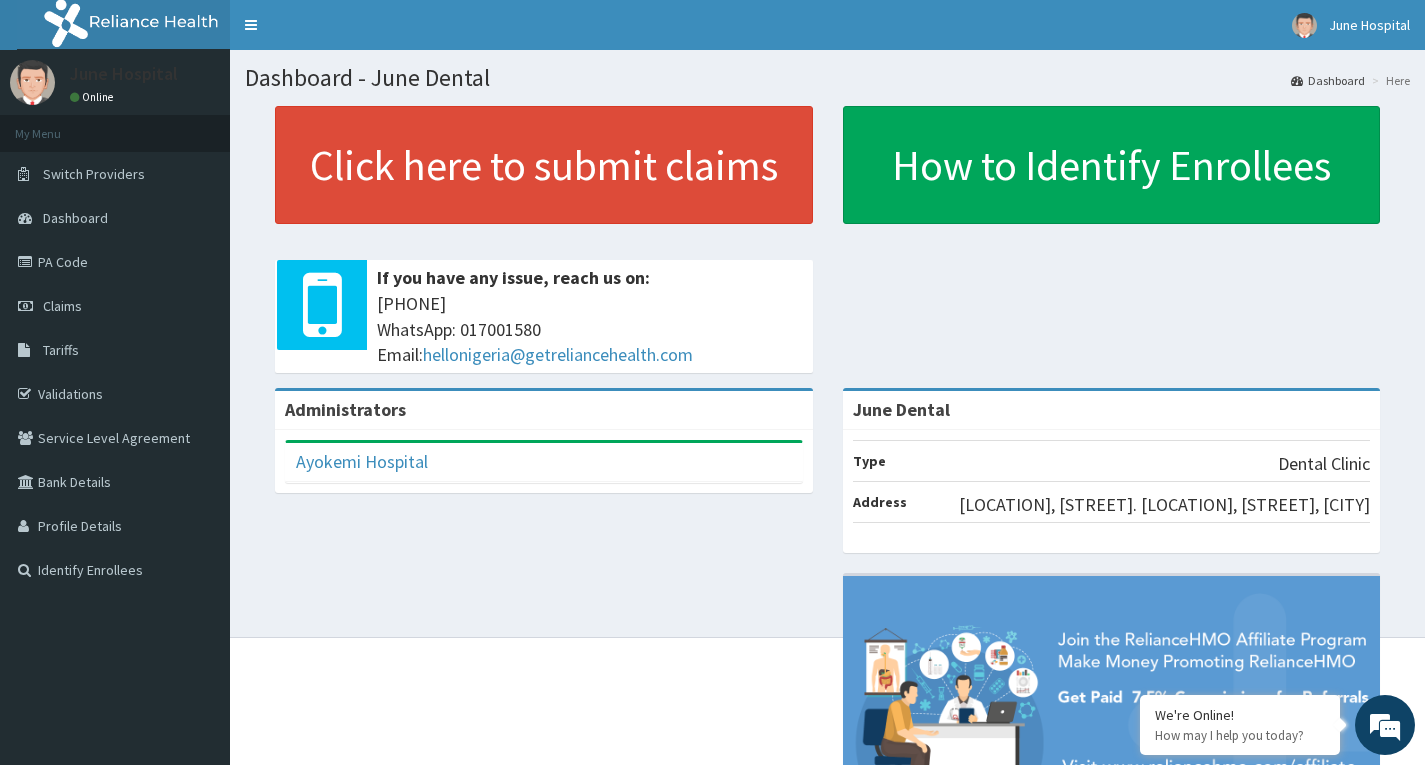scroll, scrollTop: 0, scrollLeft: 0, axis: both 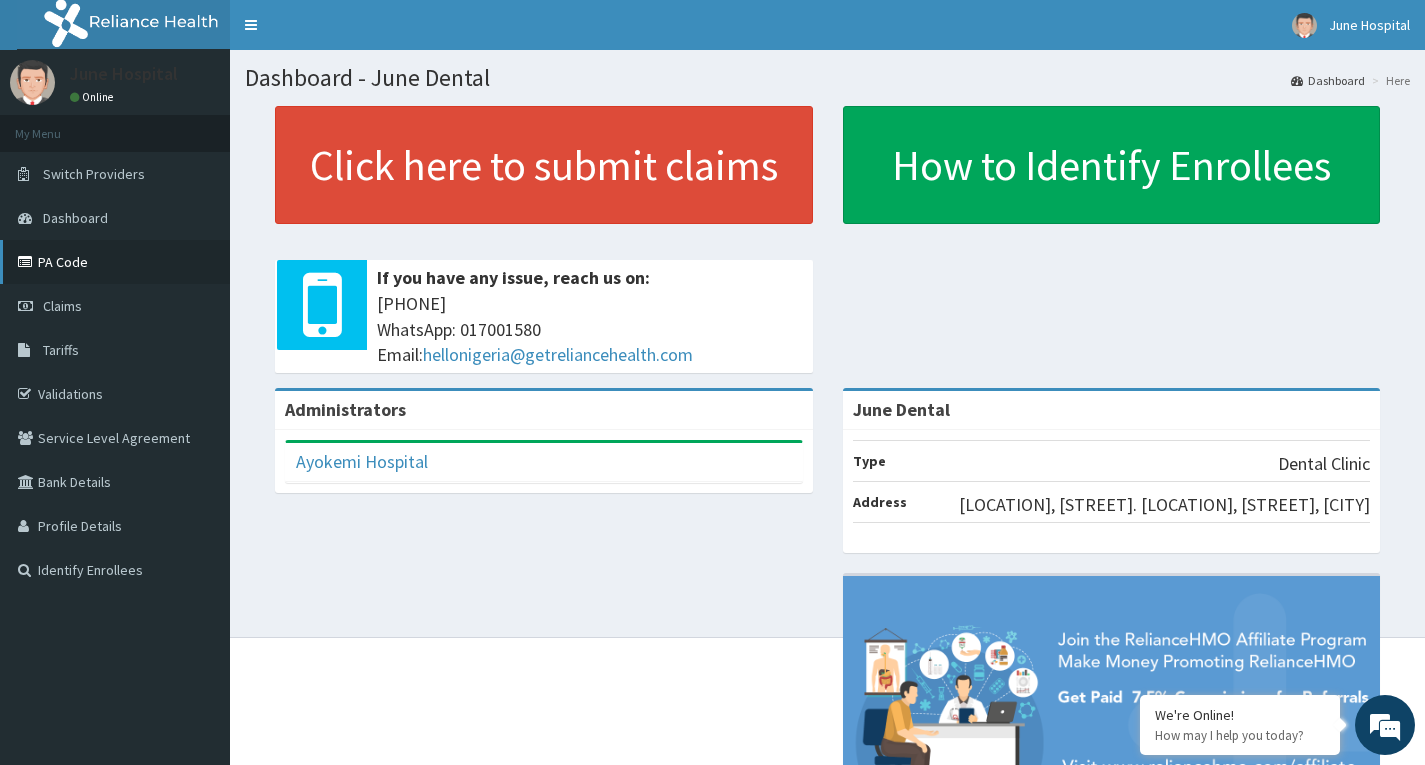 click on "PA Code" at bounding box center [115, 262] 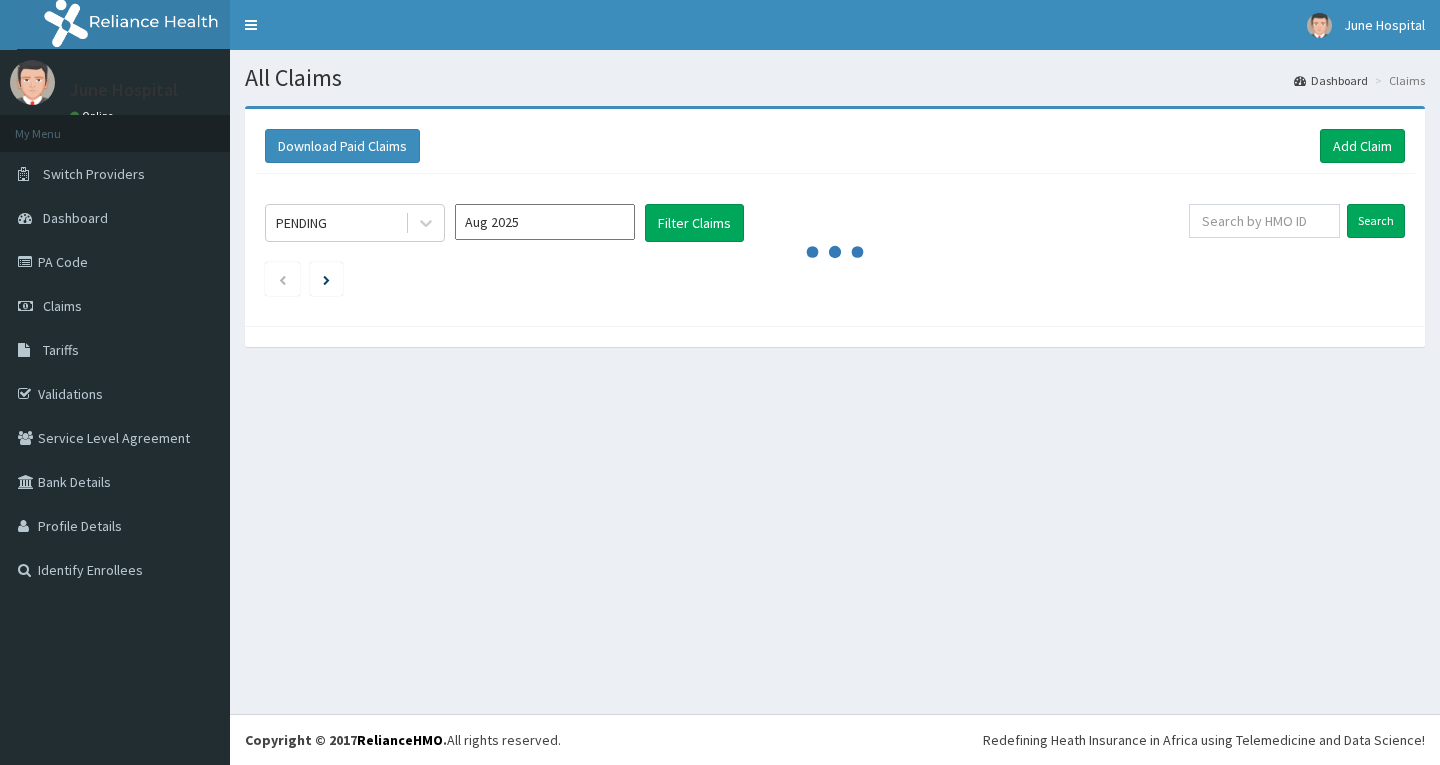 scroll, scrollTop: 0, scrollLeft: 0, axis: both 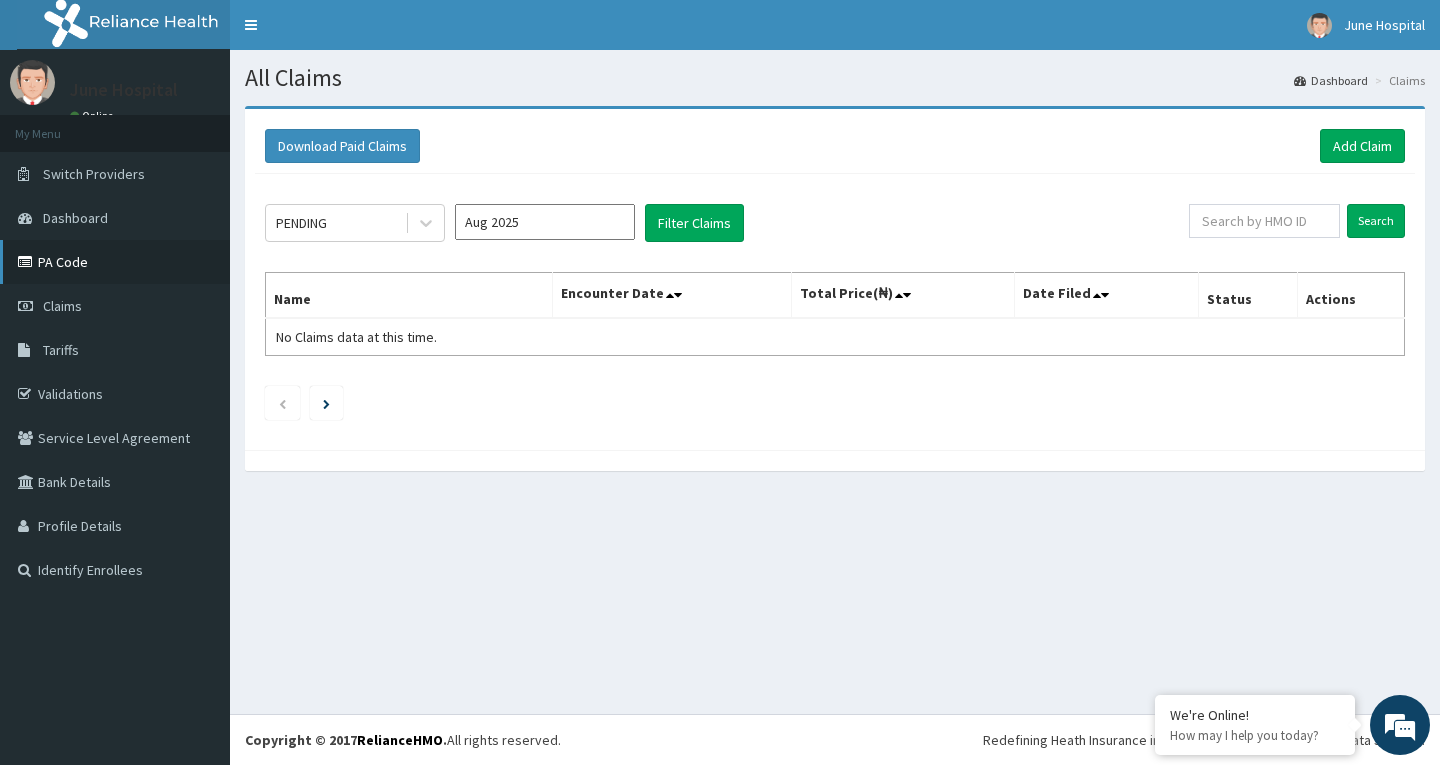 click on "PA Code" at bounding box center (115, 262) 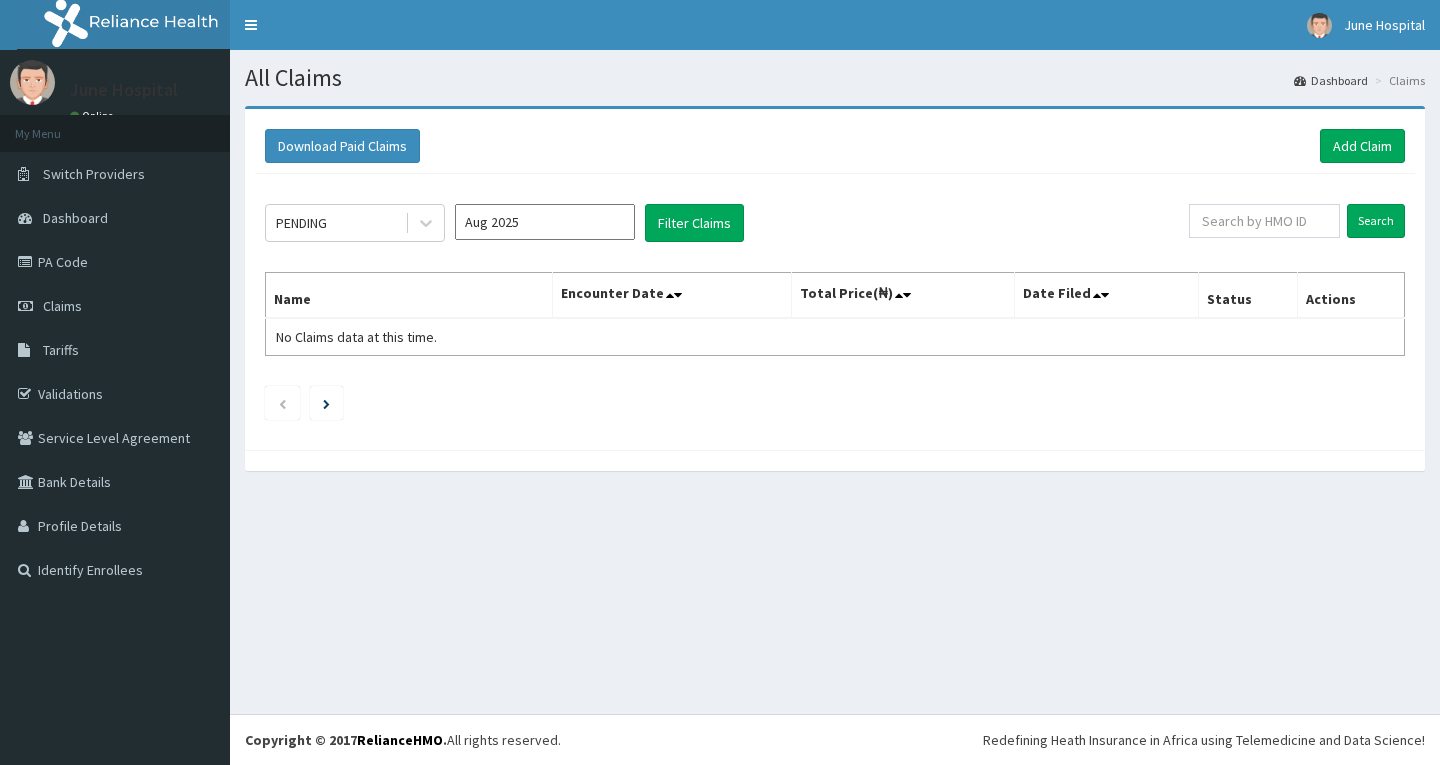 scroll, scrollTop: 0, scrollLeft: 0, axis: both 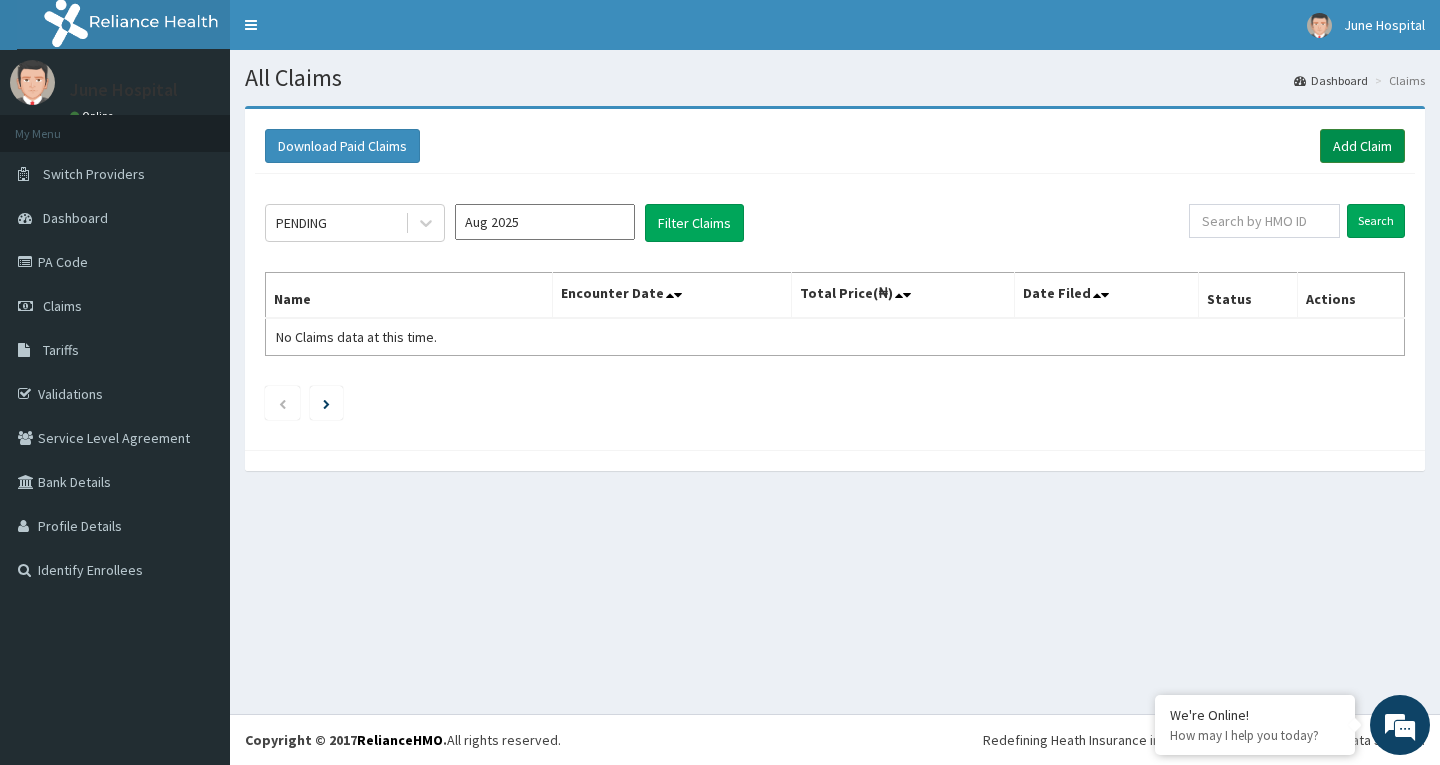 click on "Add Claim" at bounding box center [1362, 146] 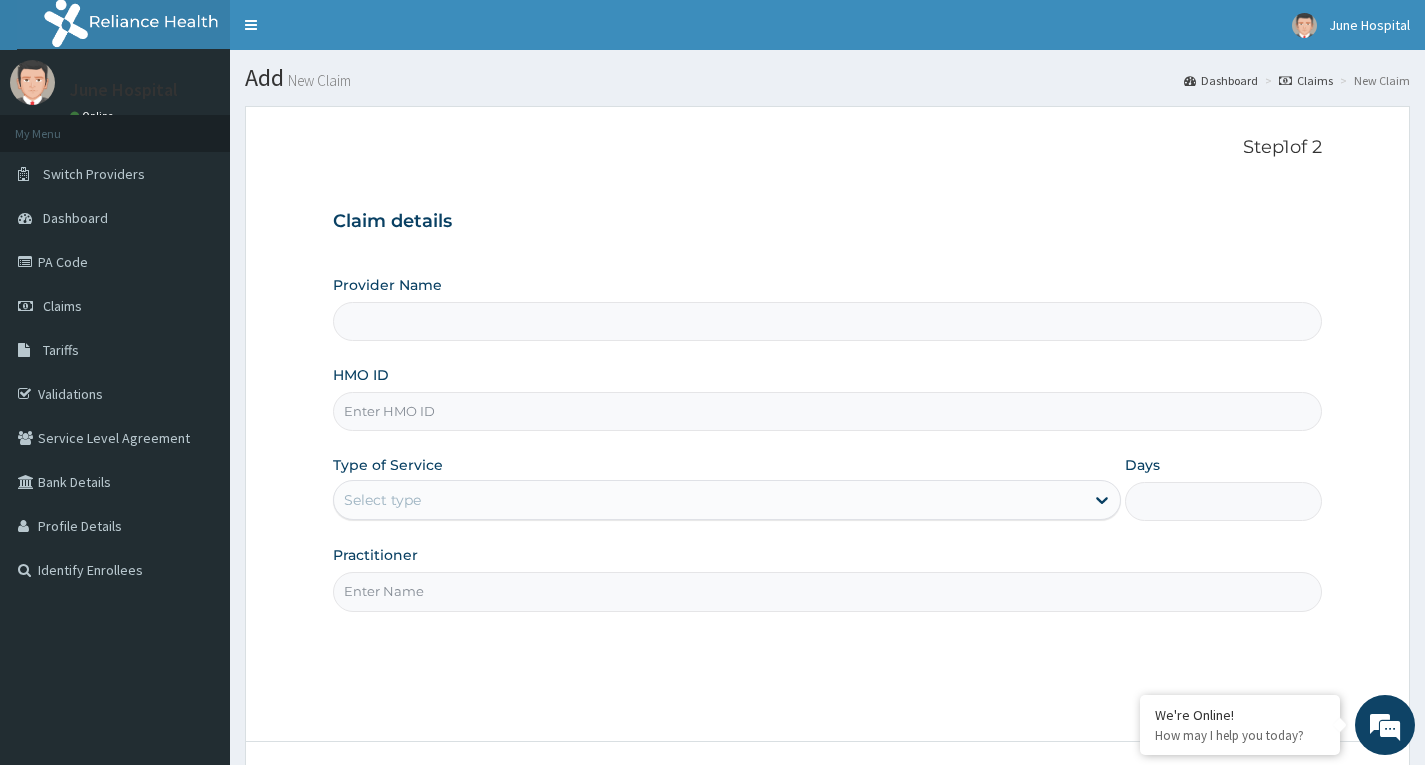 scroll, scrollTop: 0, scrollLeft: 0, axis: both 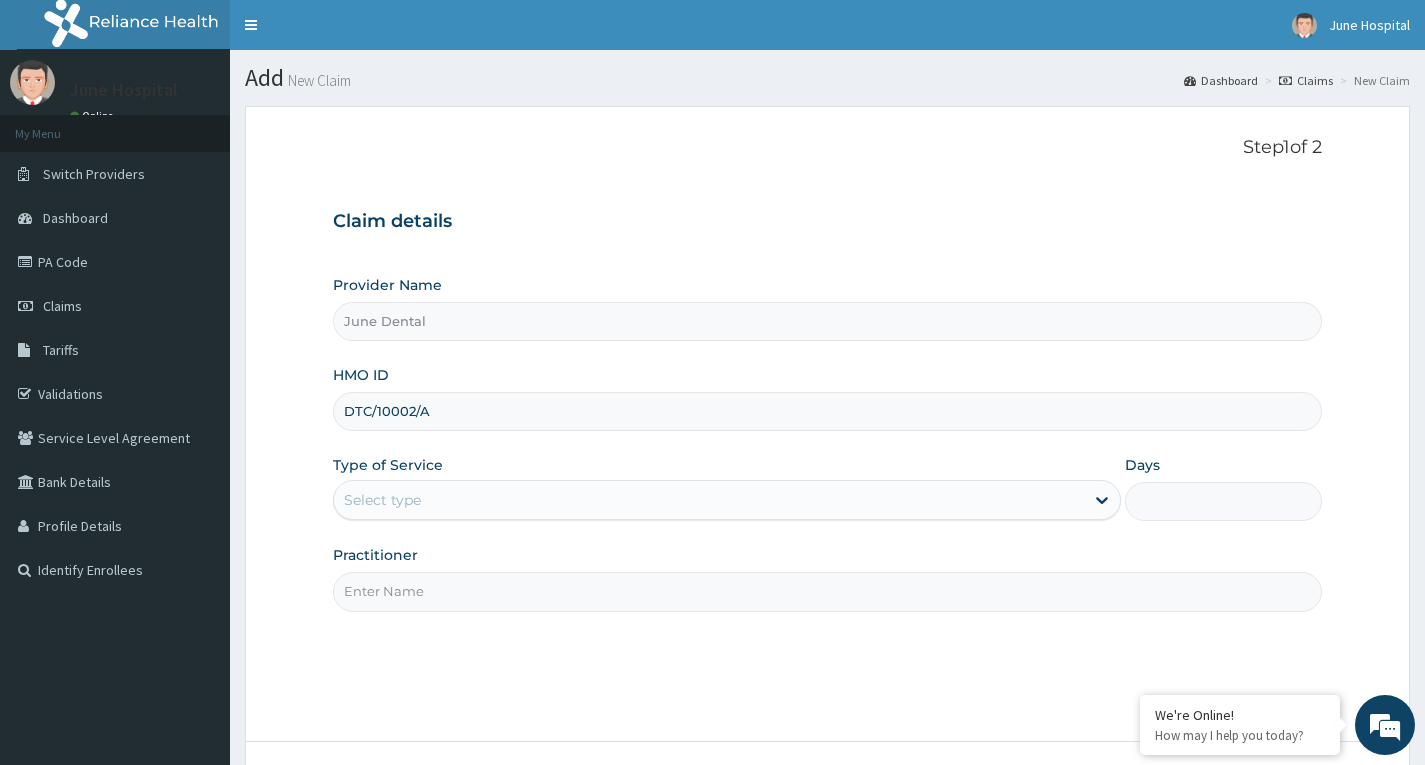 type on "DTC/10002/A" 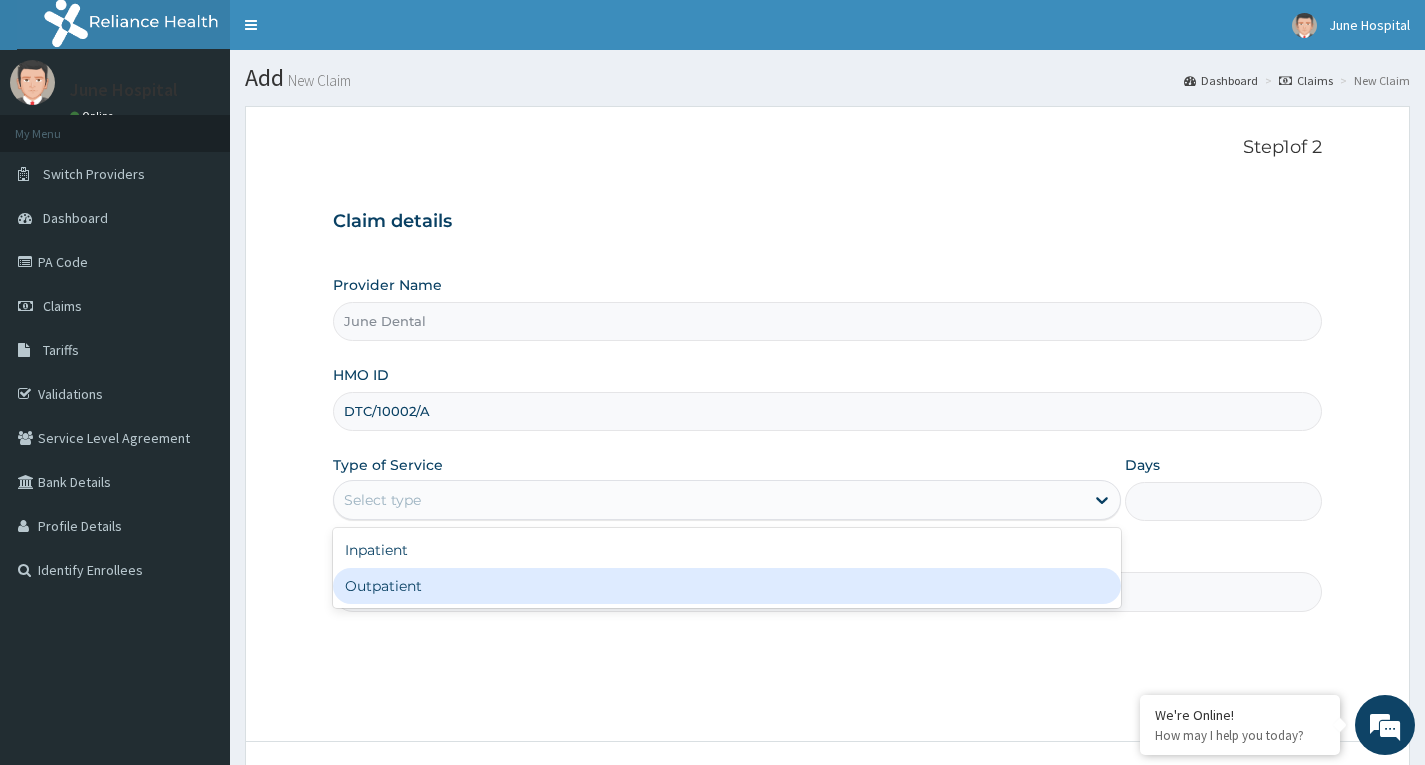 click on "Outpatient" at bounding box center [727, 586] 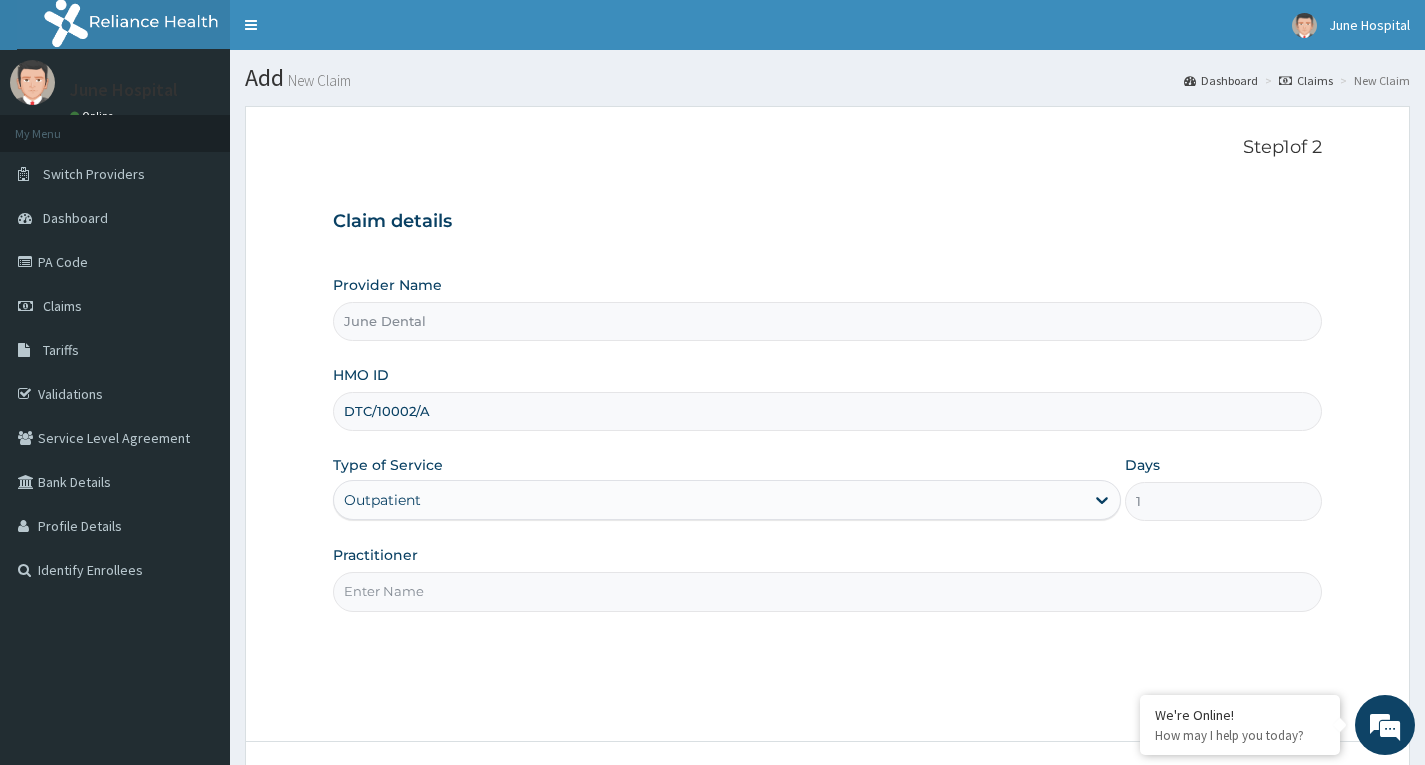 click on "Practitioner" at bounding box center (827, 591) 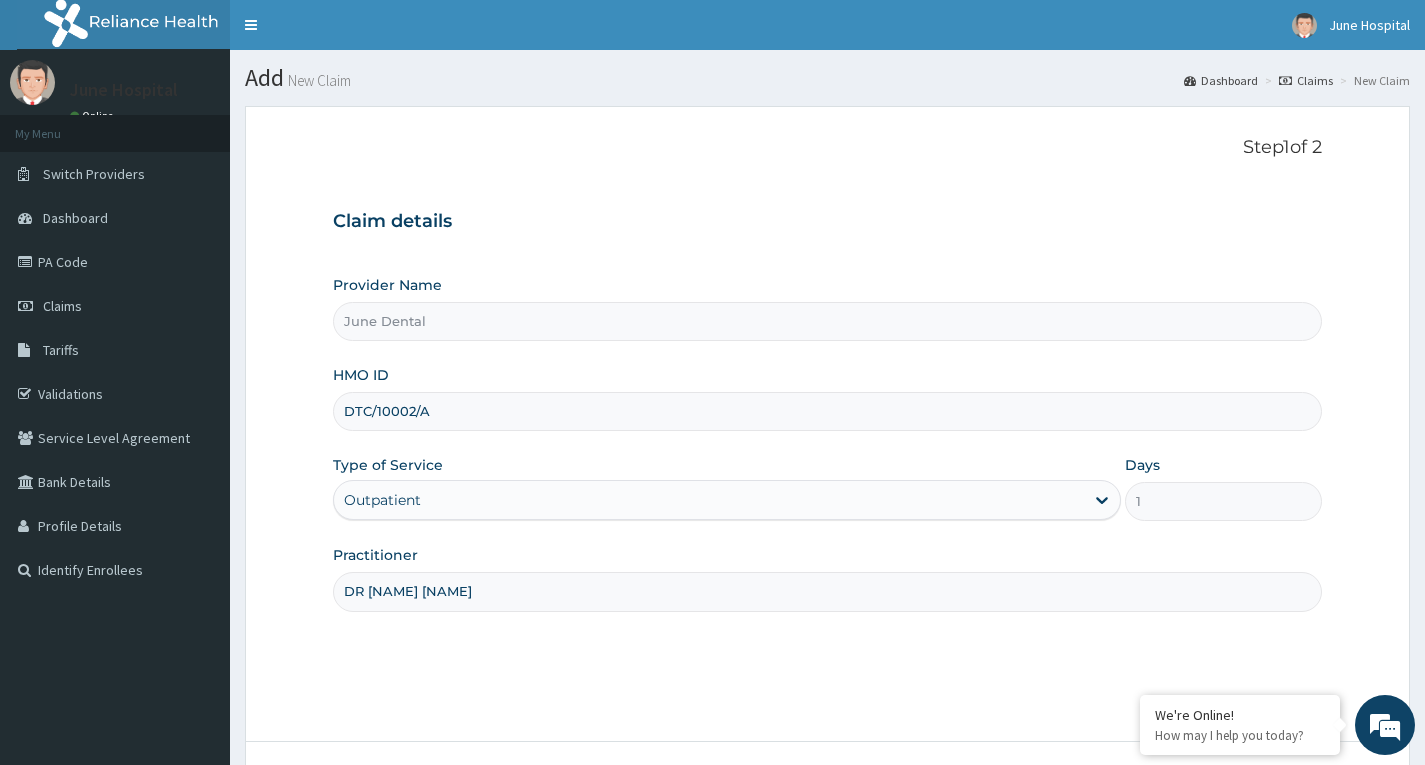 click on "Step  1  of 2 Claim details Provider Name June Dental HMO ID DTC/10002/A Type of Service Outpatient Days 1 Practitioner DR SEYI OJO" at bounding box center [827, 424] 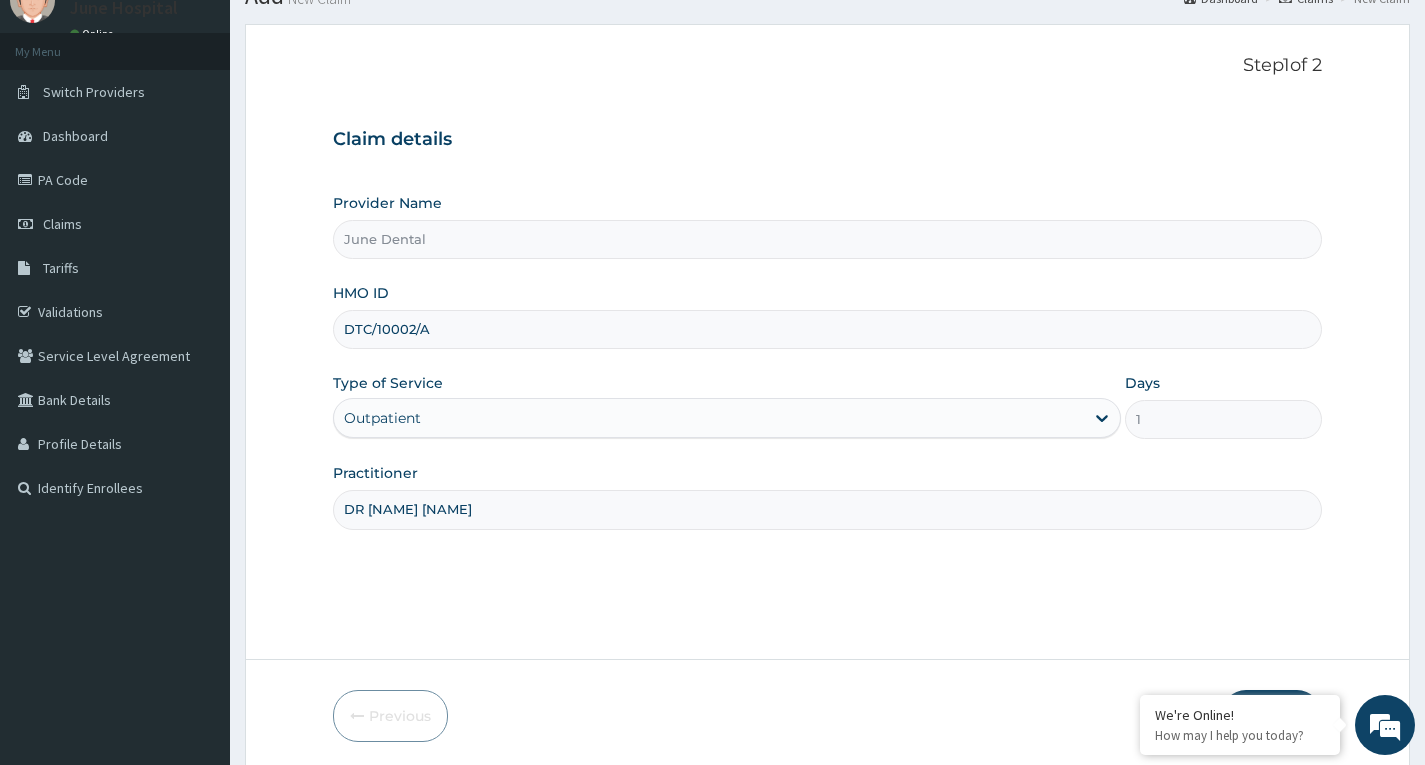 scroll, scrollTop: 156, scrollLeft: 0, axis: vertical 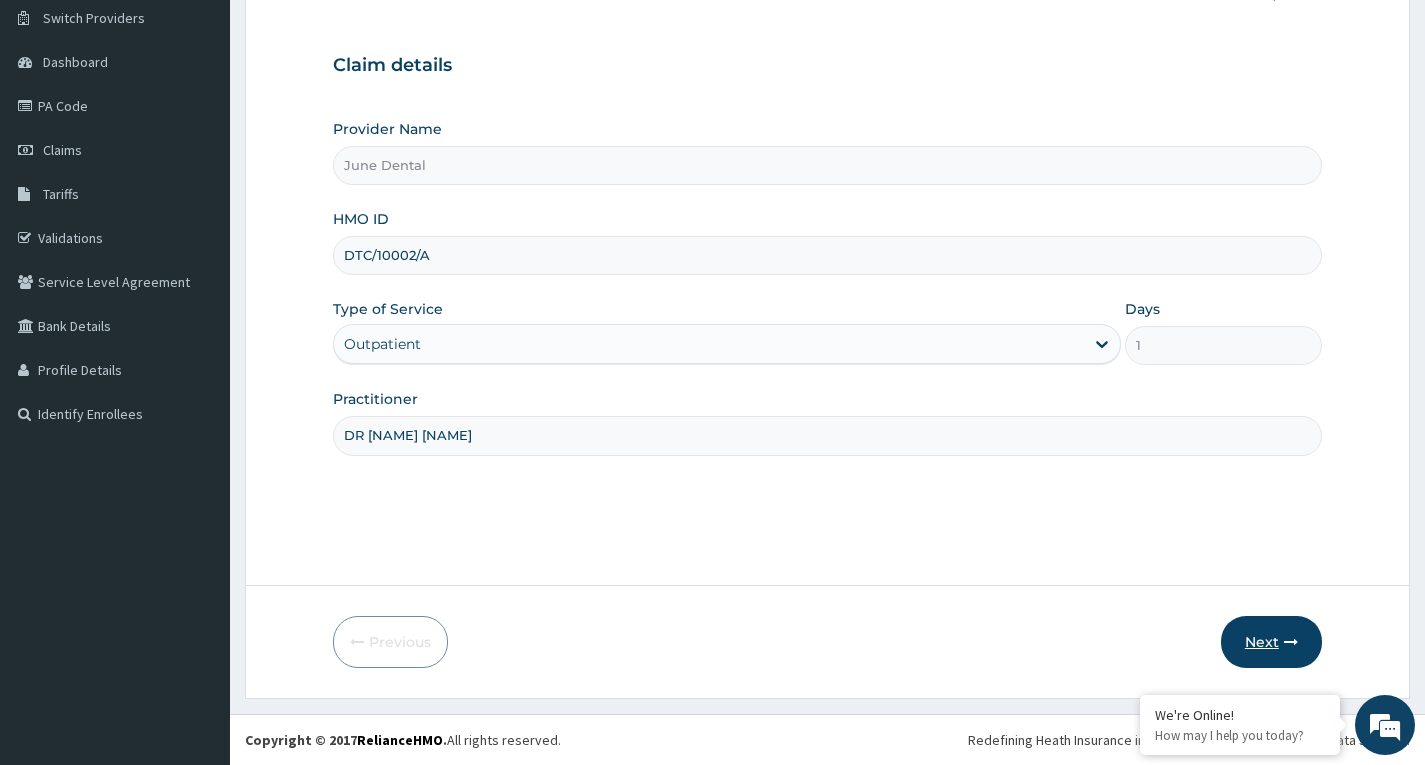click on "Next" at bounding box center [1271, 642] 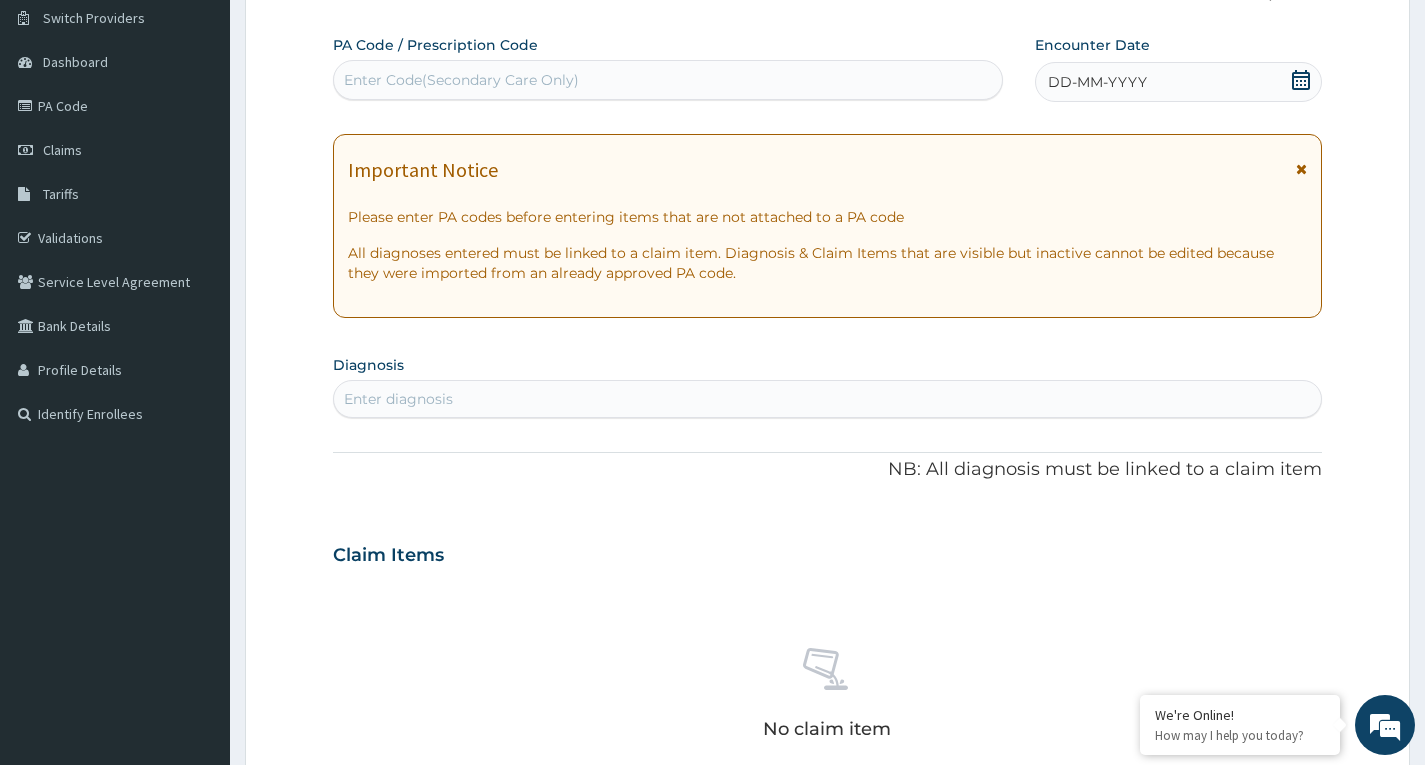 click on "Enter Code(Secondary Care Only)" at bounding box center [668, 80] 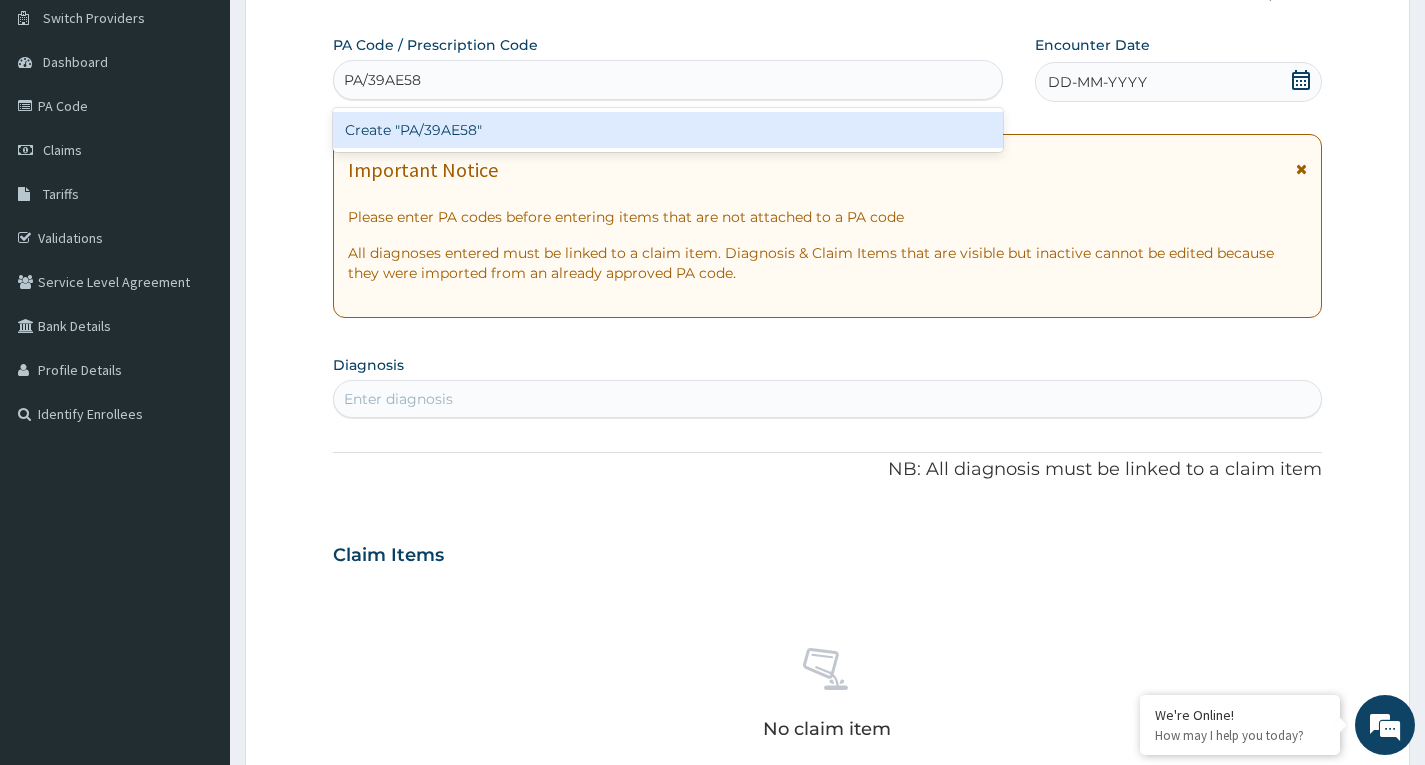 click on "Create "PA/39AE58"" at bounding box center (668, 130) 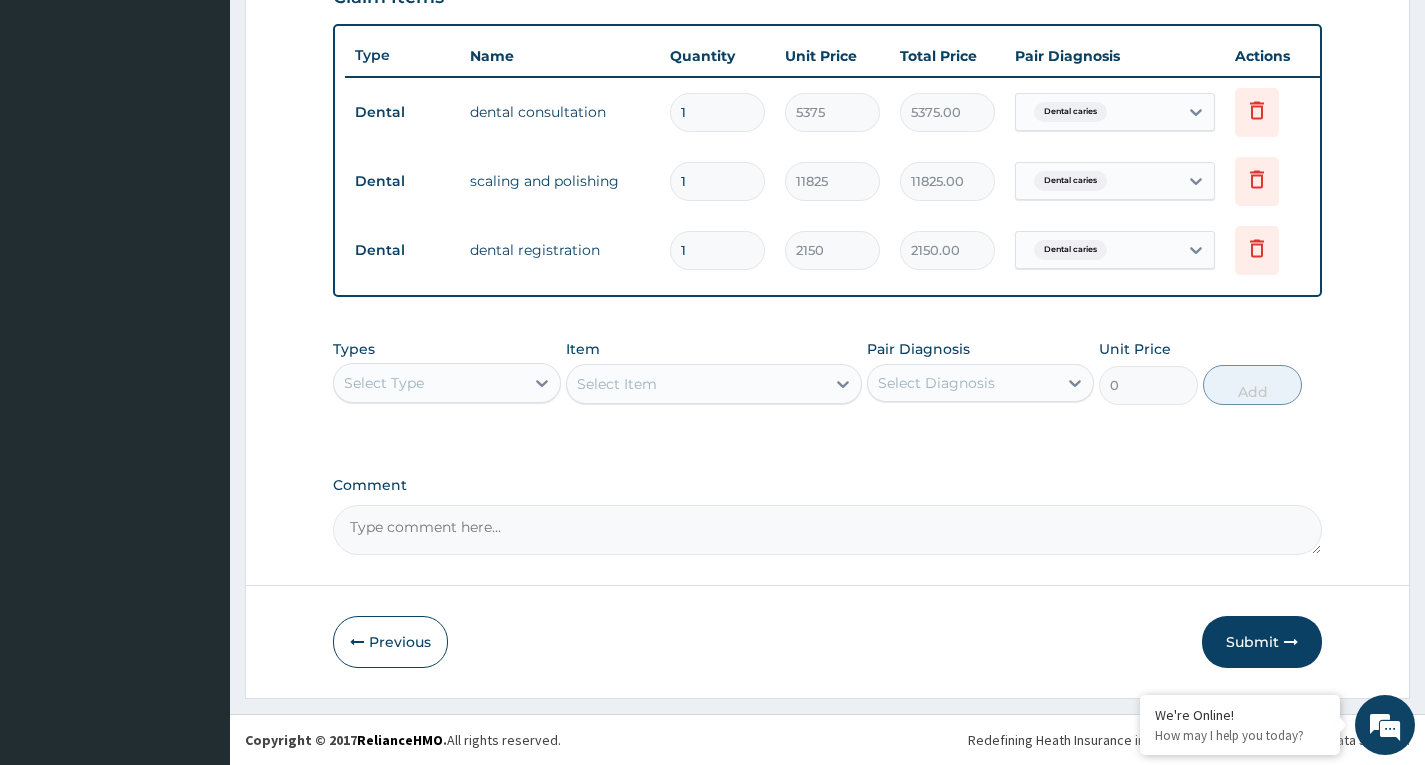 scroll, scrollTop: 735, scrollLeft: 0, axis: vertical 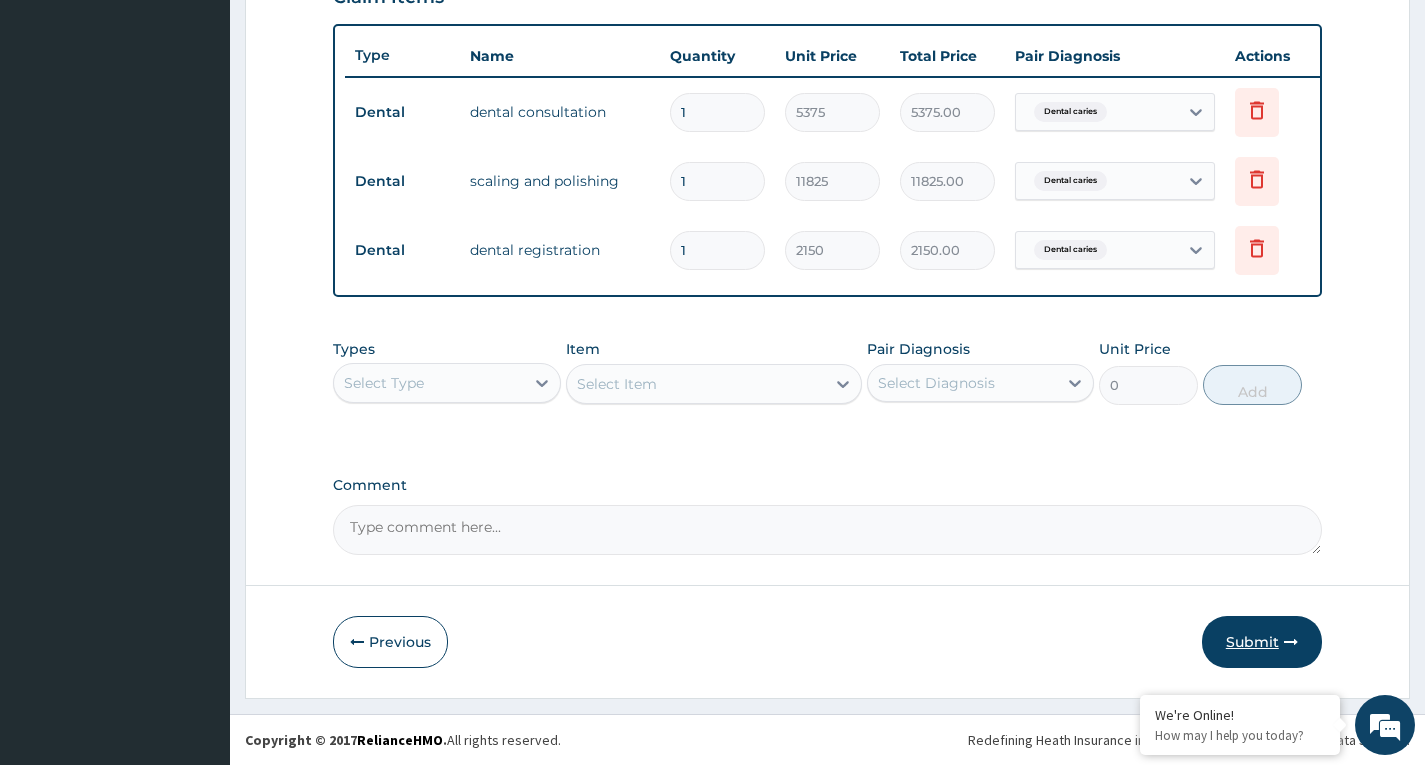 click on "Submit" at bounding box center [1262, 642] 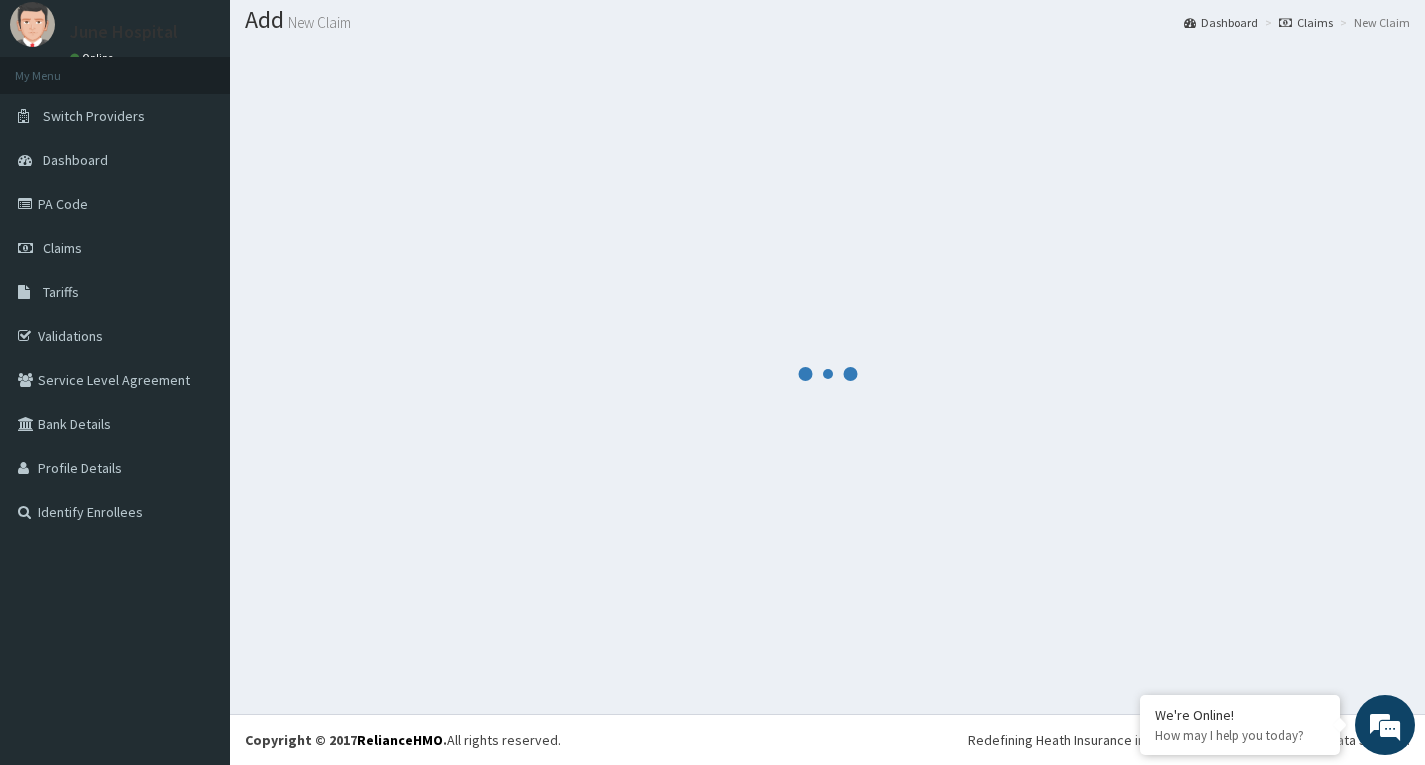 scroll, scrollTop: 735, scrollLeft: 0, axis: vertical 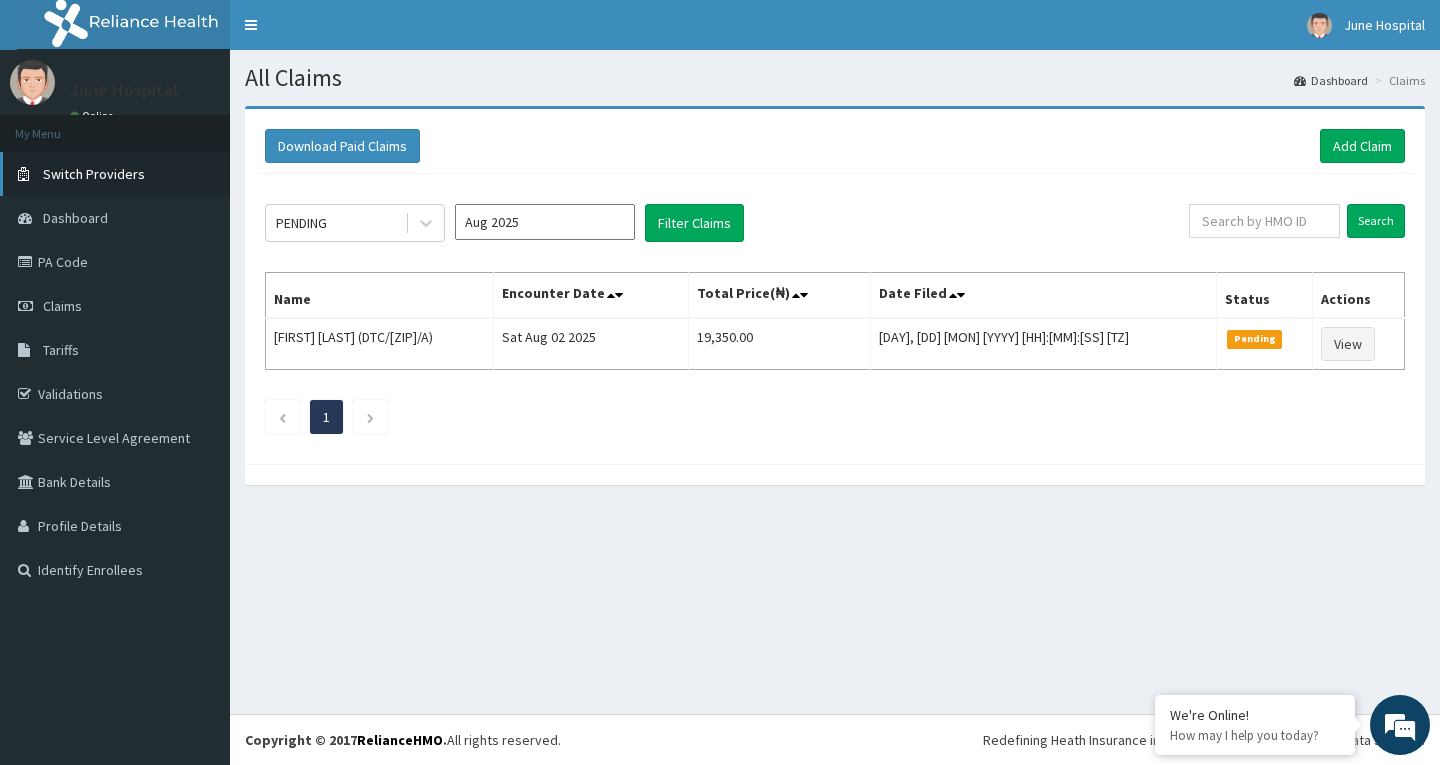 click on "Switch Providers" at bounding box center [94, 174] 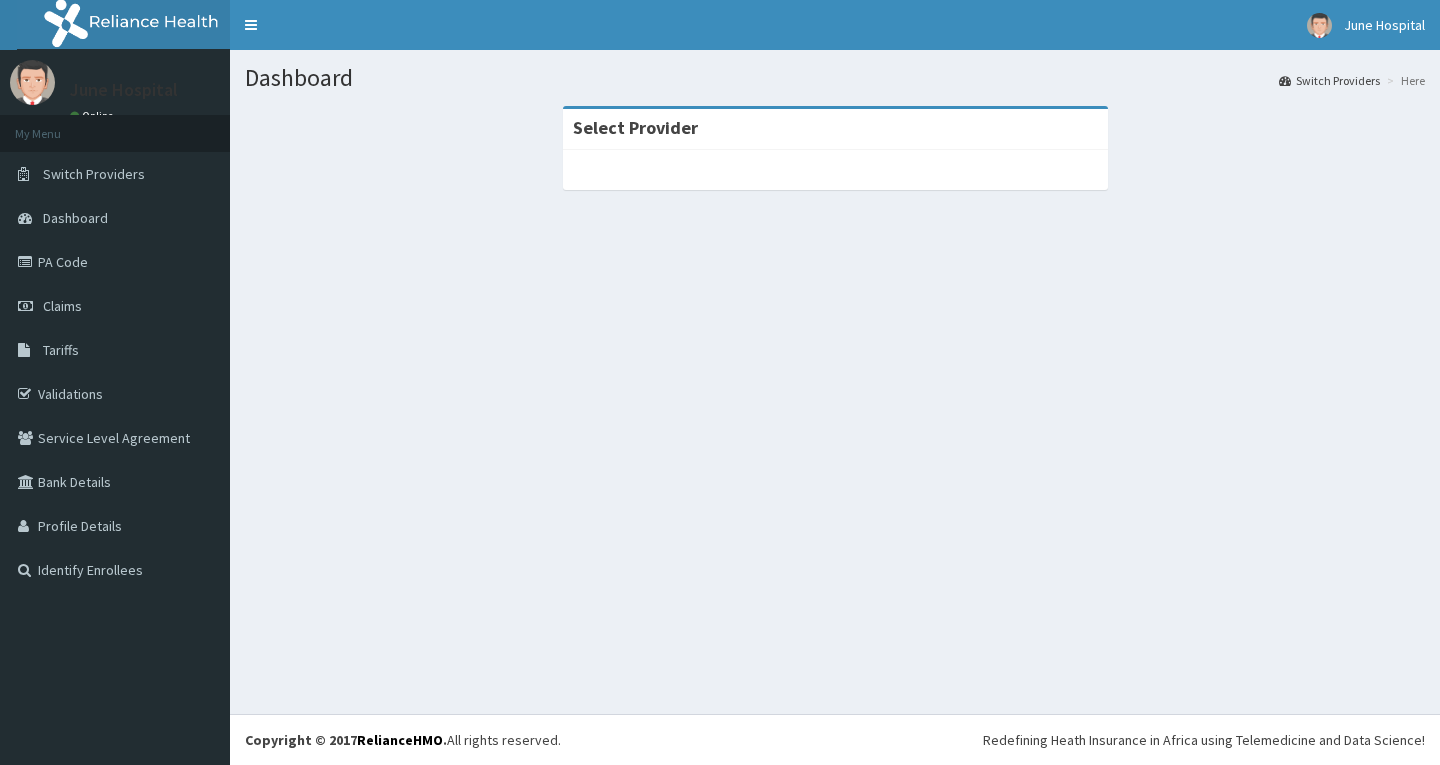 scroll, scrollTop: 0, scrollLeft: 0, axis: both 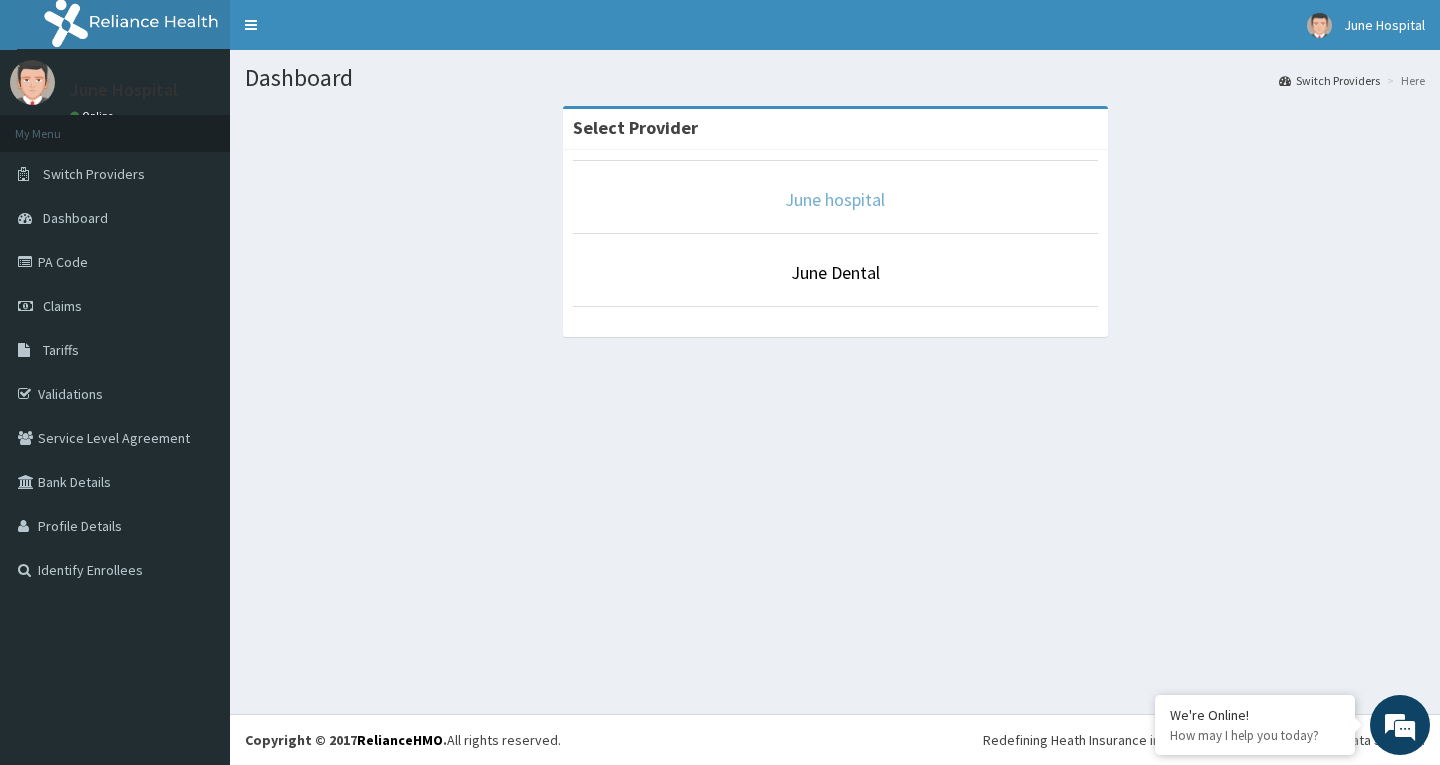 click on "June hospital" at bounding box center [835, 199] 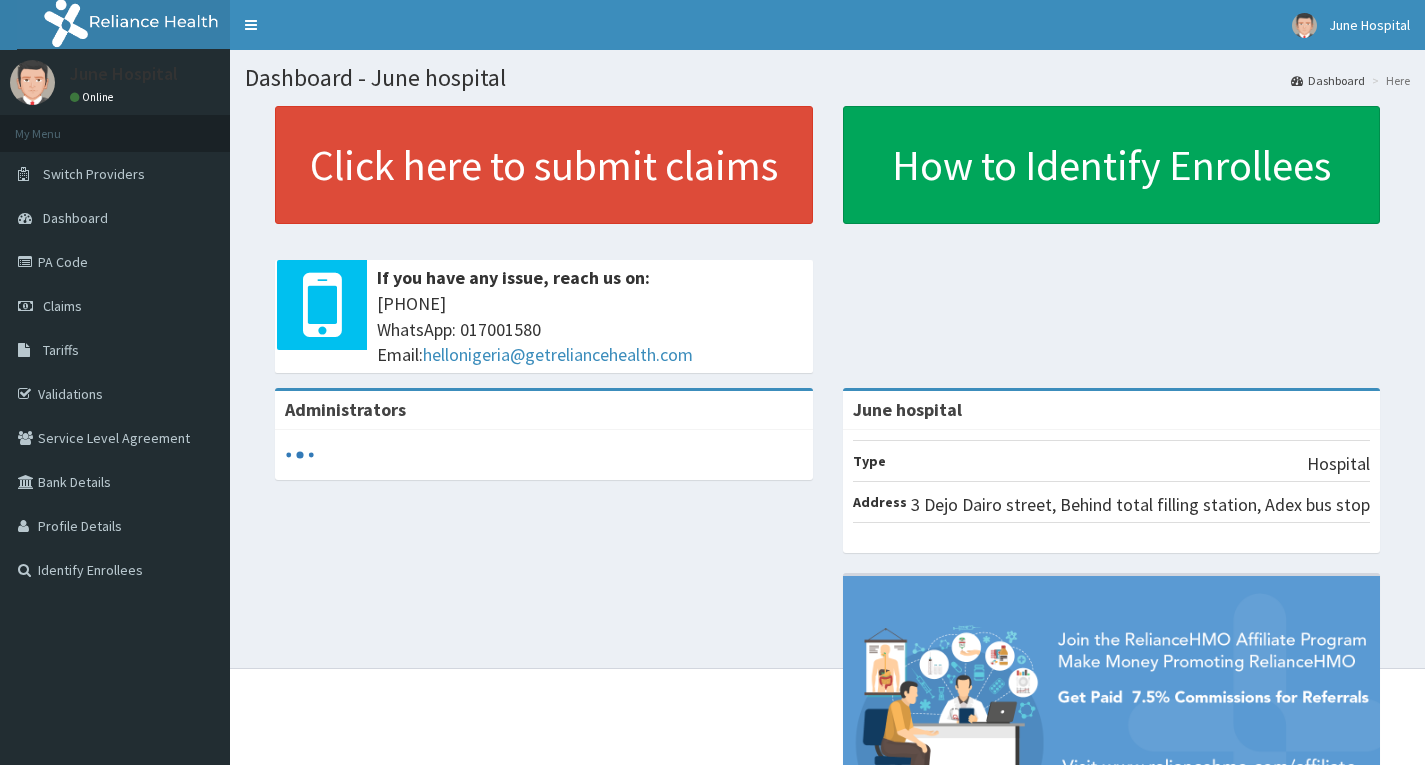 scroll, scrollTop: 0, scrollLeft: 0, axis: both 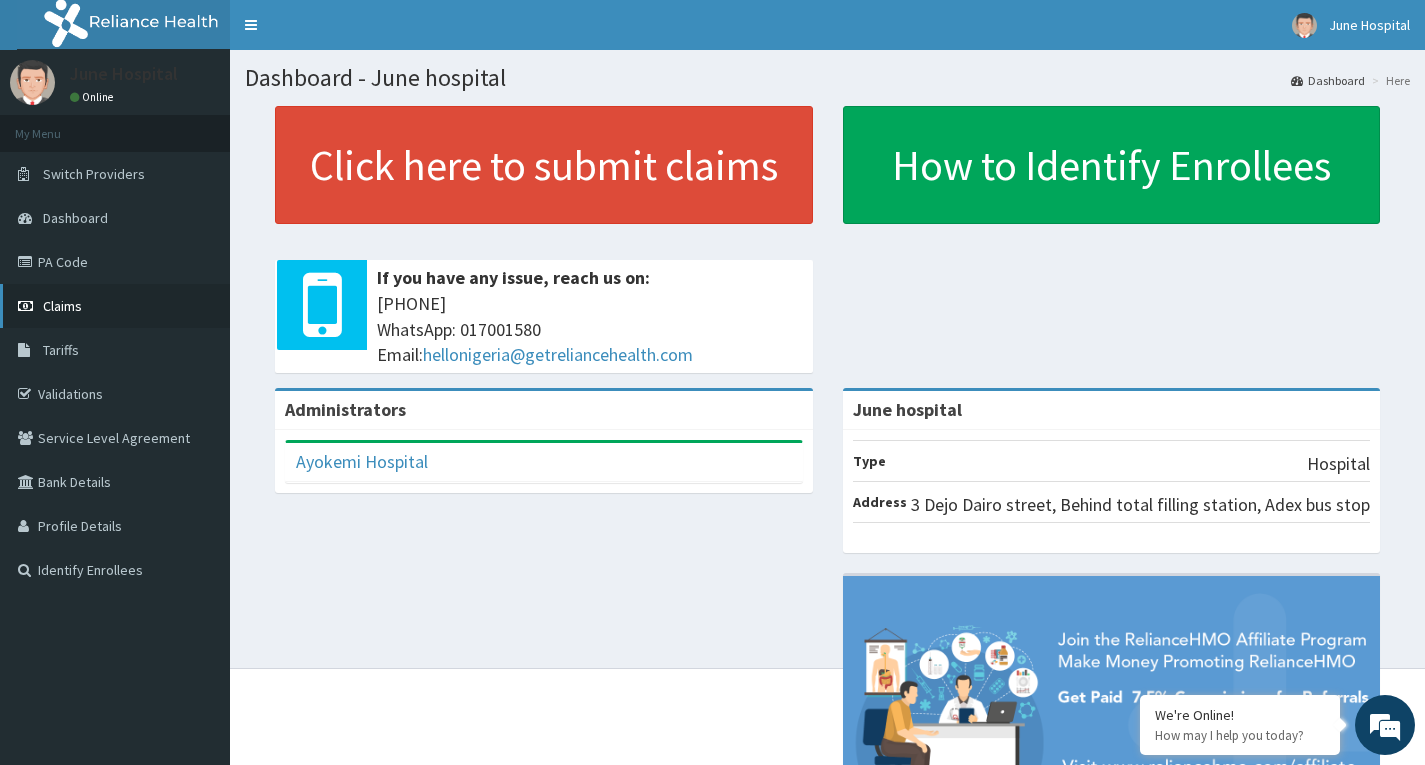 click on "Claims" at bounding box center (62, 306) 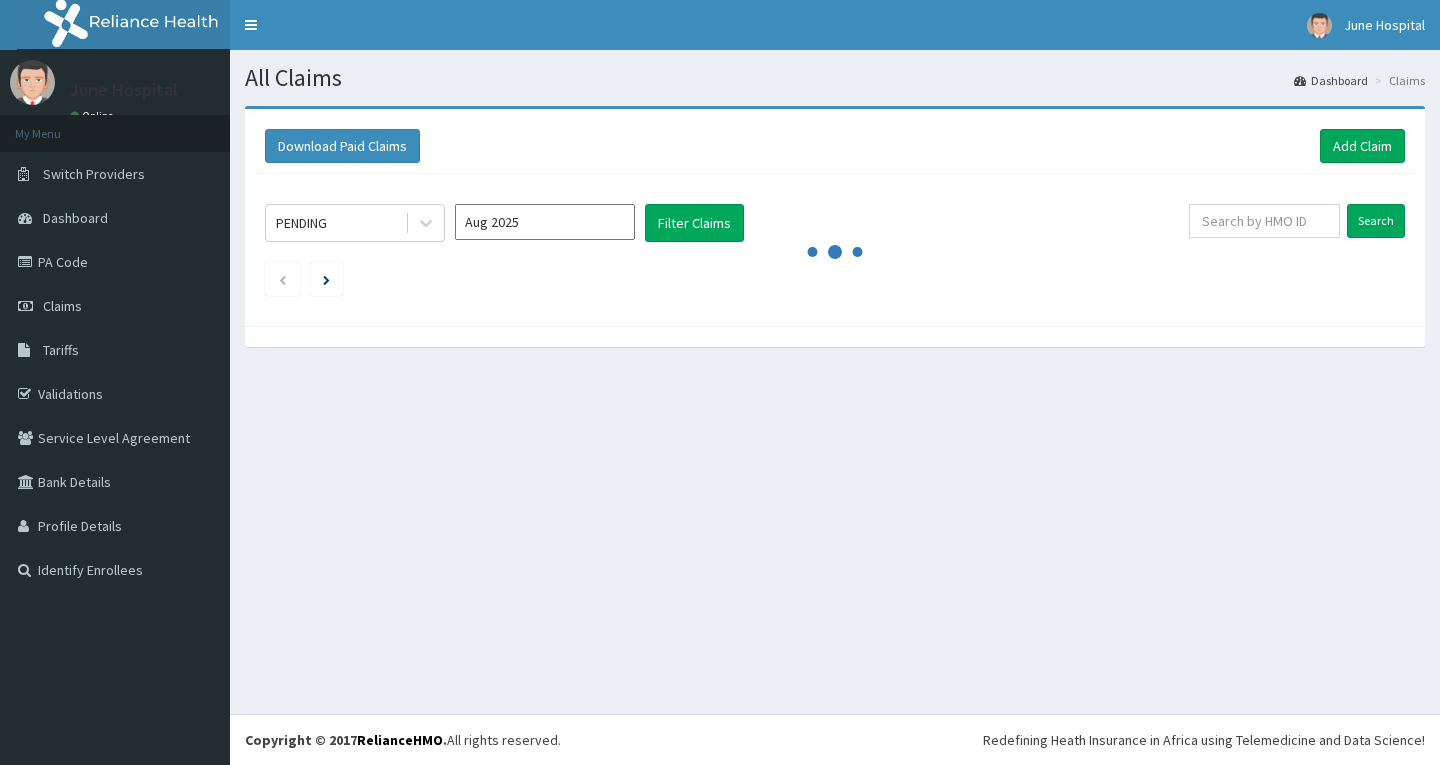 scroll, scrollTop: 0, scrollLeft: 0, axis: both 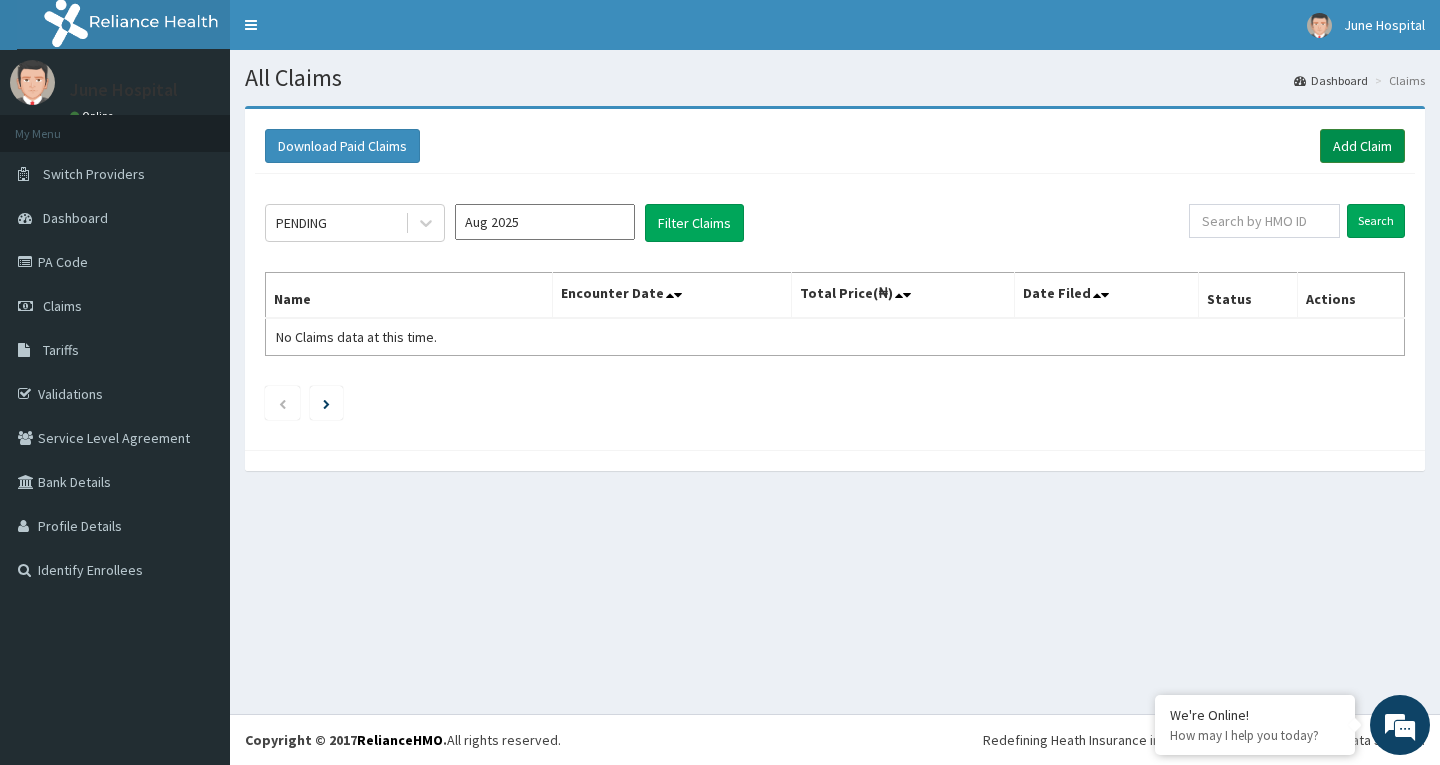 click on "Add Claim" at bounding box center (1362, 146) 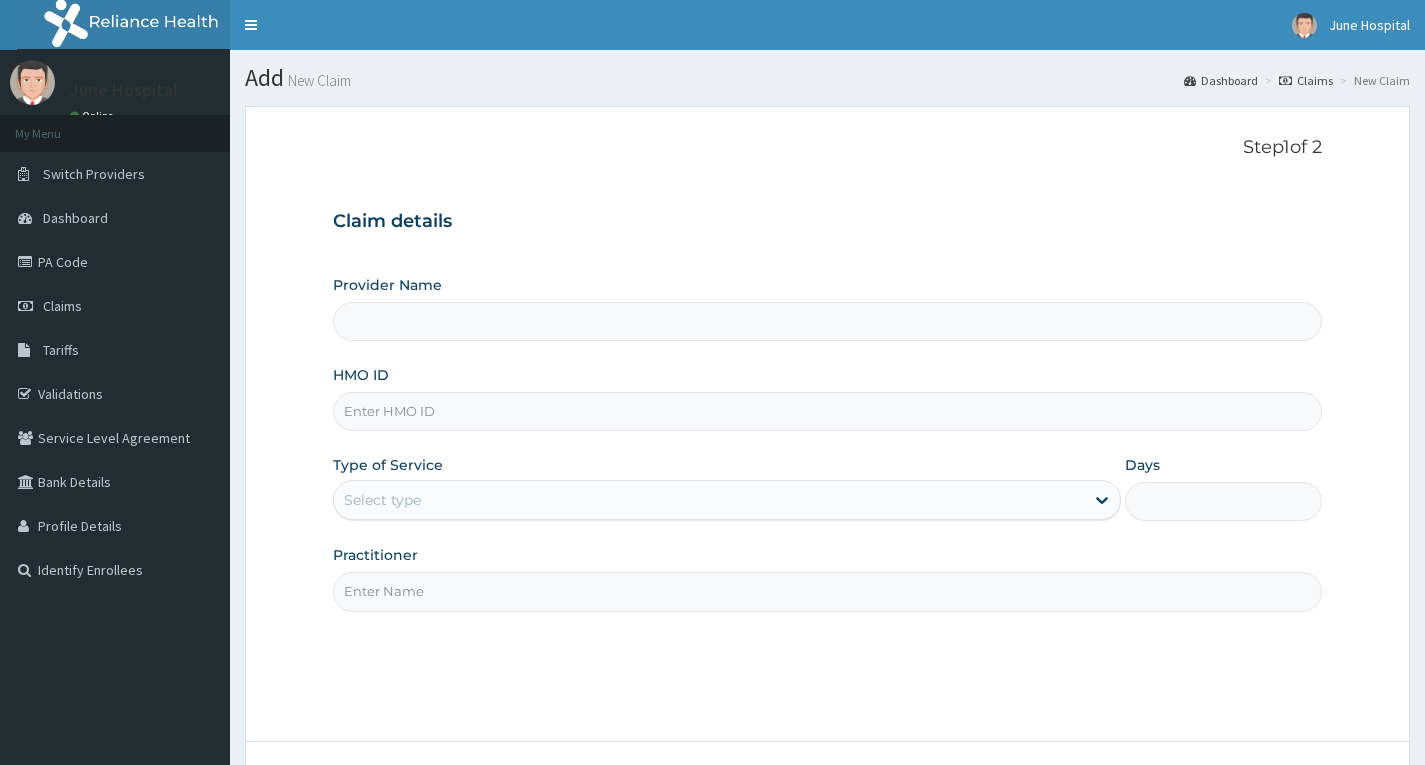 scroll, scrollTop: 0, scrollLeft: 0, axis: both 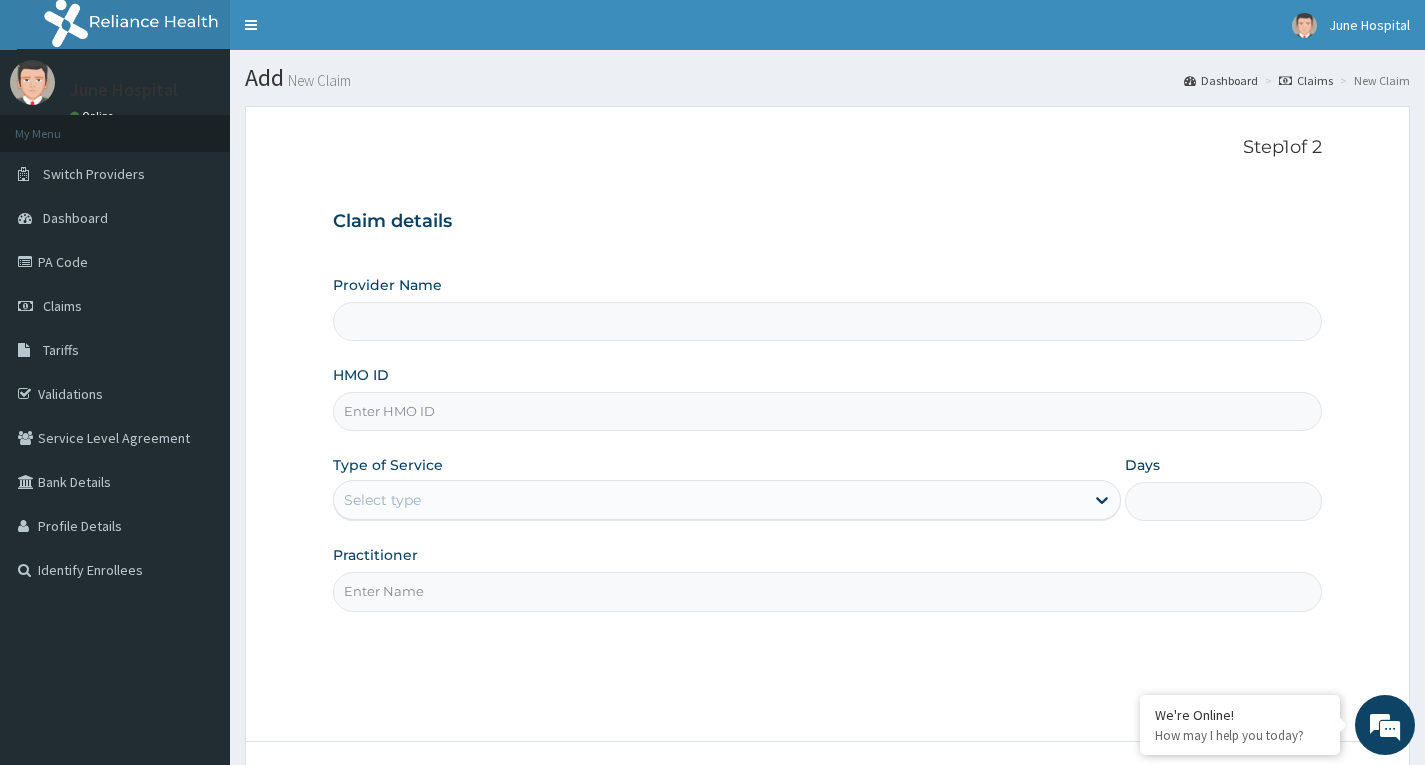 type on "June hospital" 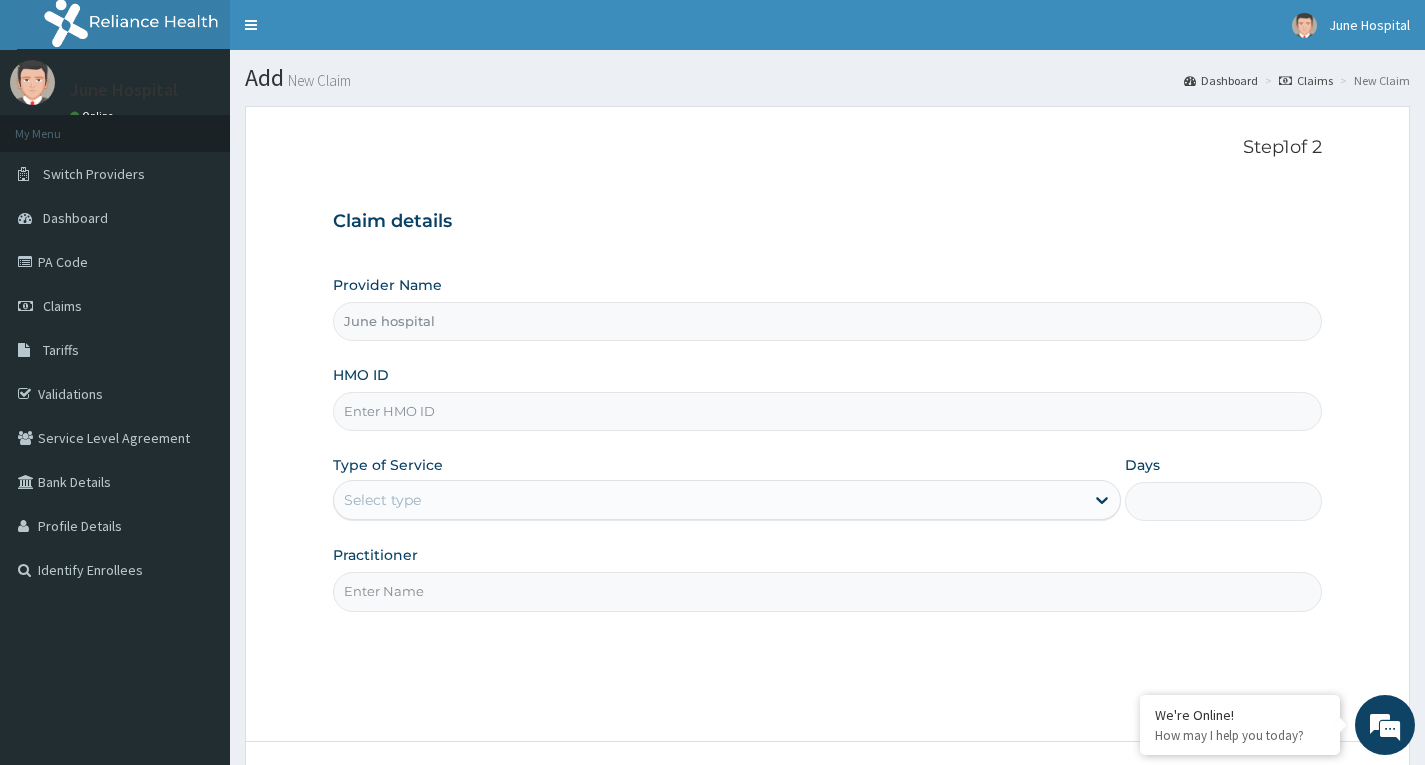 click on "HMO ID" at bounding box center [827, 411] 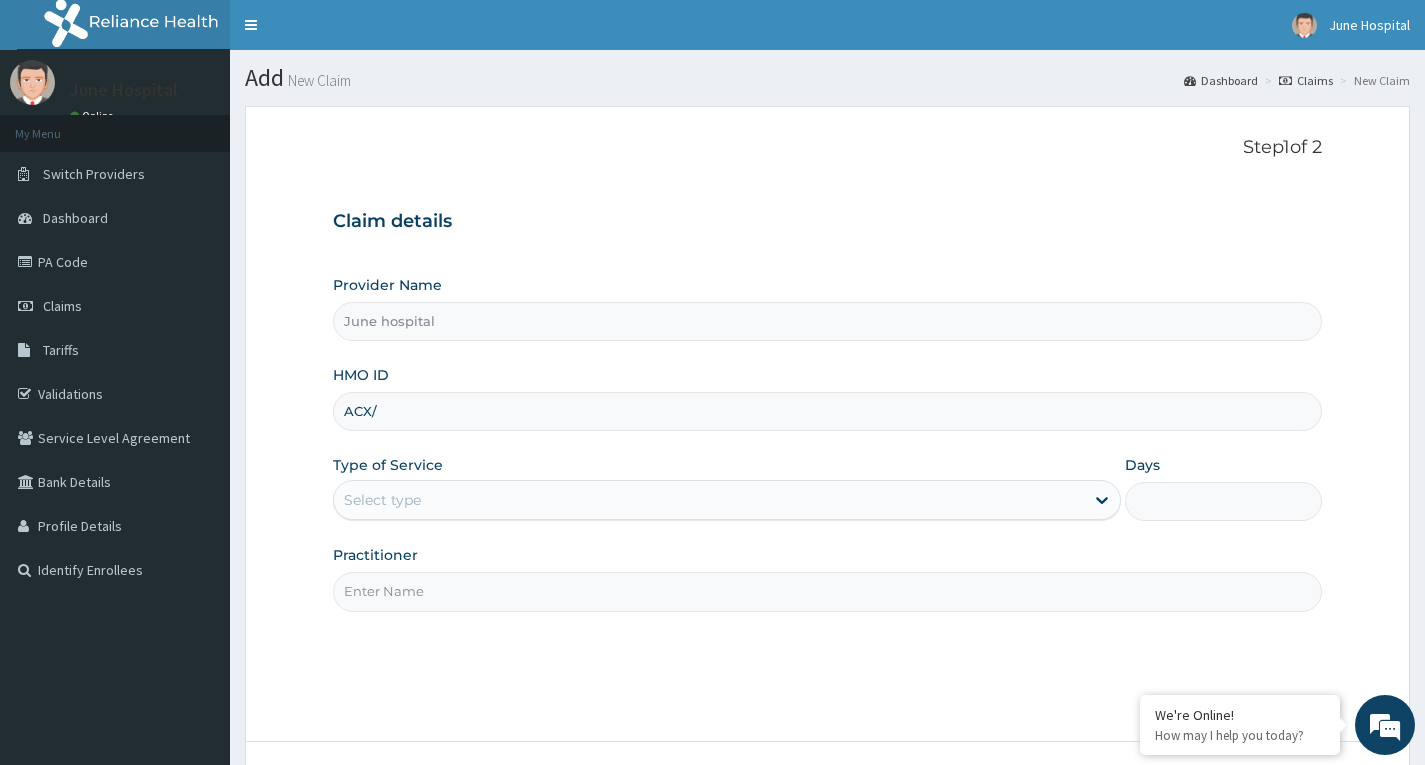 scroll, scrollTop: 0, scrollLeft: 0, axis: both 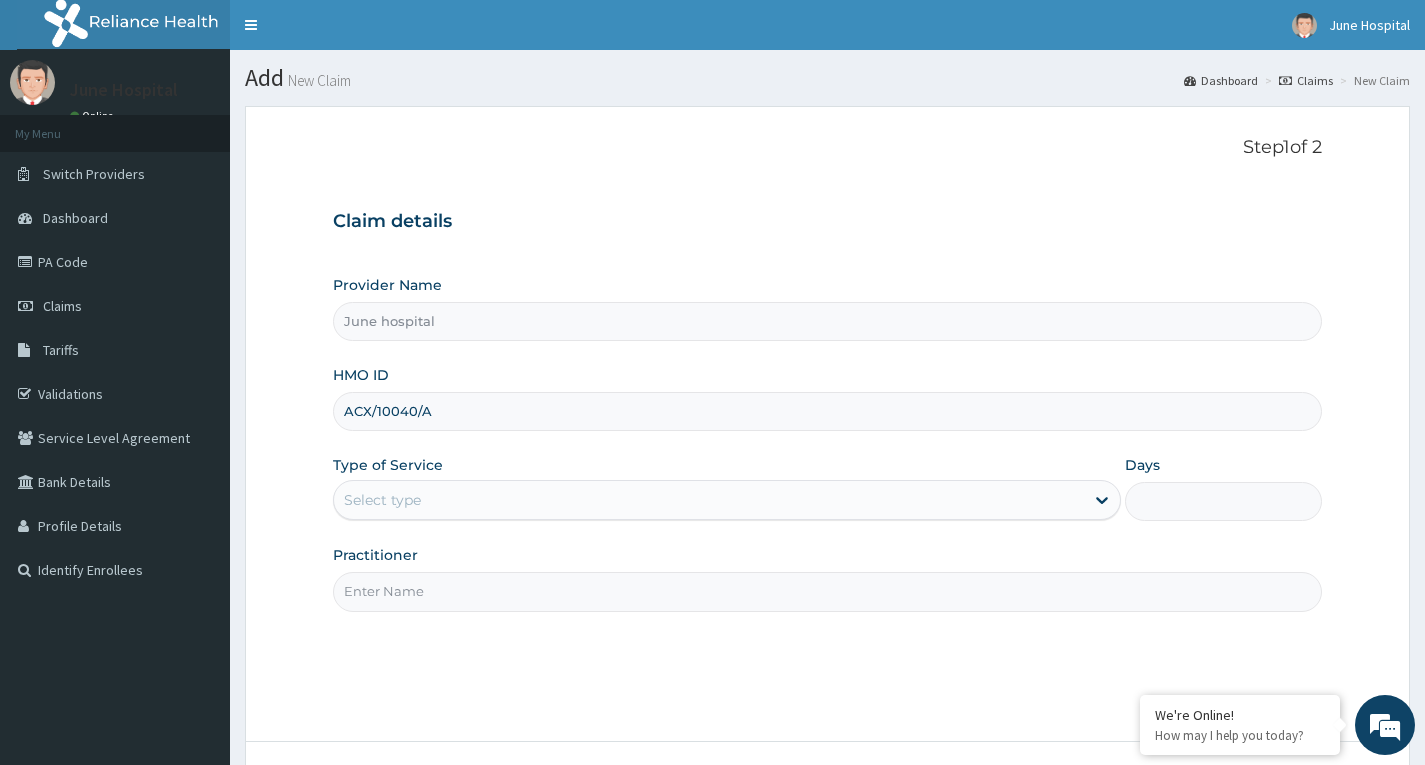 type on "ACX/10040/A" 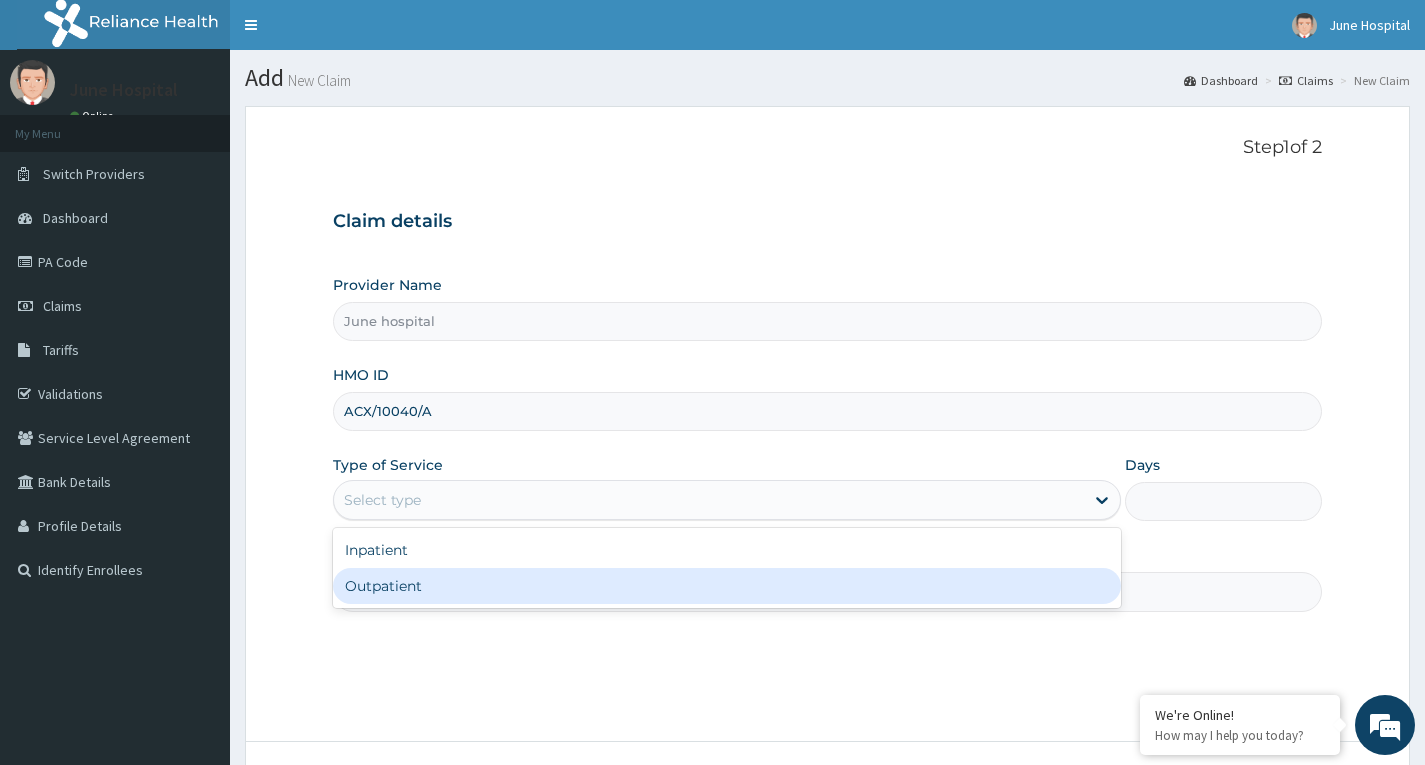 click on "Outpatient" at bounding box center [727, 586] 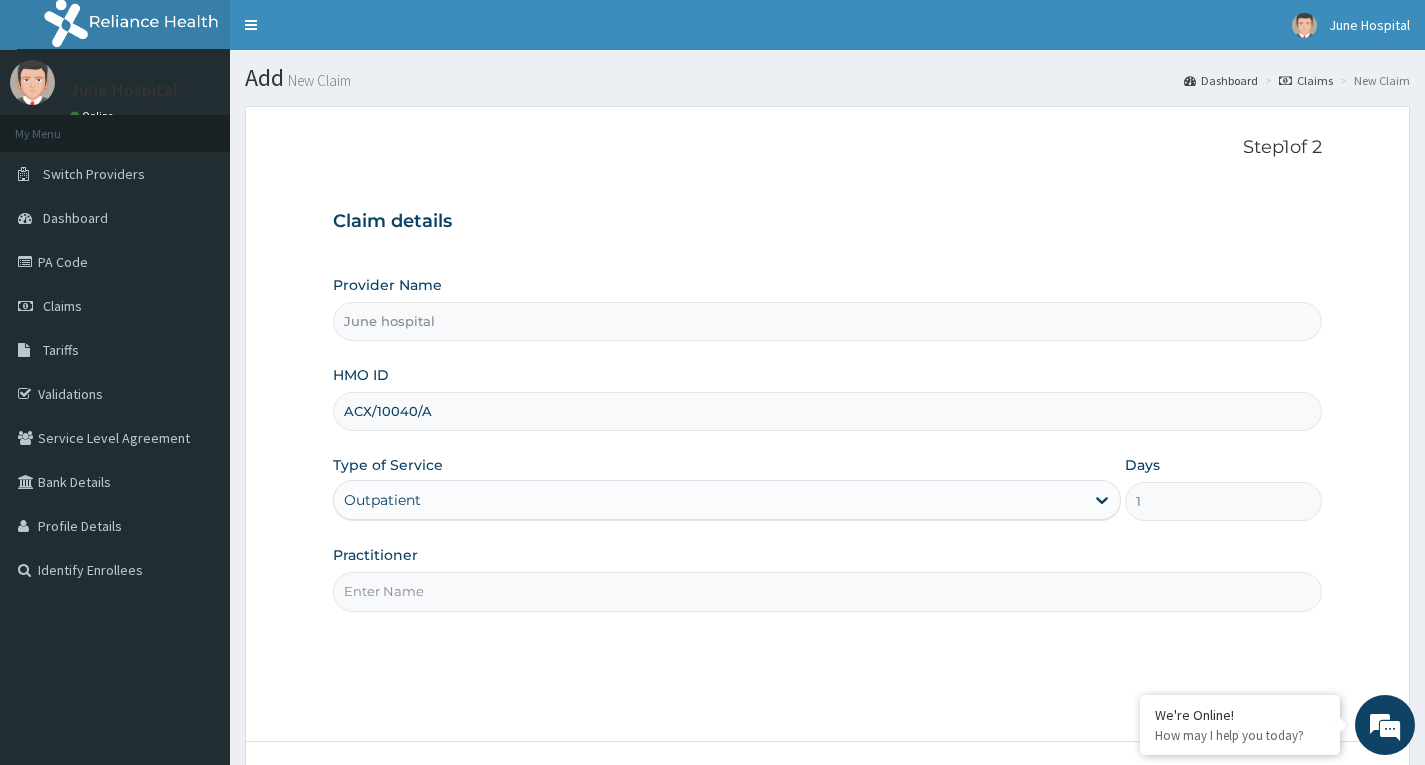 click on "Practitioner" at bounding box center [827, 591] 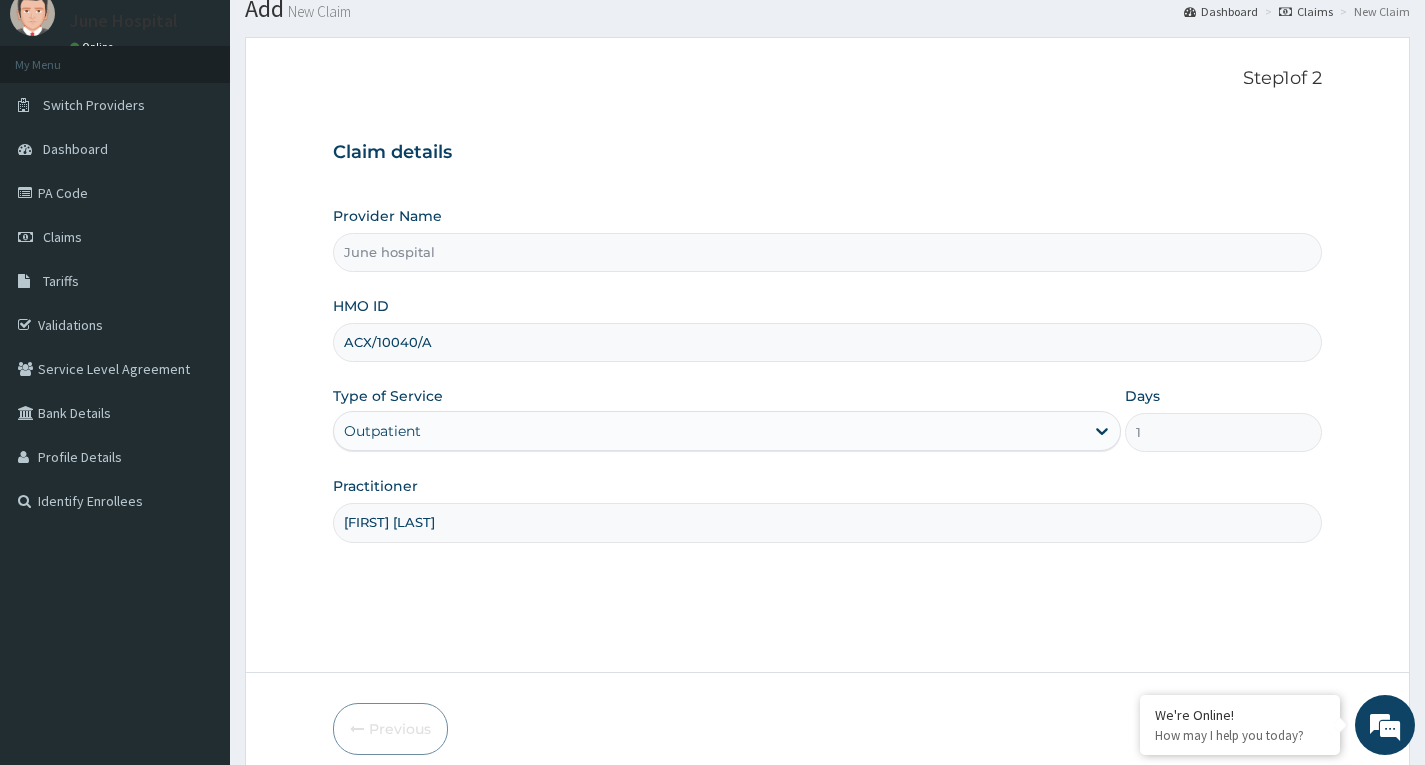 scroll, scrollTop: 156, scrollLeft: 0, axis: vertical 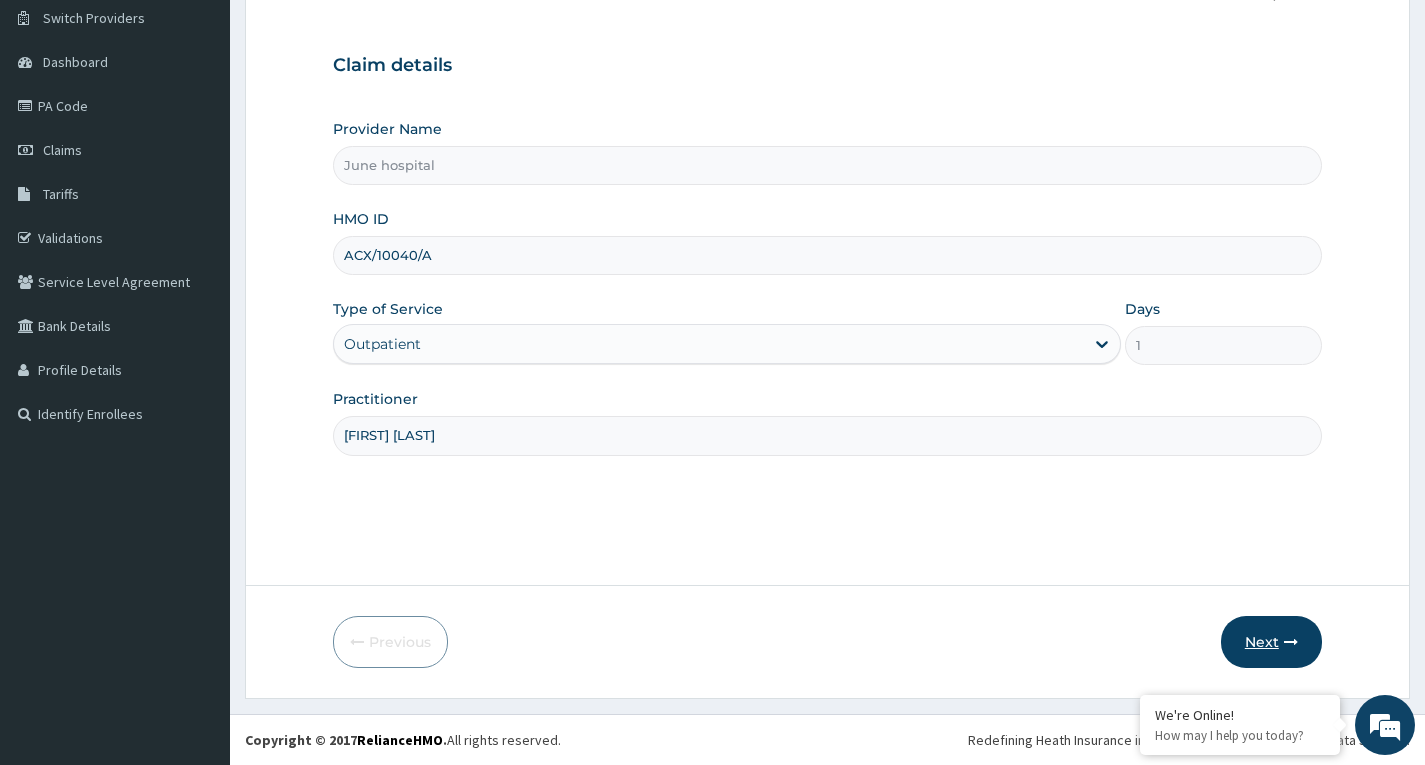 click on "Next" at bounding box center (1271, 642) 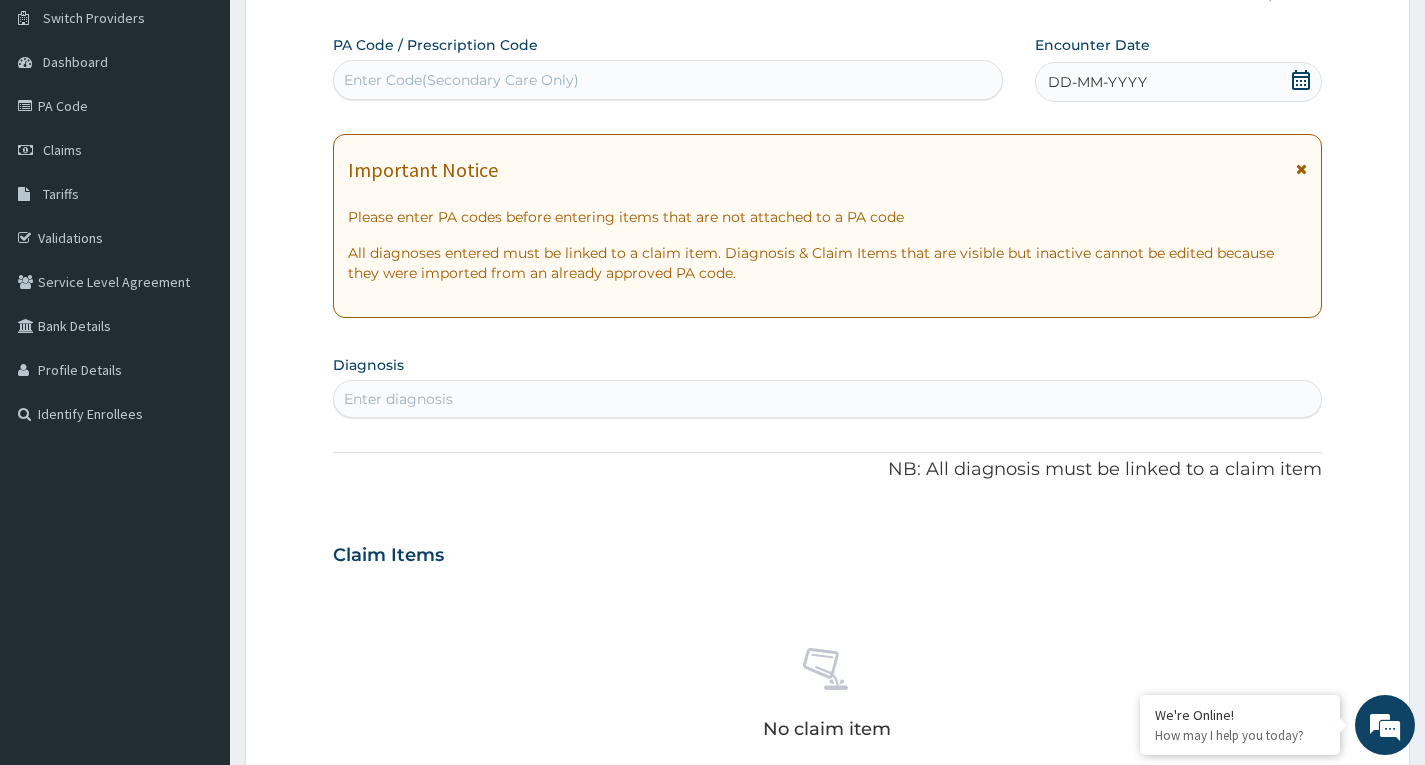 click 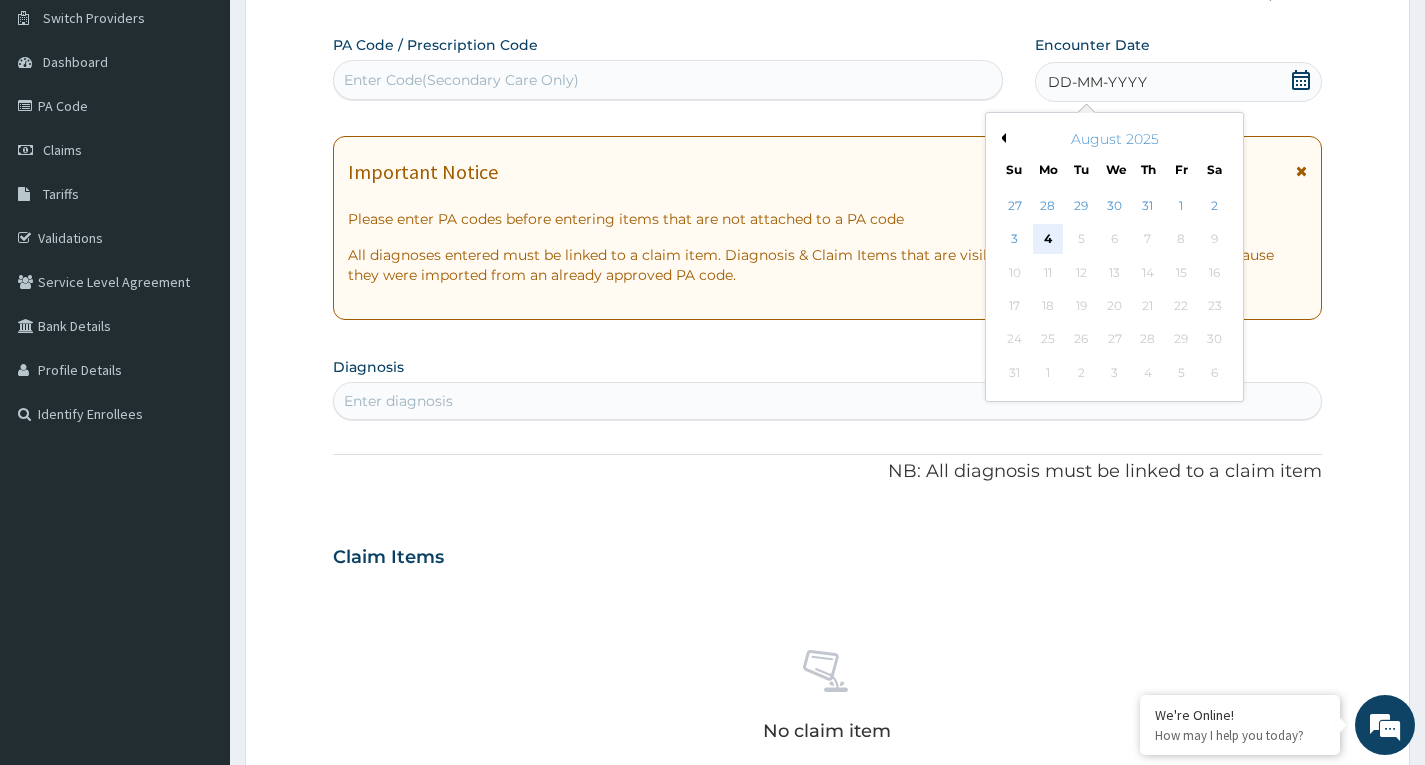click on "4" at bounding box center [1048, 240] 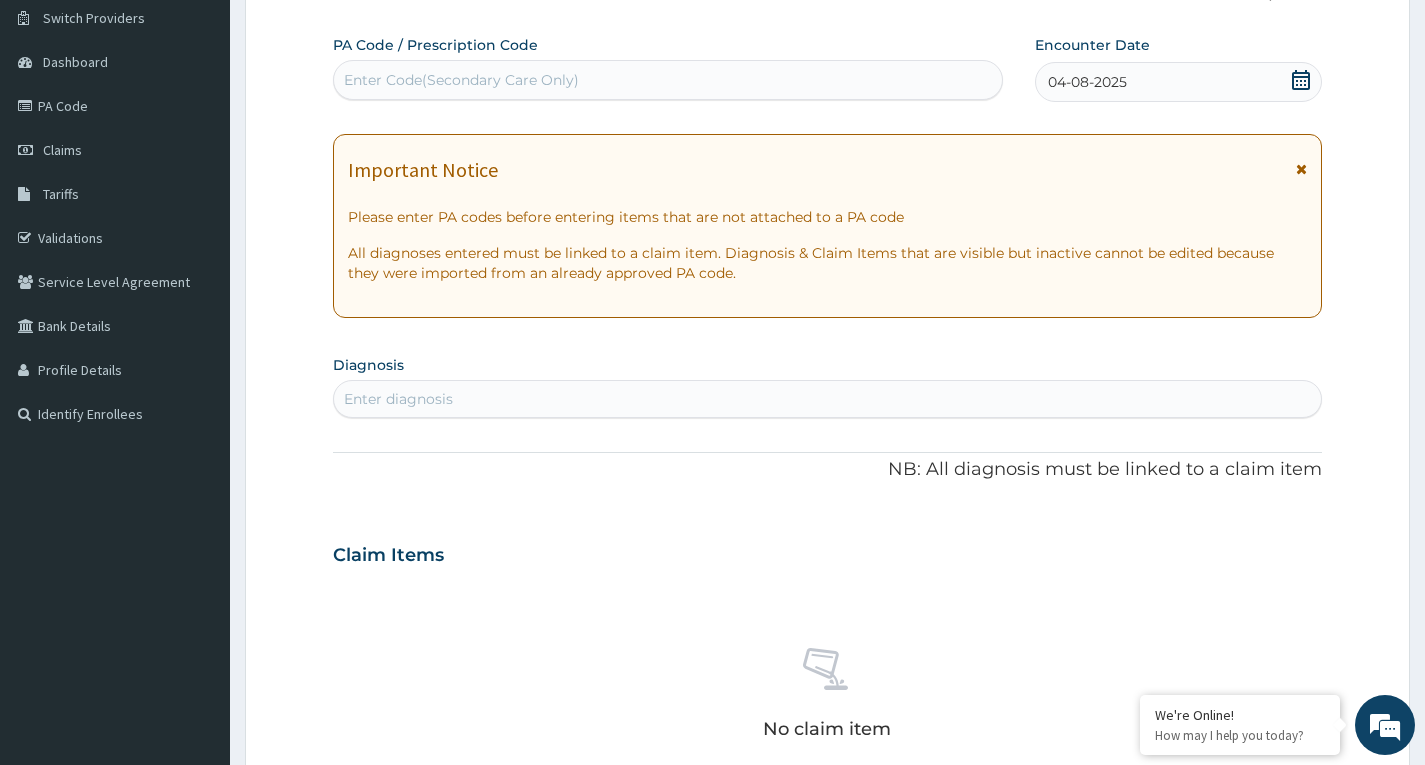 click on "Enter diagnosis" at bounding box center (827, 399) 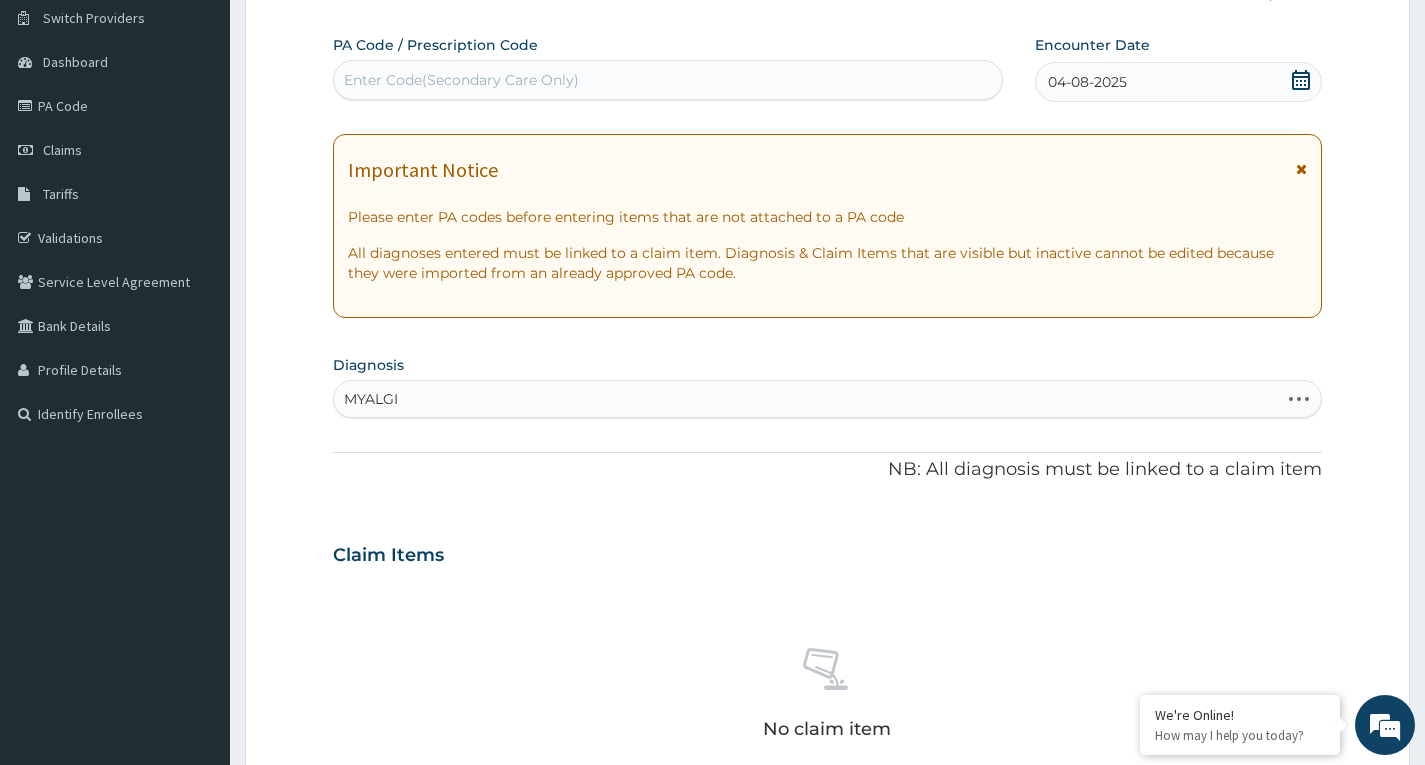 type on "MYALGIA" 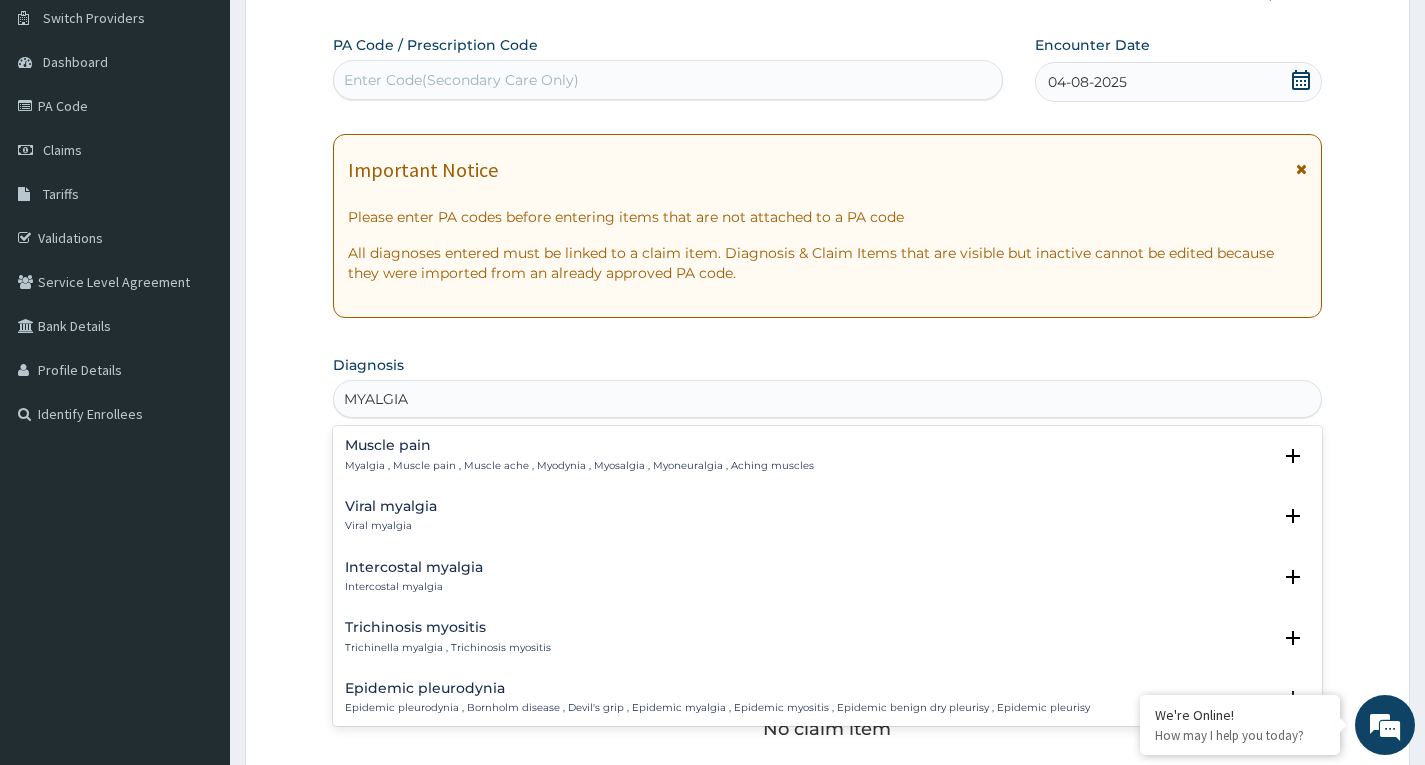 click on "Muscle pain" at bounding box center [579, 445] 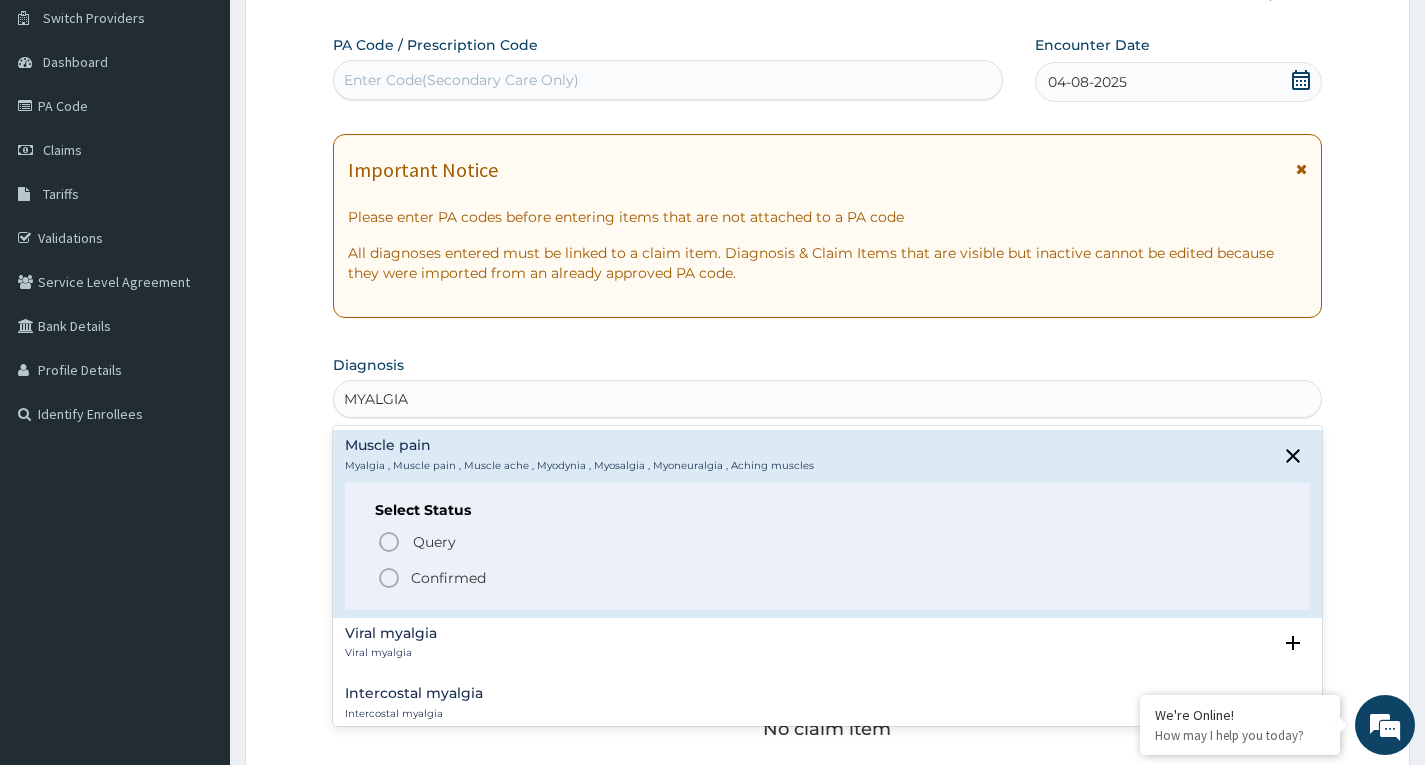 click 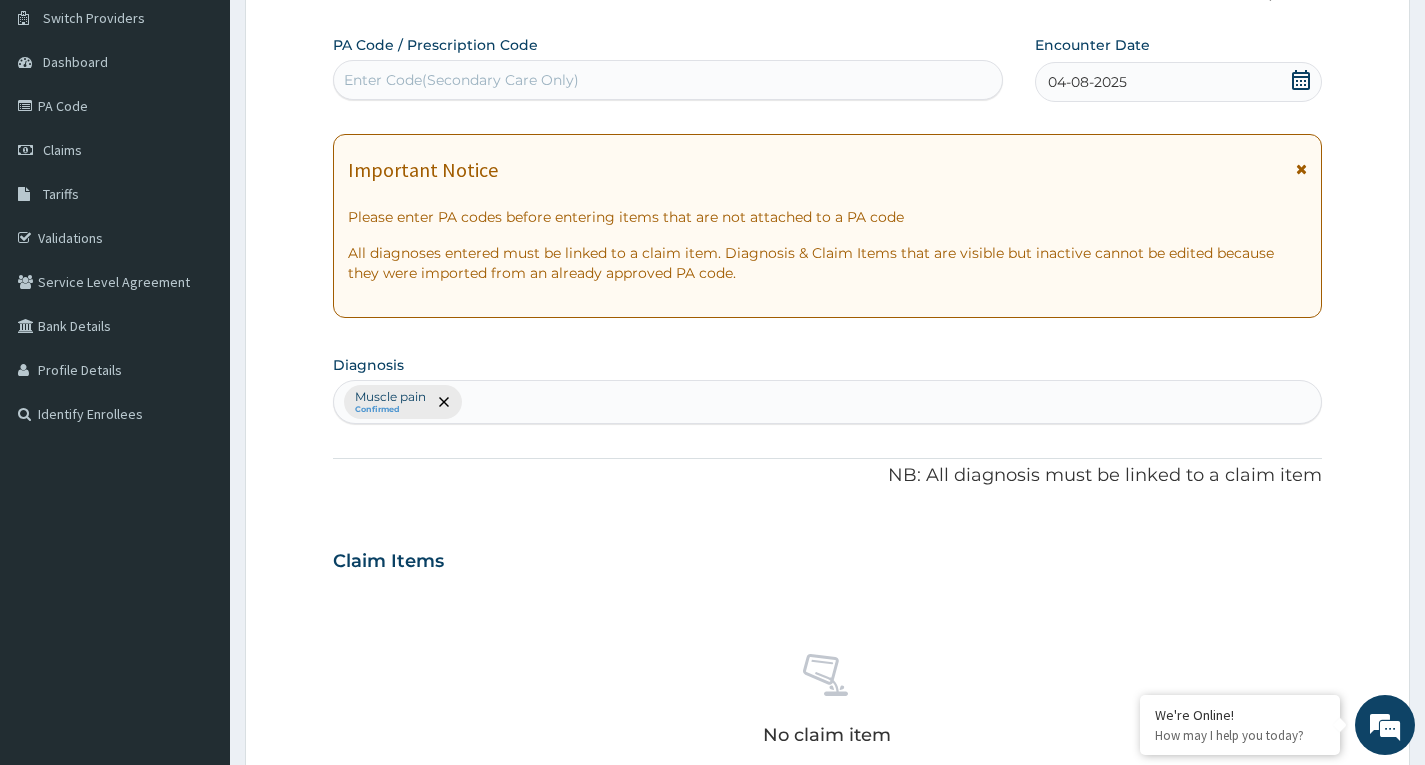 click on "Claim Items" at bounding box center (827, 557) 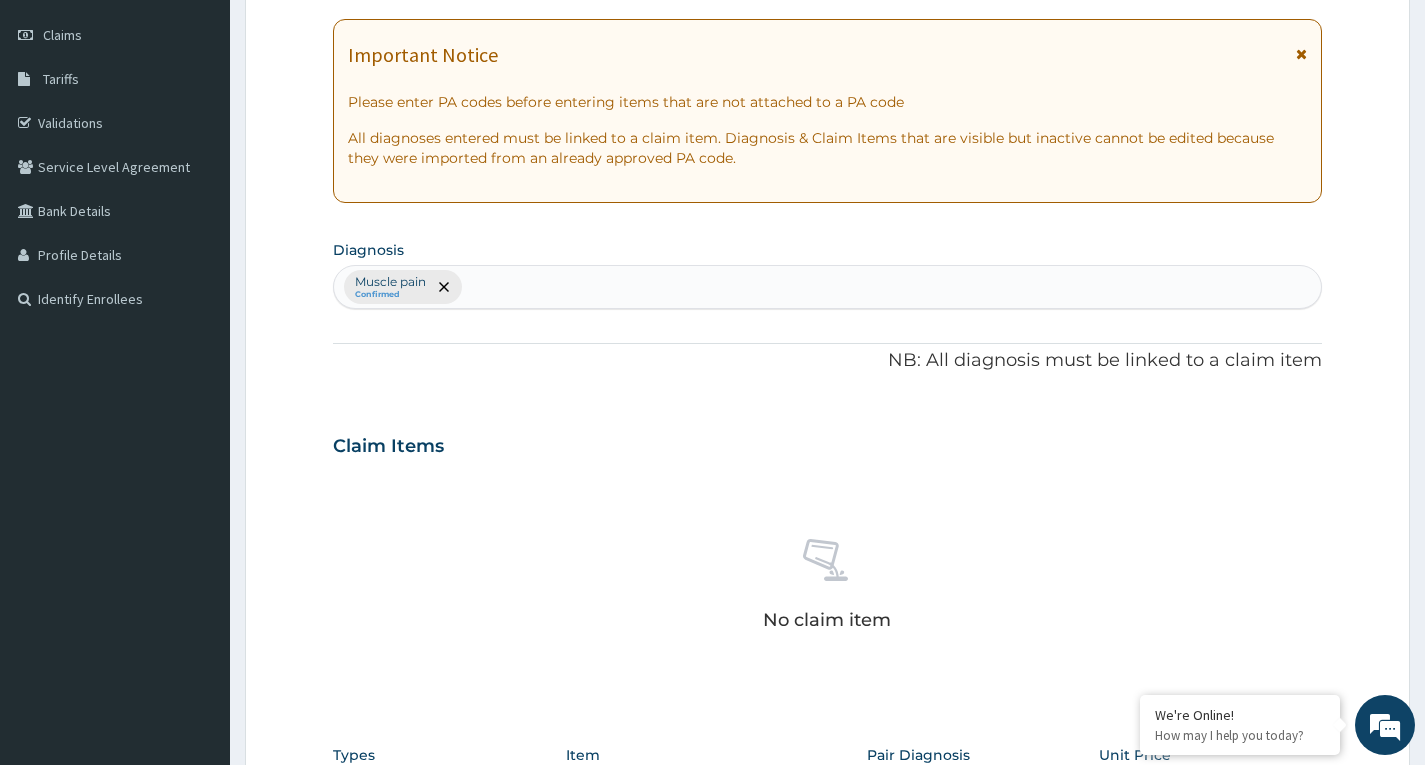 scroll, scrollTop: 556, scrollLeft: 0, axis: vertical 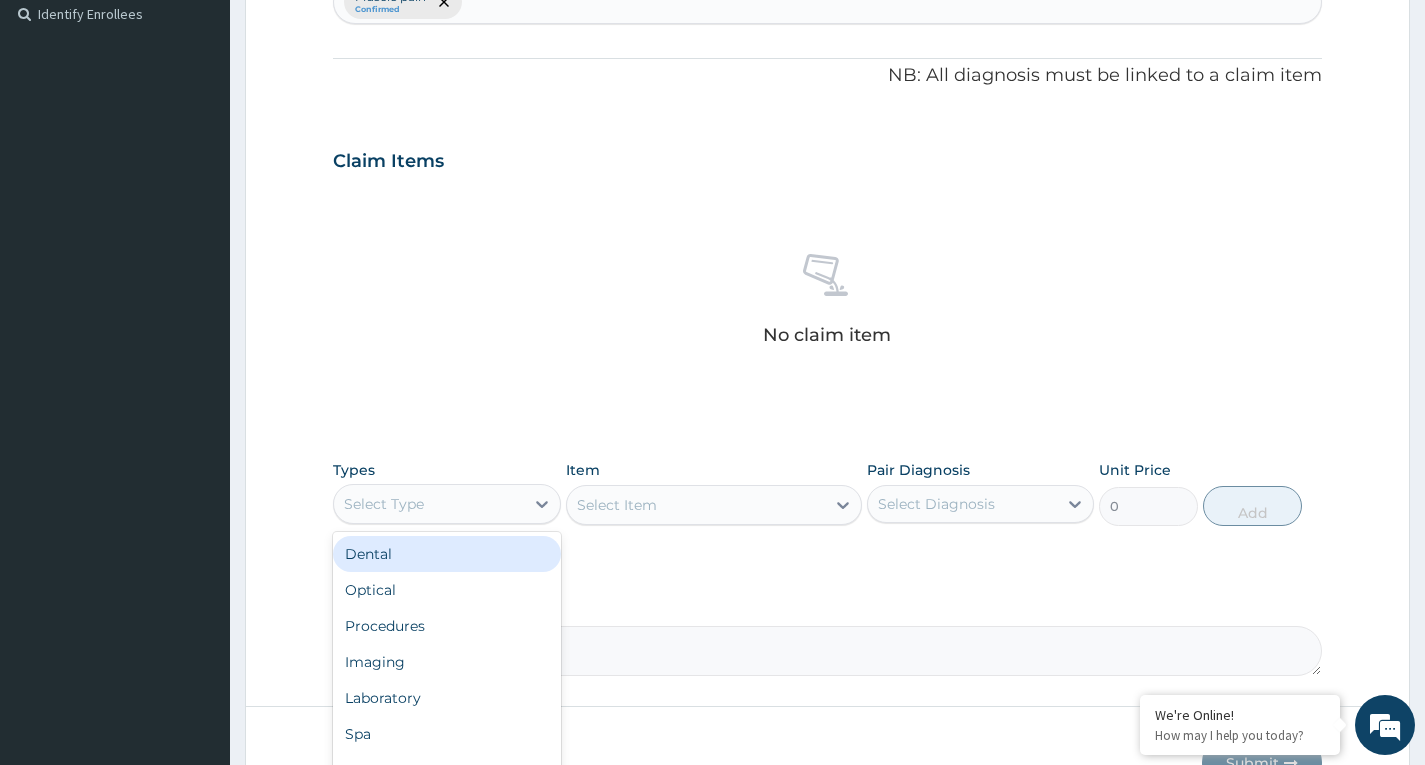 click on "Select Type" at bounding box center (428, 504) 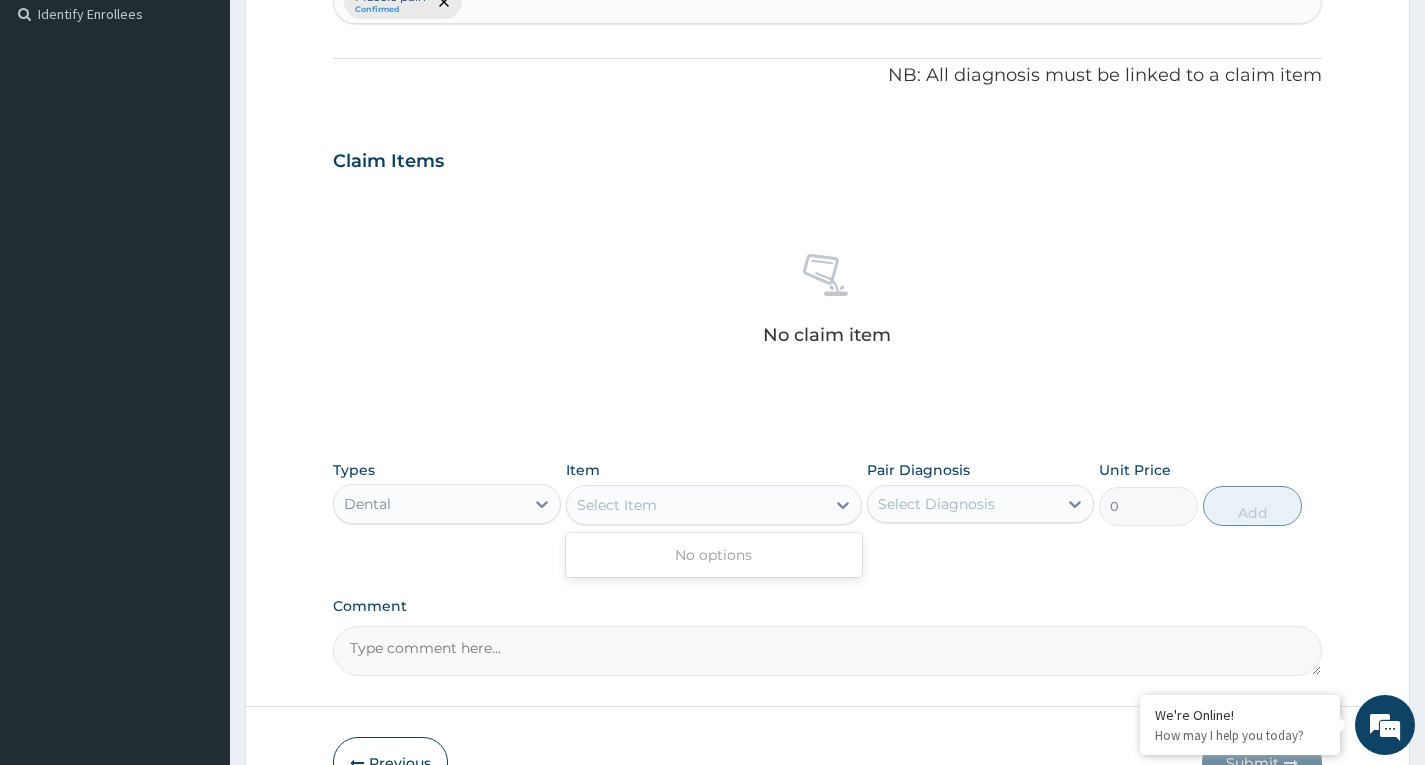 click on "Select Item" at bounding box center [696, 505] 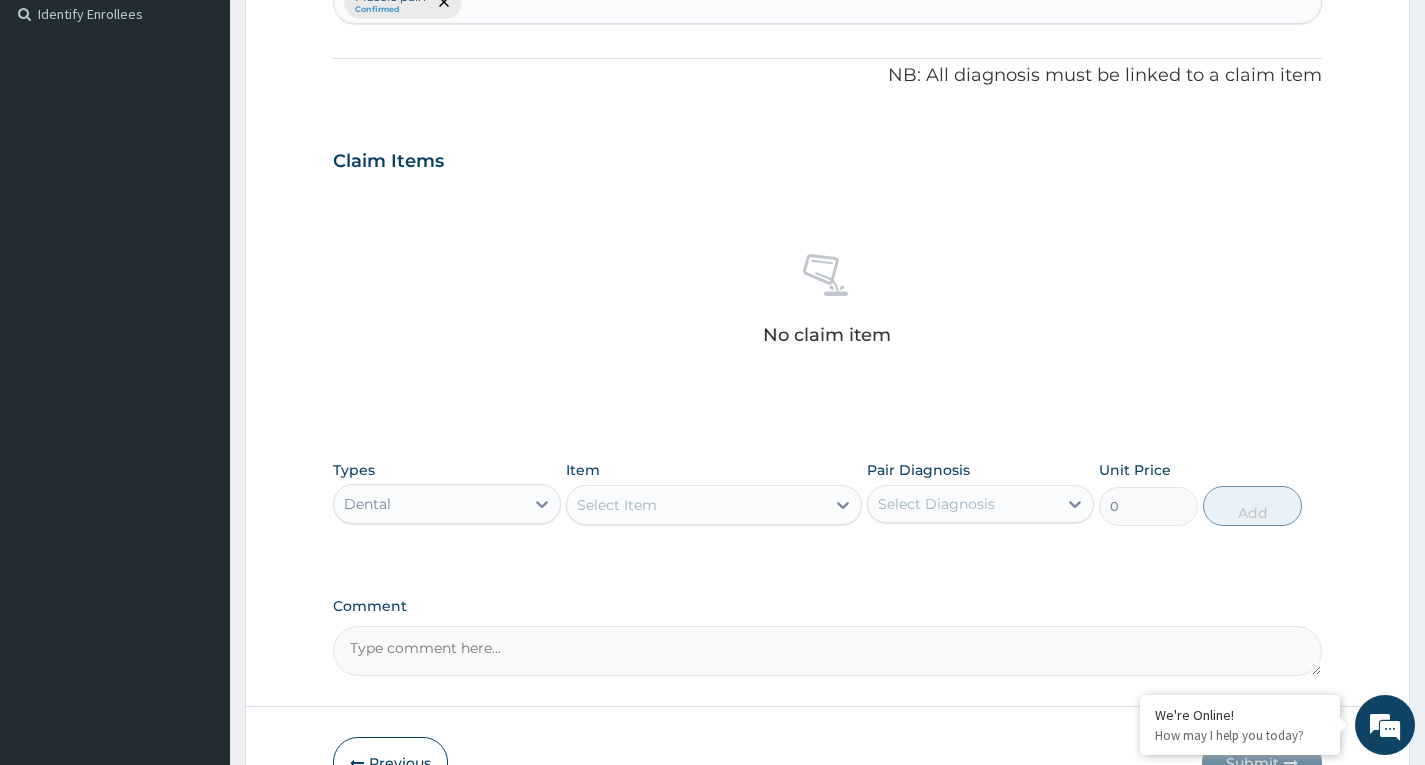 click on "PA Code / Prescription Code Enter Code(Secondary Care Only) Encounter Date [DATE] Important Notice Please enter PA codes before entering items that are not attached to a PA code   All diagnoses entered must be linked to a claim item. Diagnosis  & Claim Items that are visible but inactive cannot be edited because they were imported from an already approved PA code. Diagnosis Muscle pain Confirmed NB: All diagnosis must be linked to a claim item Claim Items No claim item Types Dental Item Select Item Pair Diagnosis Select Diagnosis Unit Price 0 Add Comment" at bounding box center (827, 155) 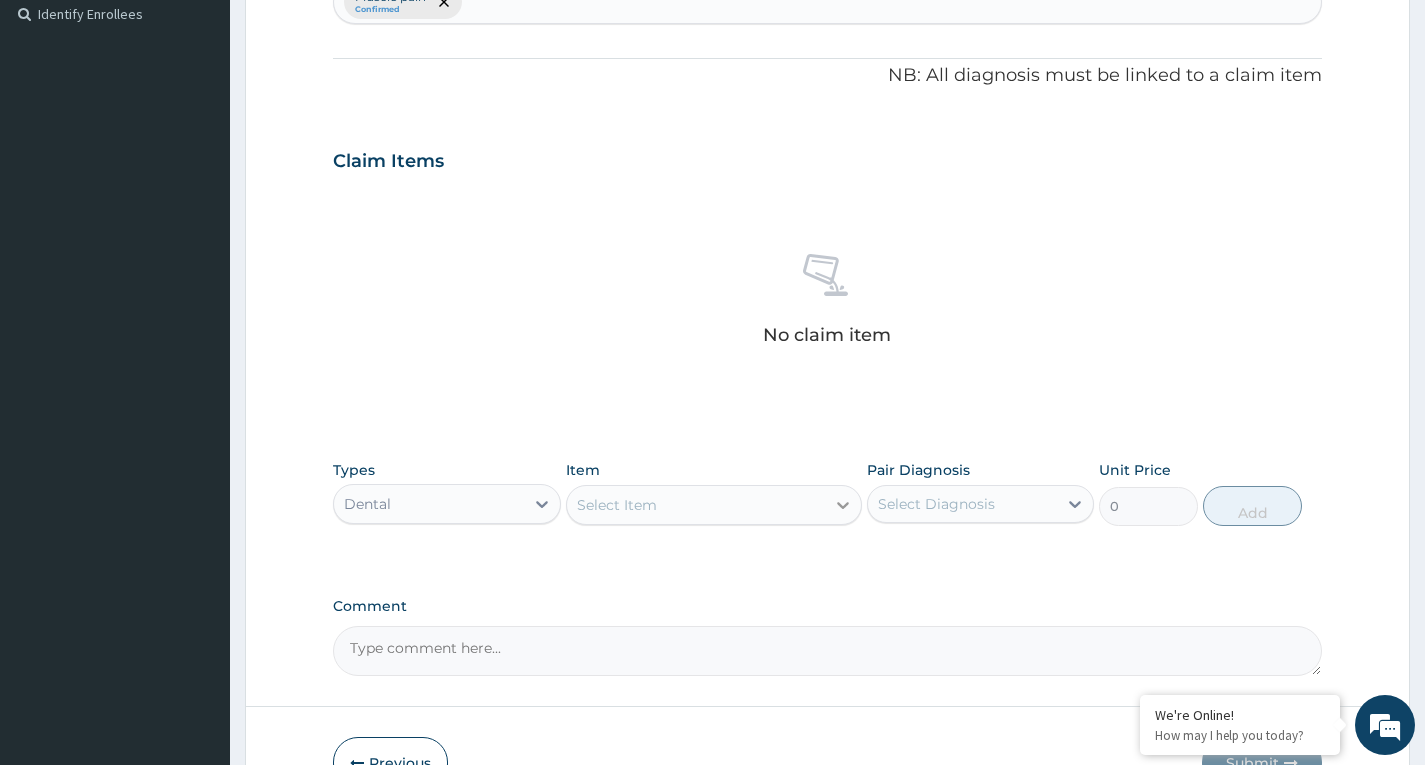 click at bounding box center [843, 505] 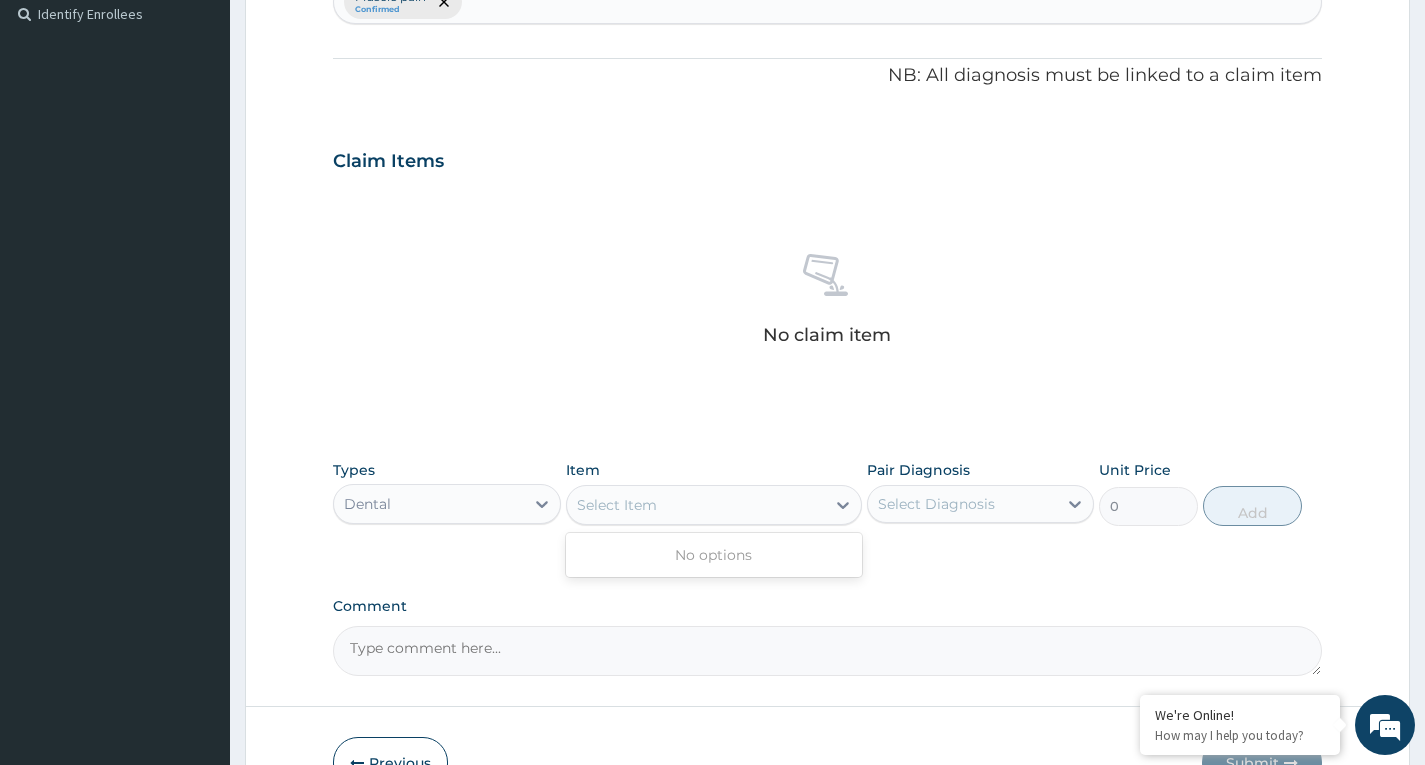 click on "No claim item" at bounding box center [827, 303] 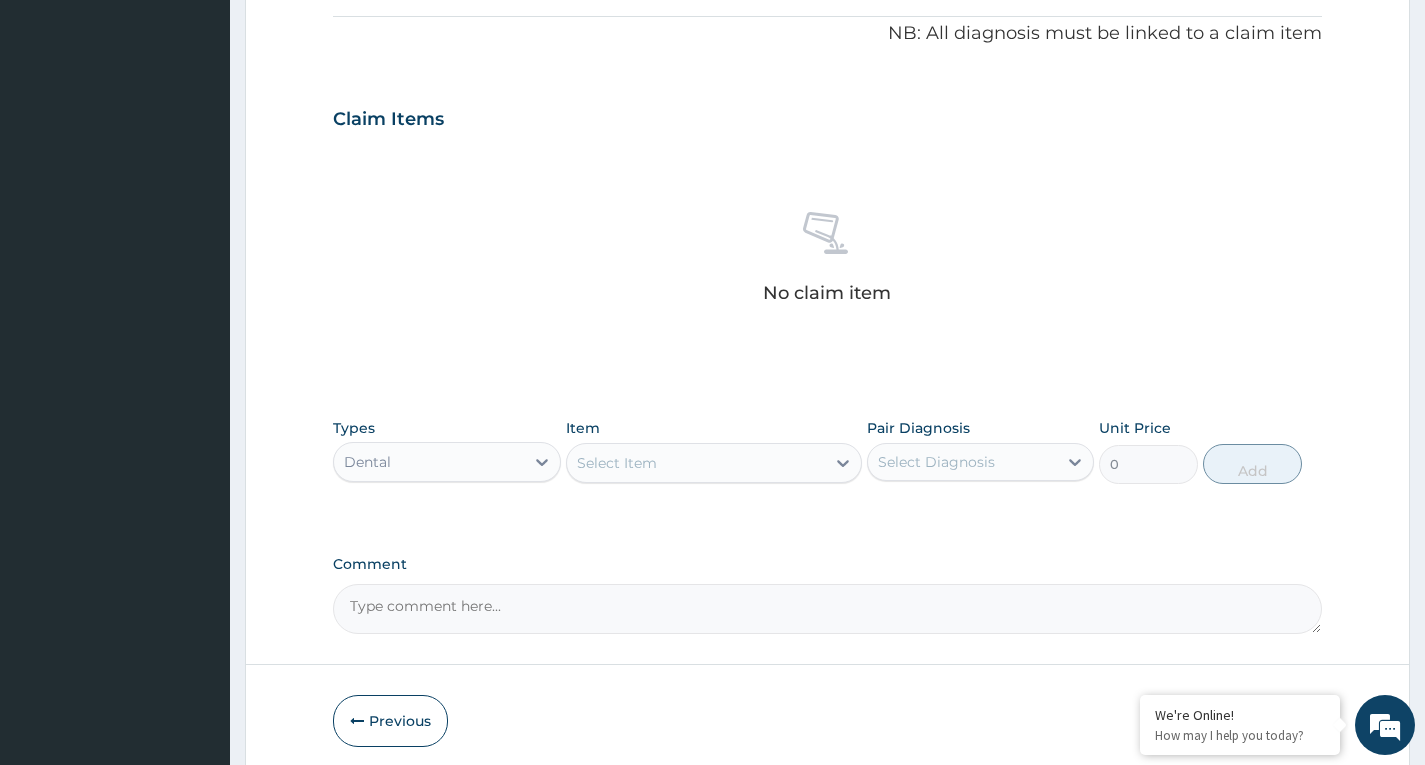 scroll, scrollTop: 677, scrollLeft: 0, axis: vertical 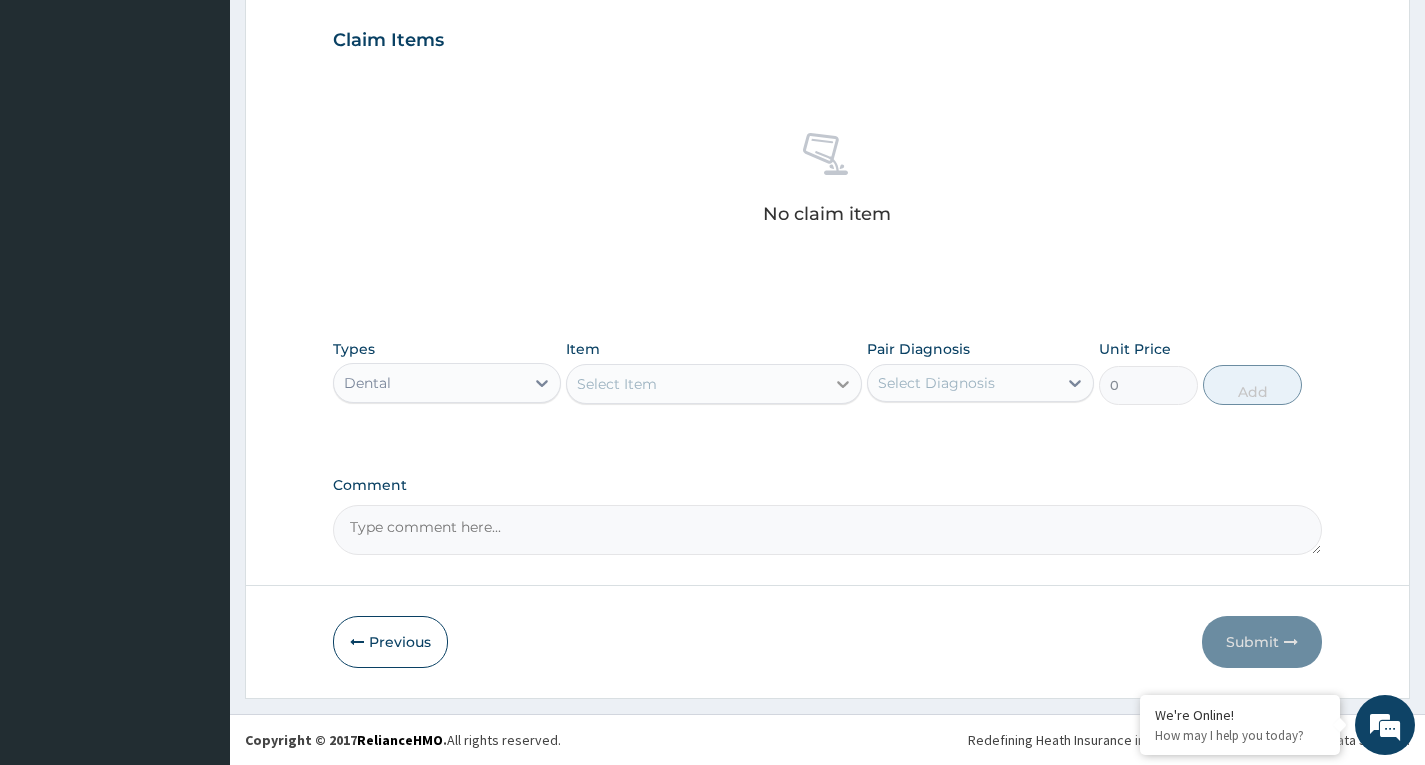click at bounding box center (843, 384) 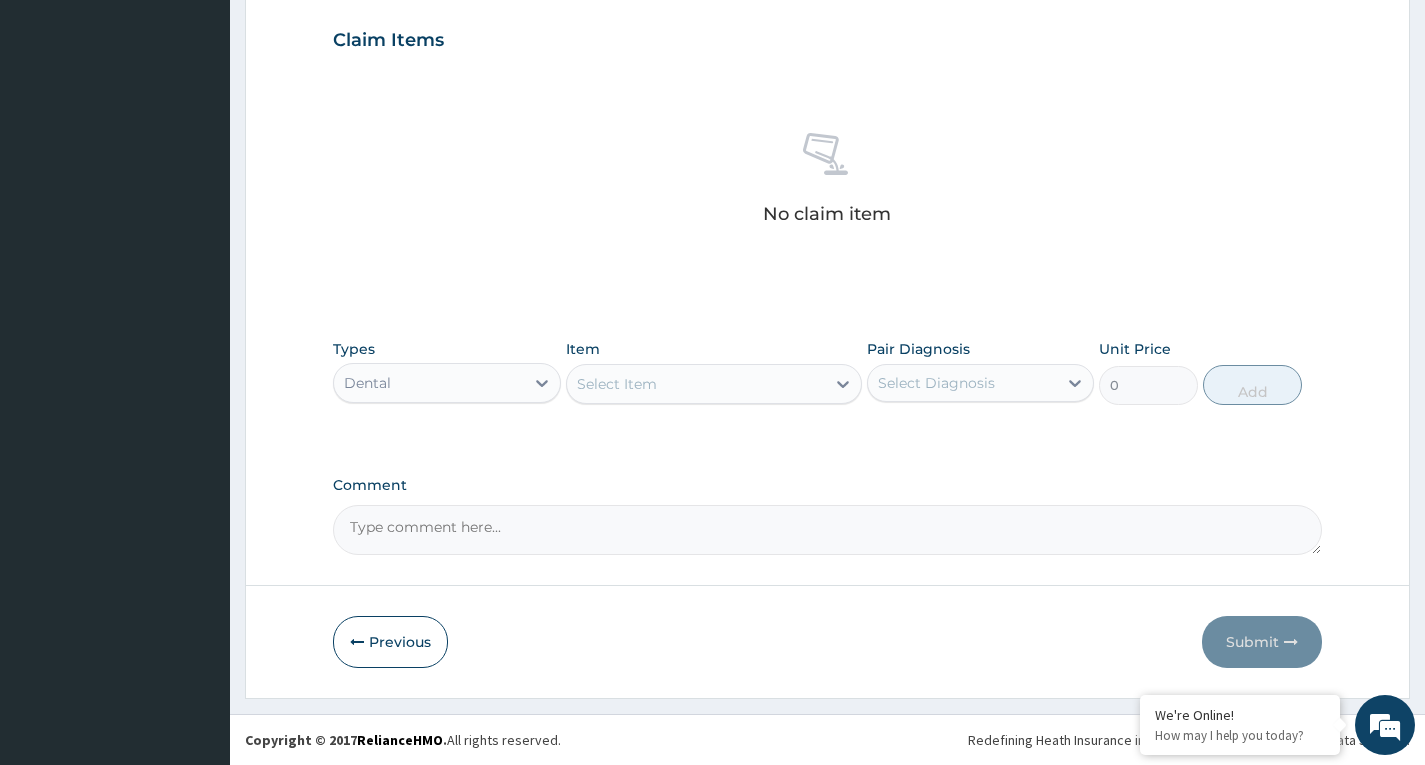 click on "PA Code / Prescription Code Enter Code(Secondary Care Only) Encounter Date [DATE] Important Notice Please enter PA codes before entering items that are not attached to a PA code   All diagnoses entered must be linked to a claim item. Diagnosis  & Claim Items that are visible but inactive cannot be edited because they were imported from an already approved PA code. Diagnosis Muscle pain Confirmed NB: All diagnosis must be linked to a claim item Claim Items No claim item Types Dental Item Select Item Pair Diagnosis Select Diagnosis Unit Price 0 Add Comment" at bounding box center (827, 34) 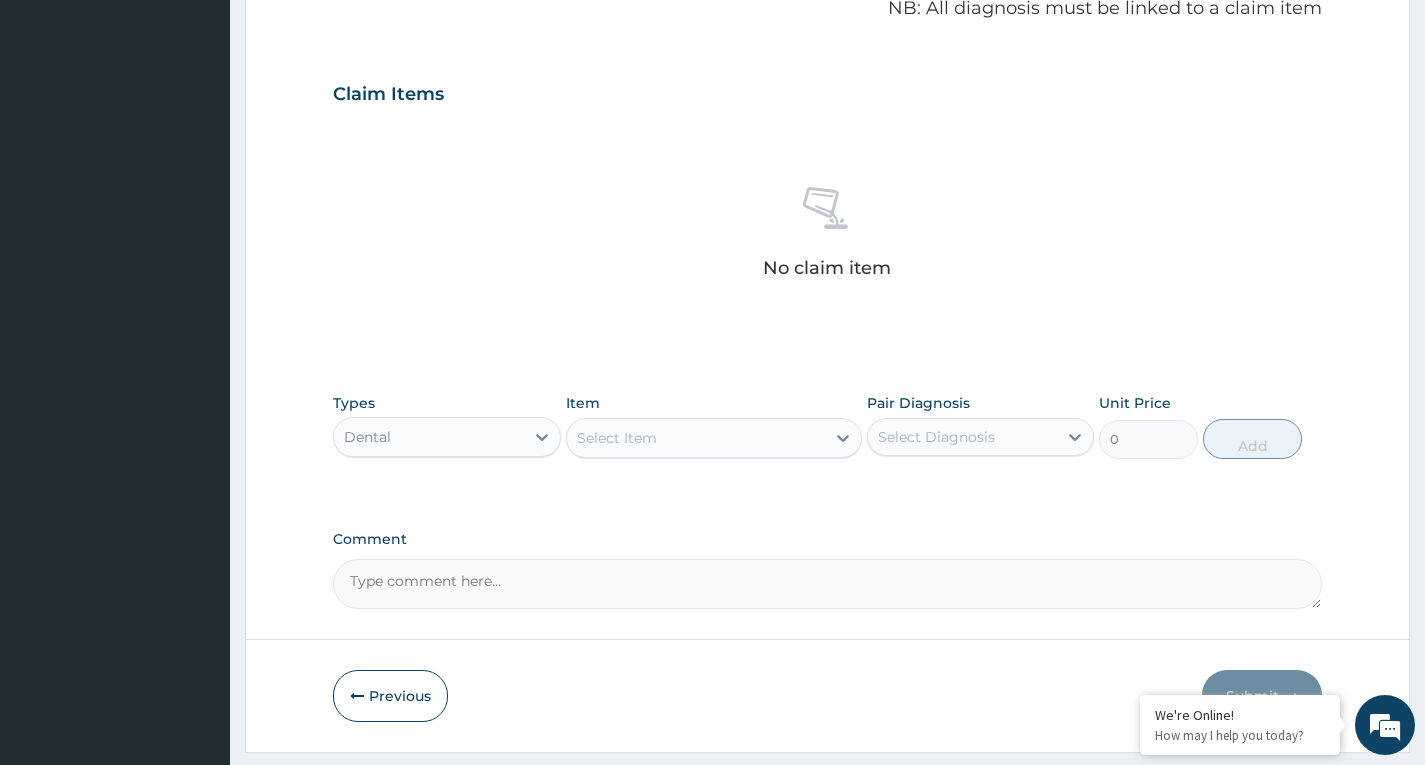 scroll, scrollTop: 677, scrollLeft: 0, axis: vertical 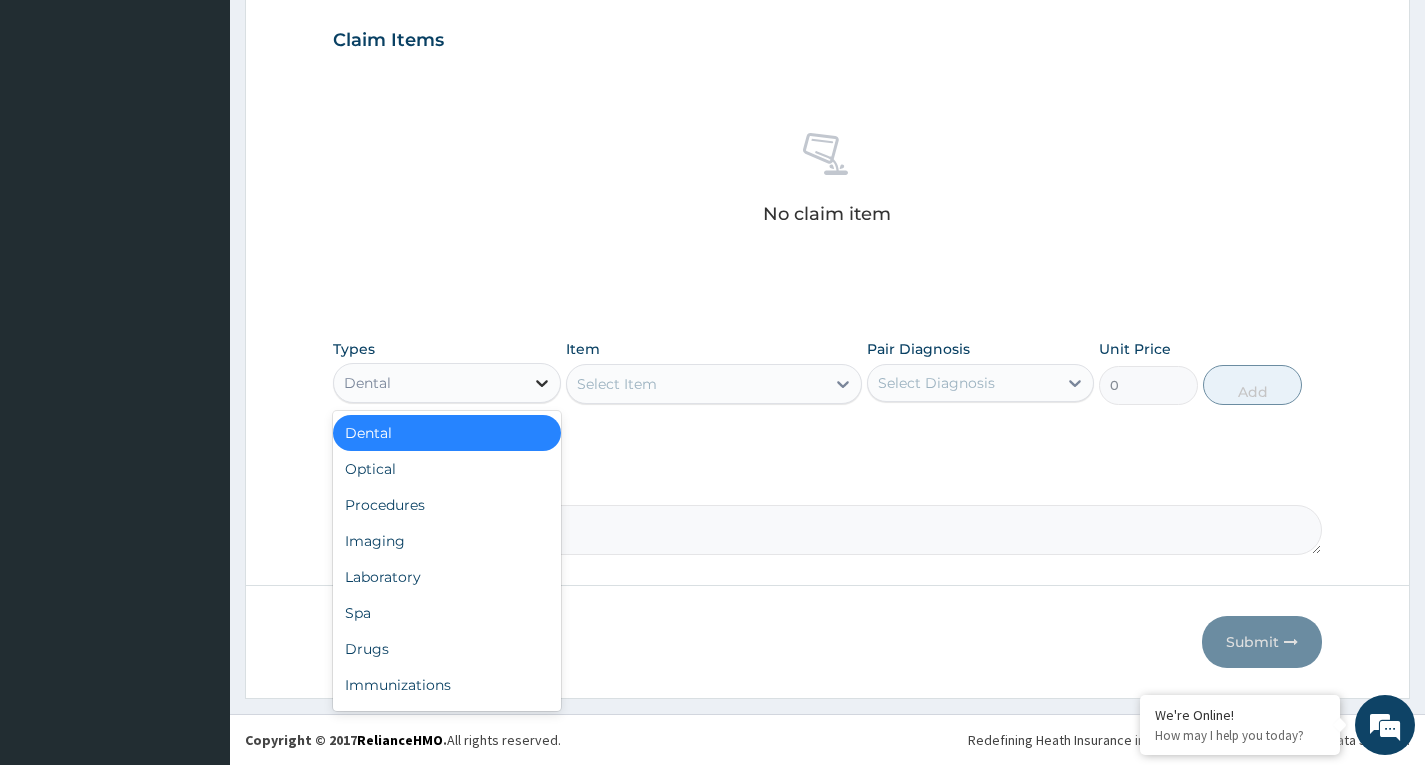 click at bounding box center (542, 383) 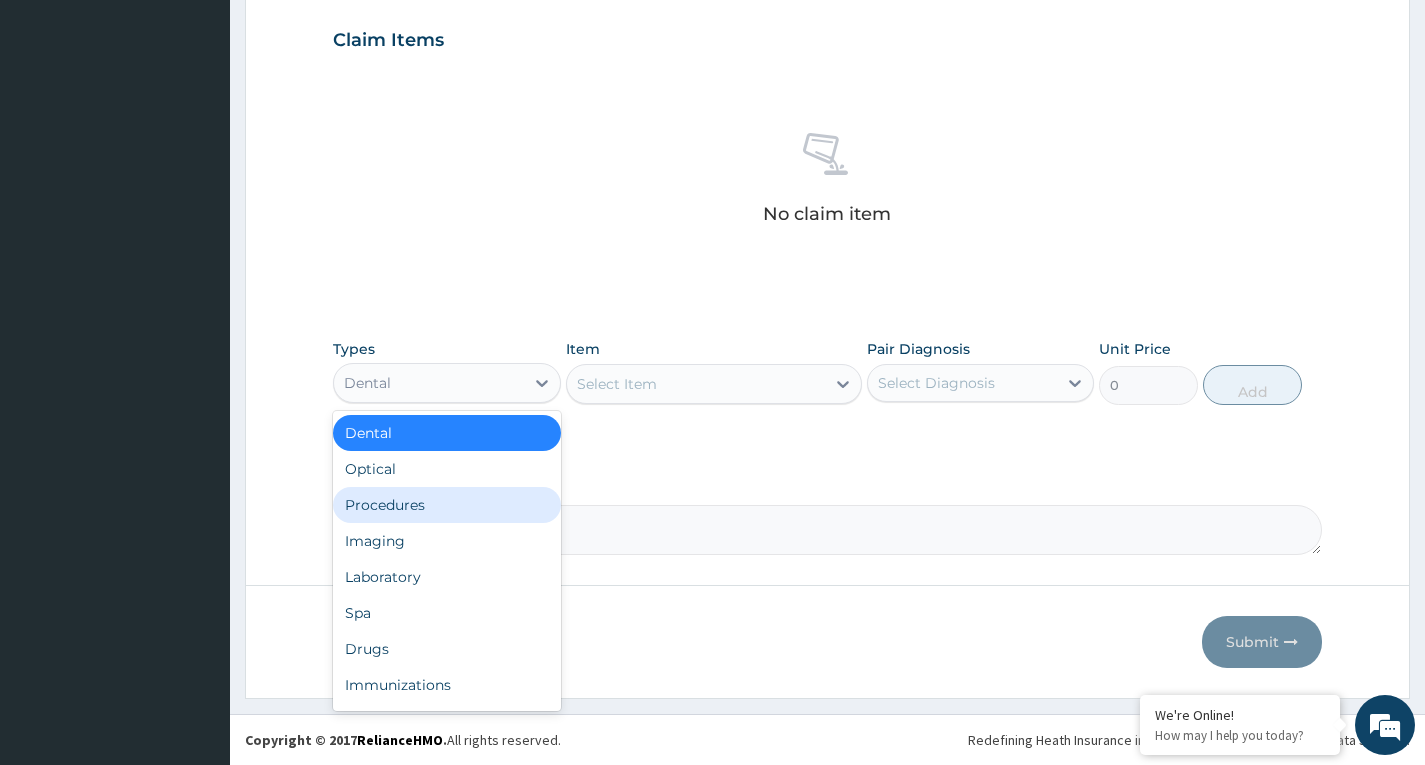 click on "Procedures" at bounding box center [446, 505] 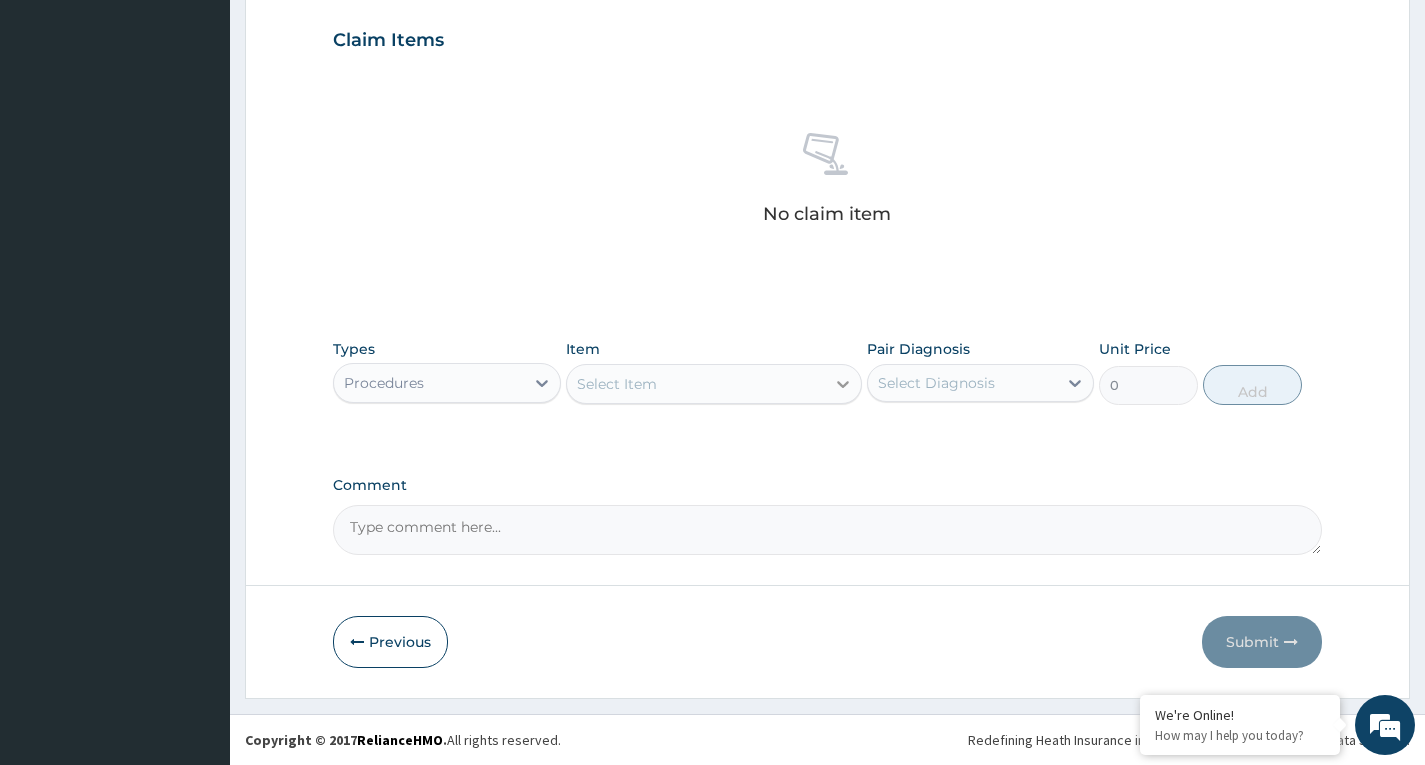 click at bounding box center [843, 384] 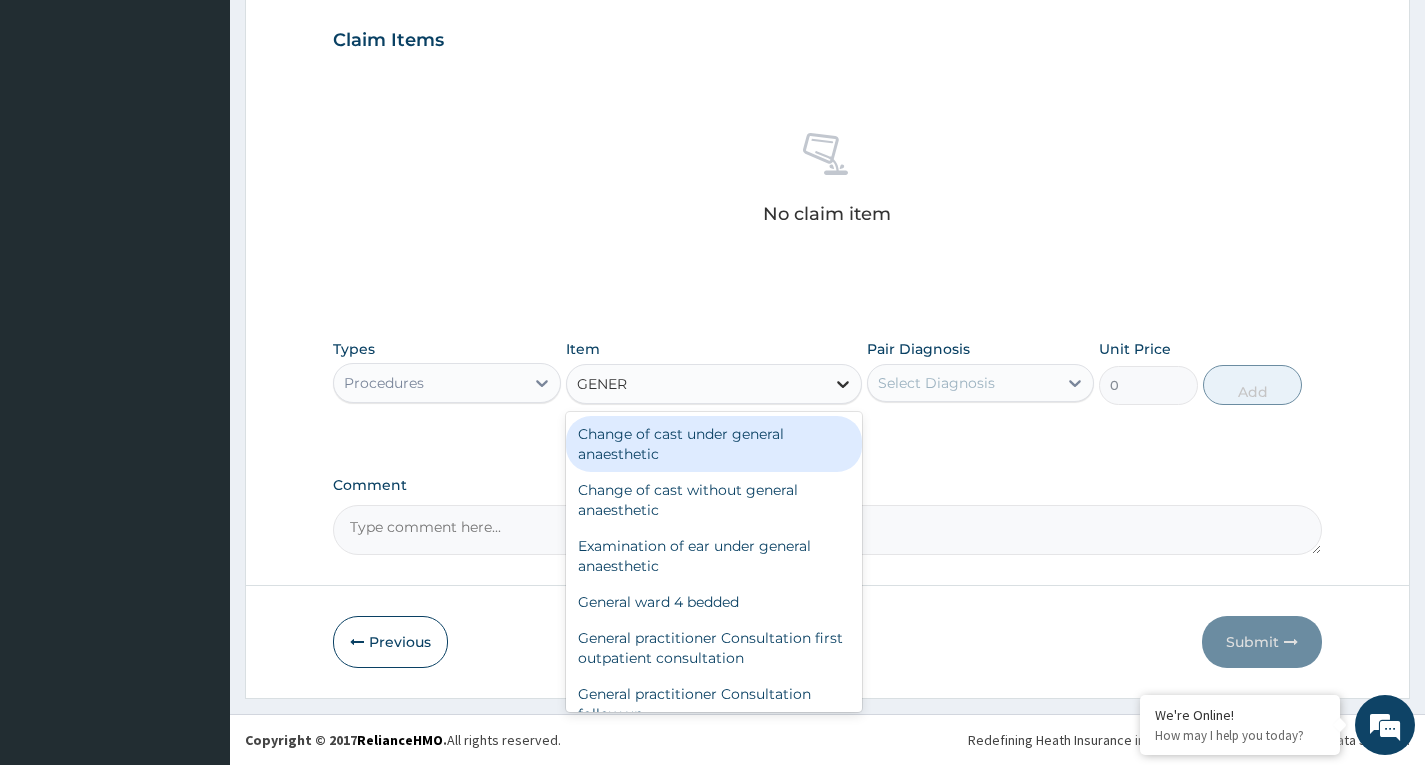 type on "GENERA" 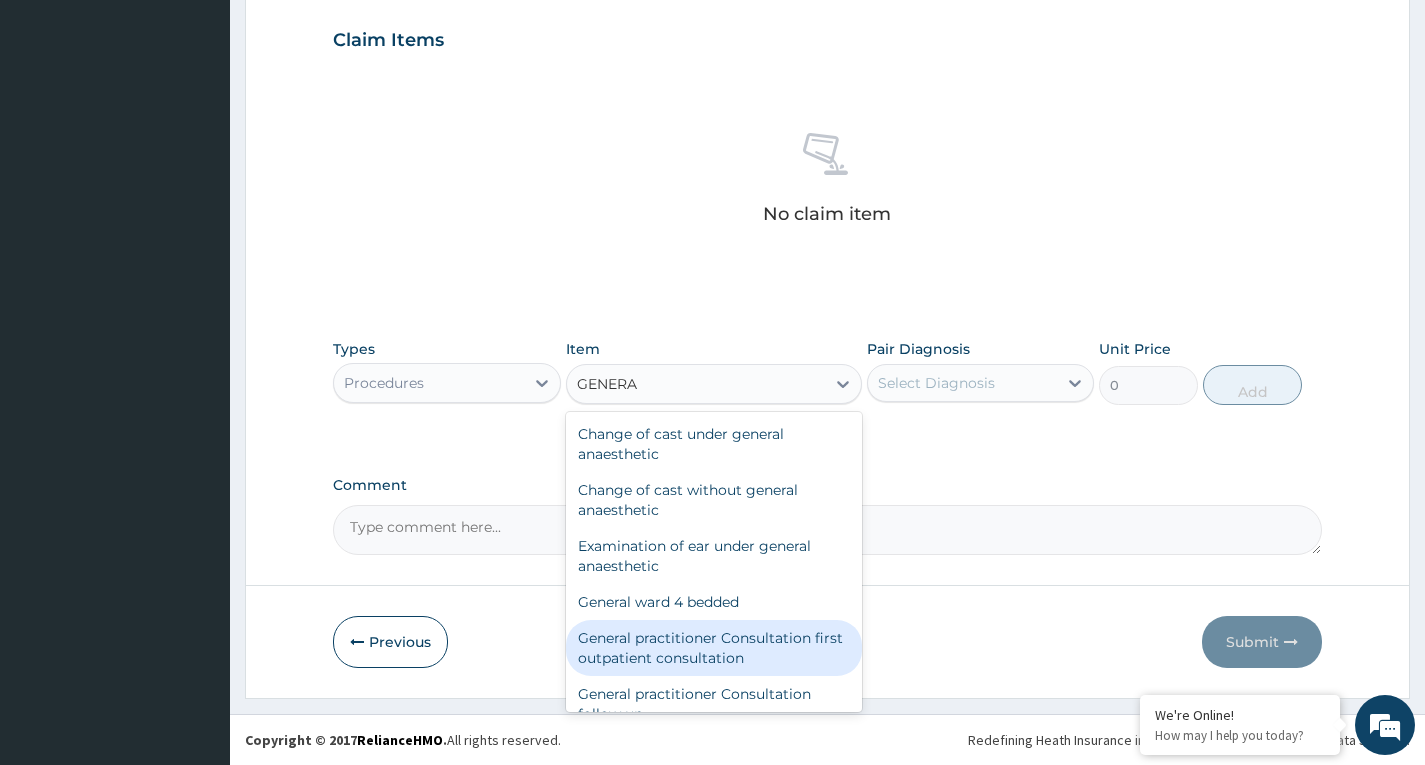 click on "General practitioner Consultation first outpatient consultation" at bounding box center (714, 648) 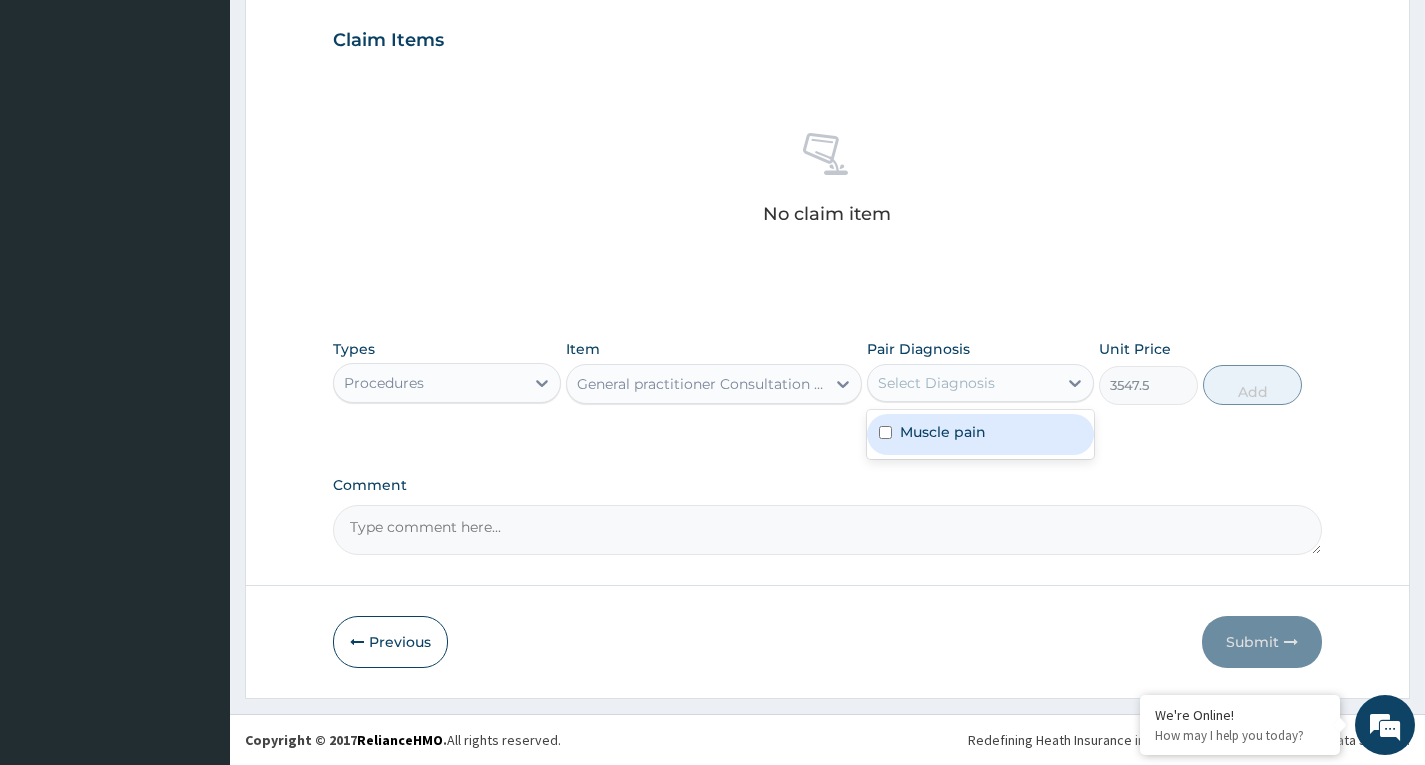 click on "Select Diagnosis" at bounding box center [962, 383] 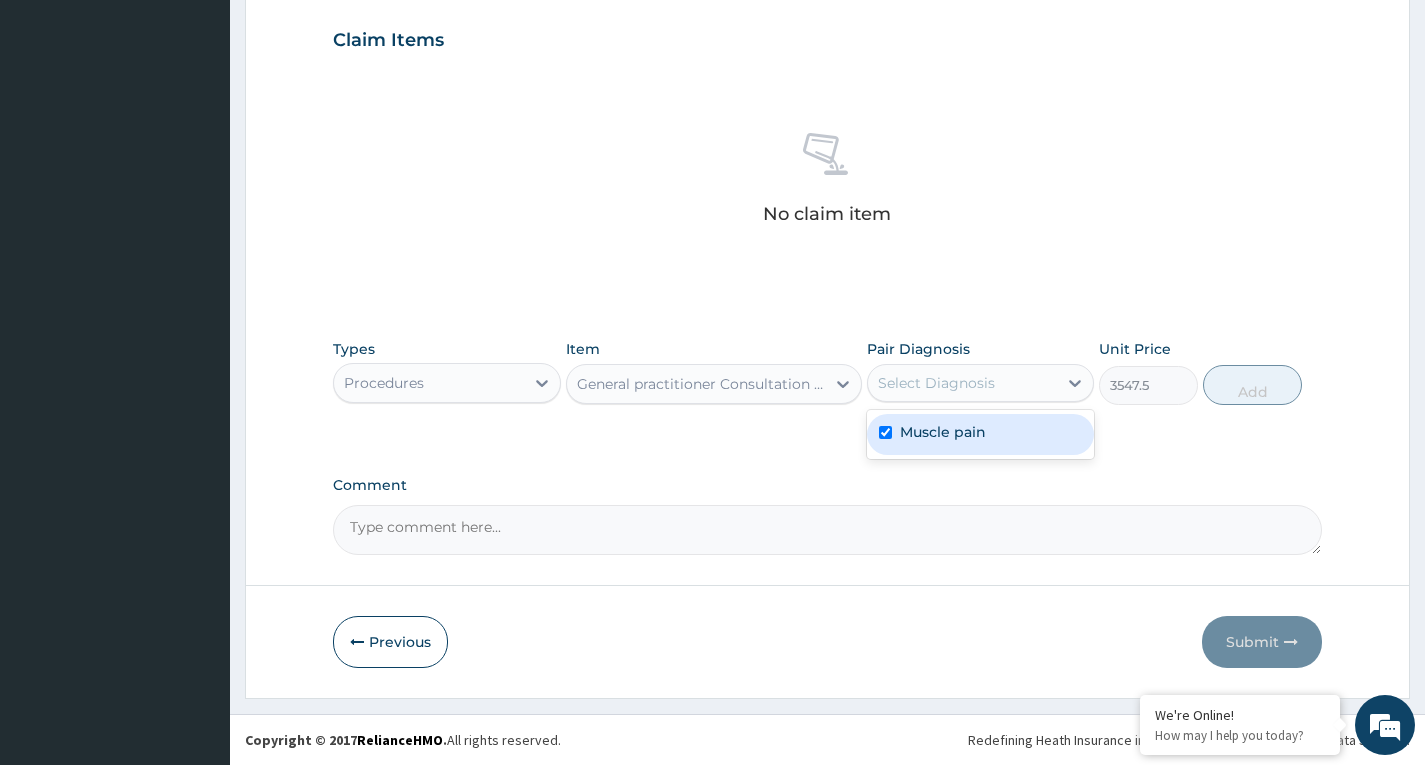 checkbox on "true" 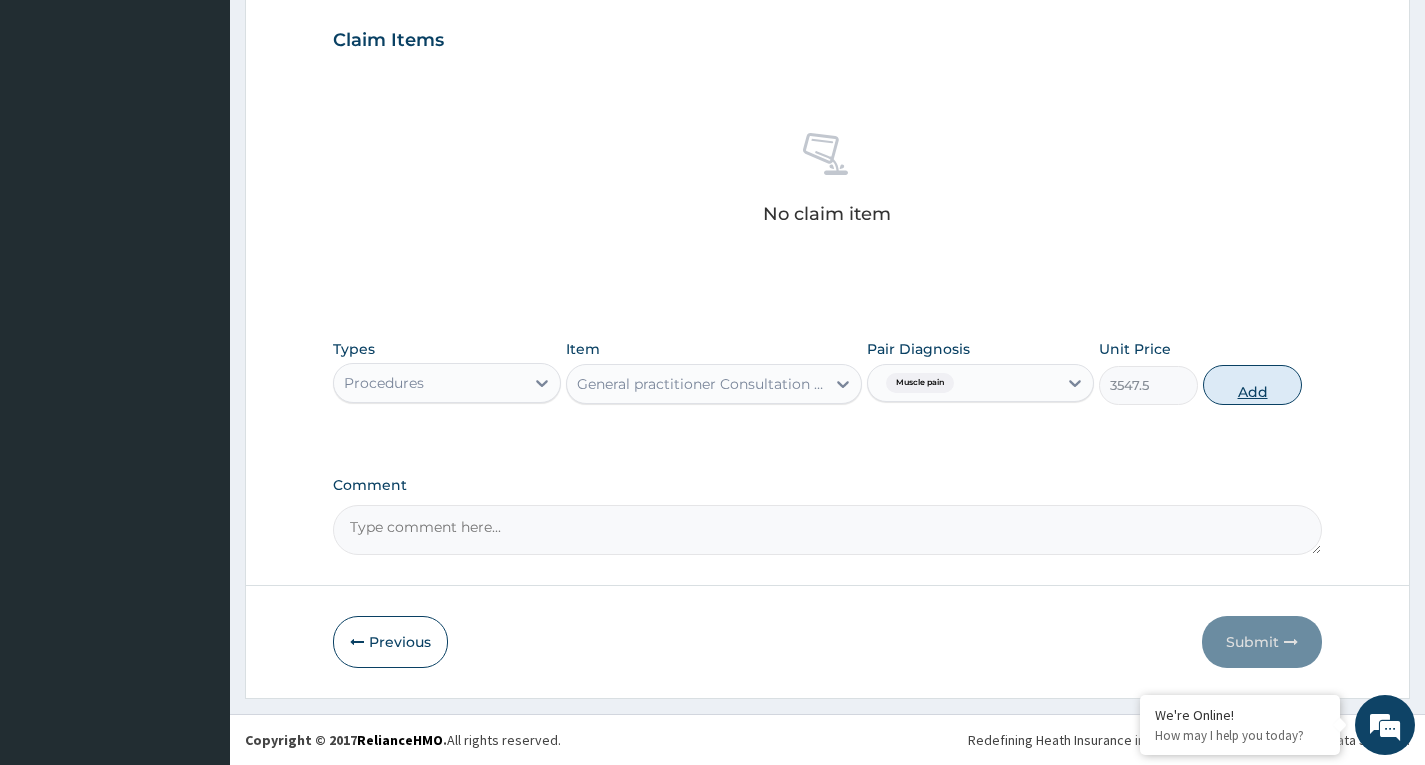 click on "Add" at bounding box center (1252, 385) 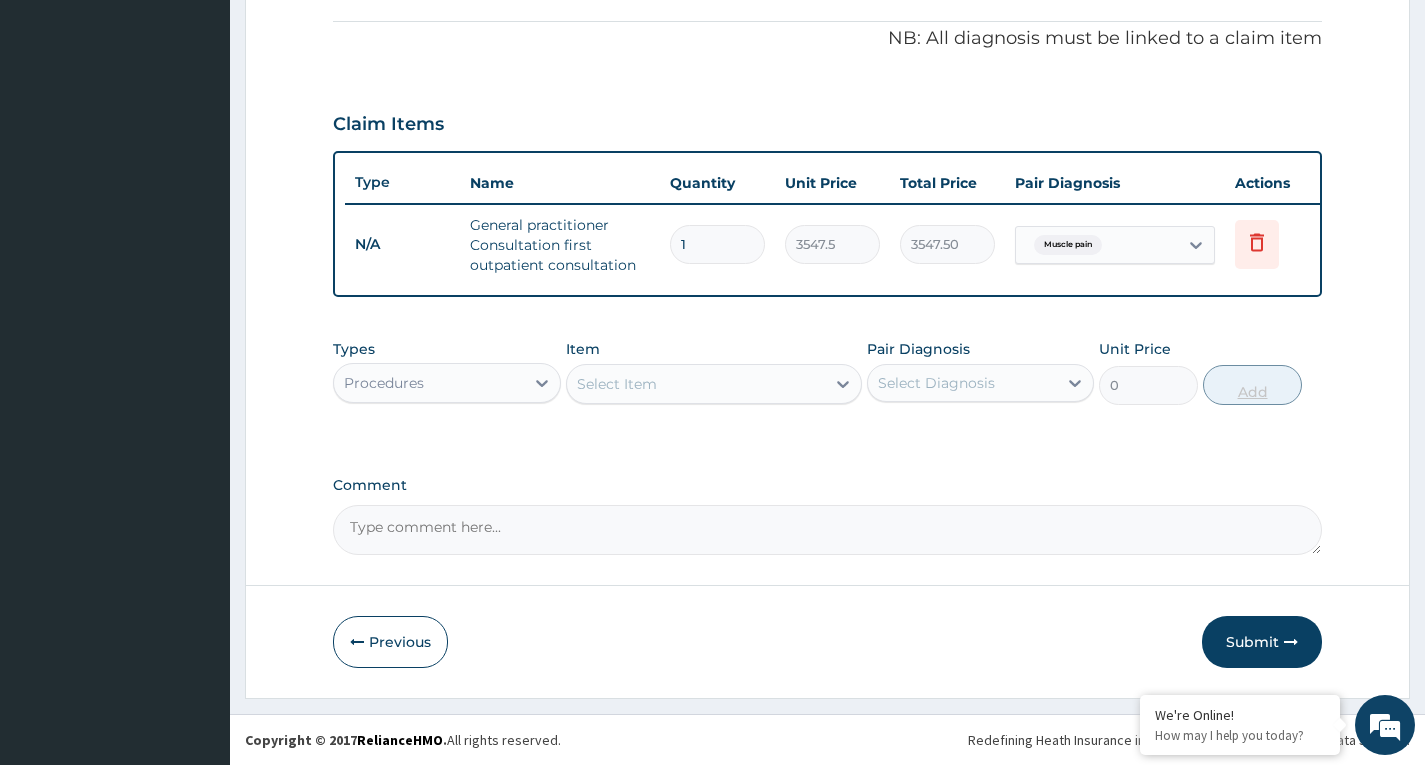 scroll, scrollTop: 608, scrollLeft: 0, axis: vertical 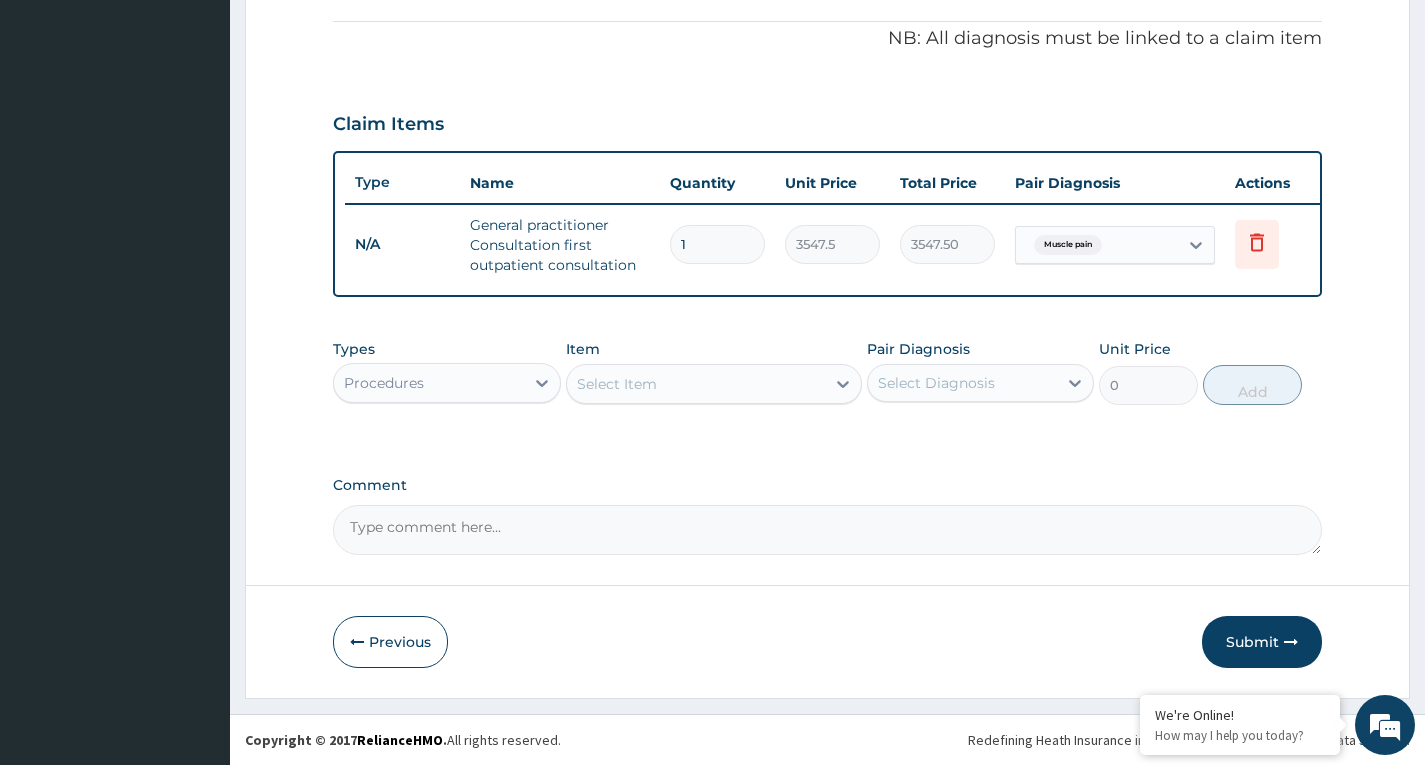 click on "Select Item" at bounding box center (696, 384) 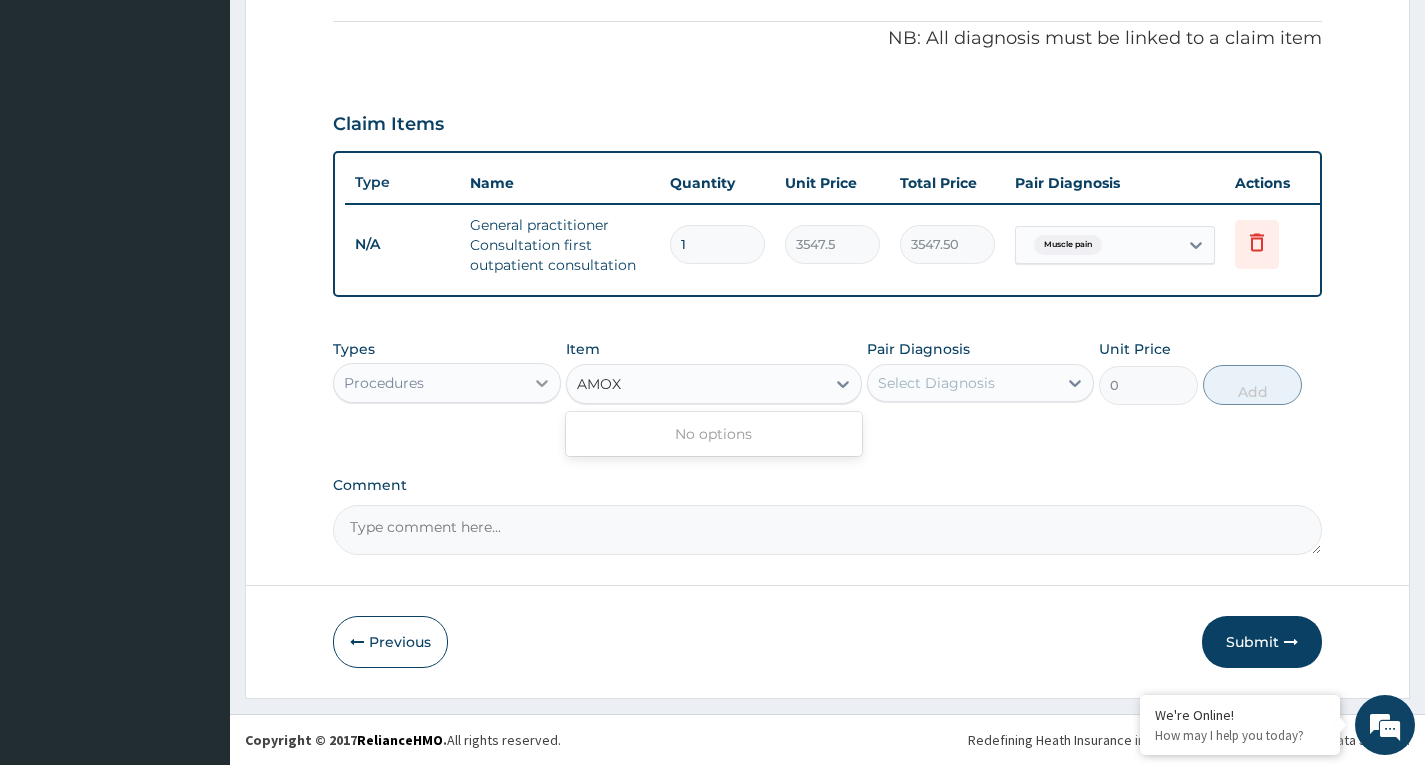 type on "AMOX" 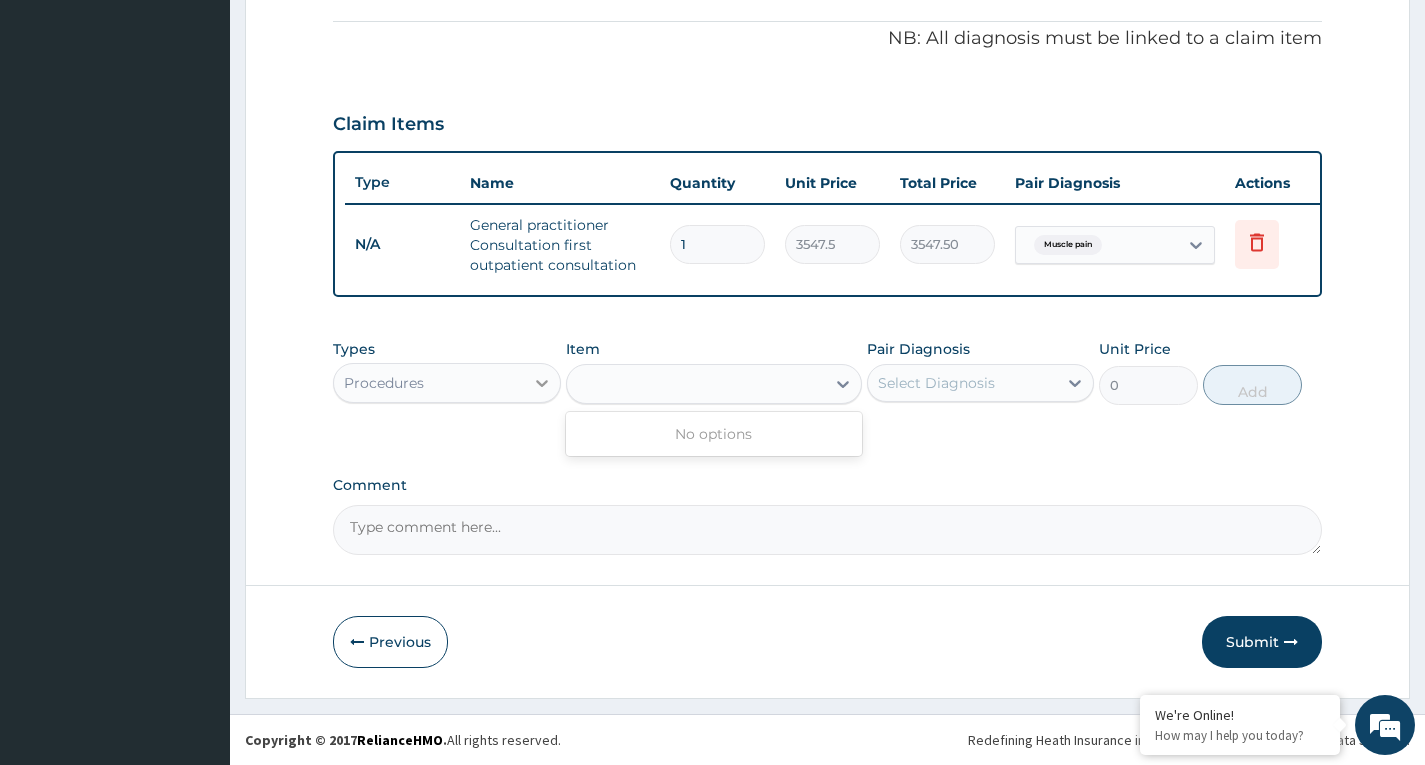 click 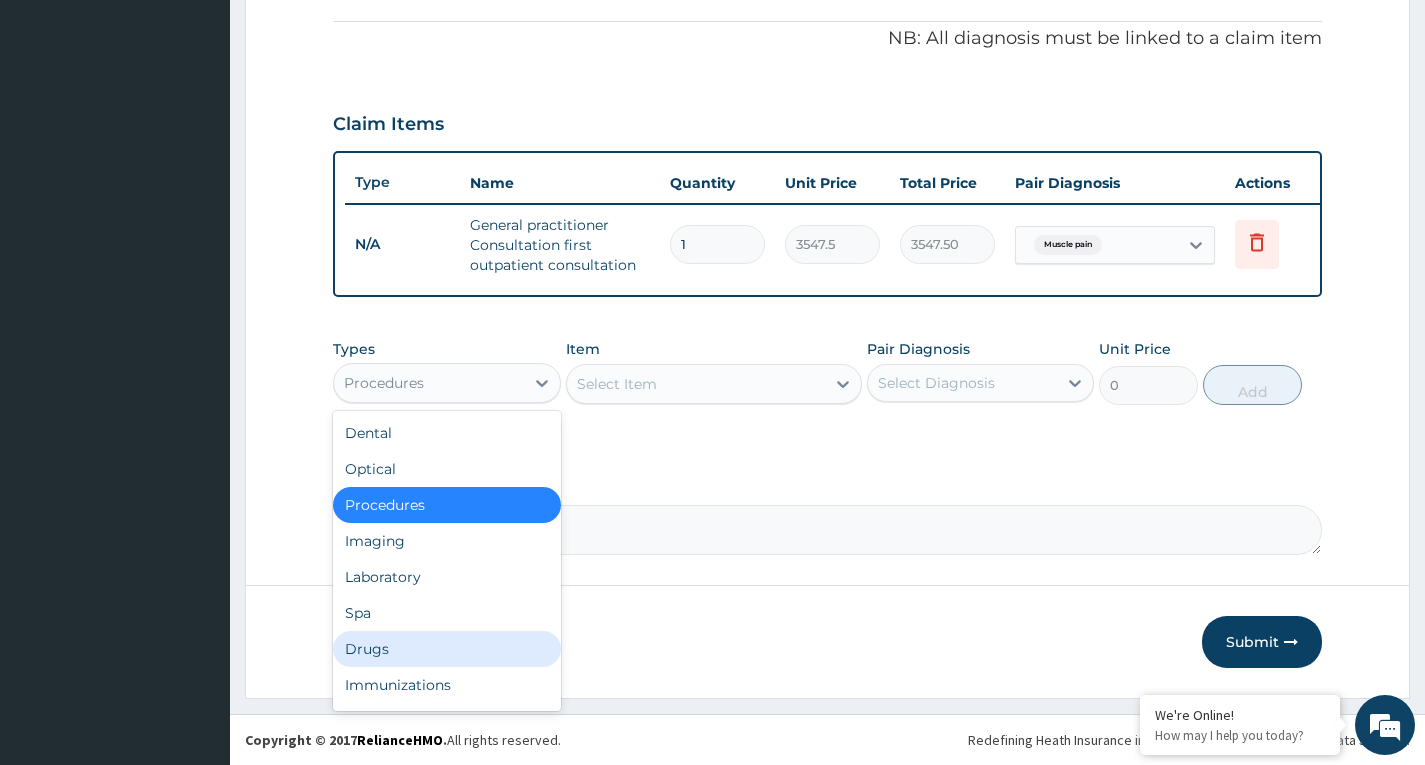 drag, startPoint x: 449, startPoint y: 640, endPoint x: 499, endPoint y: 602, distance: 62.801273 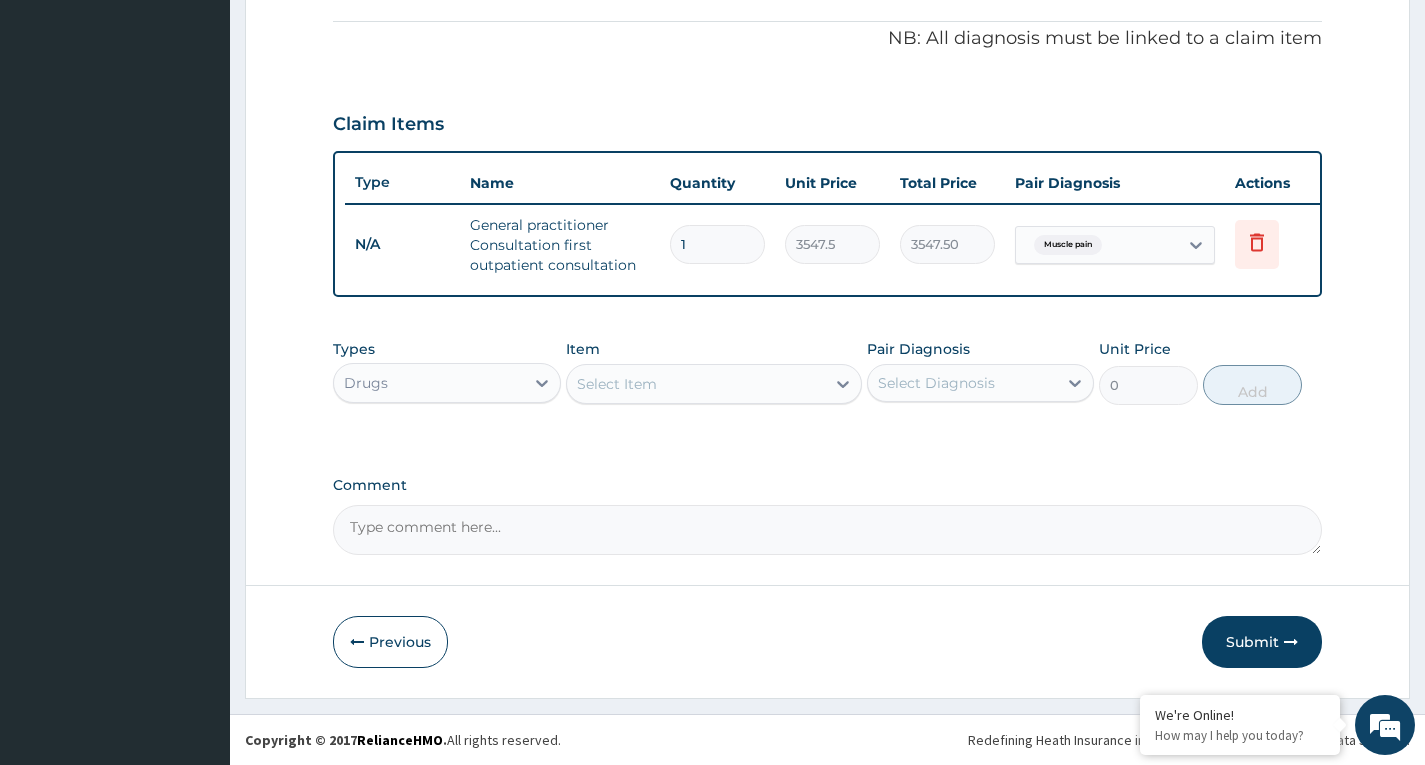 click on "Select Item" at bounding box center (696, 384) 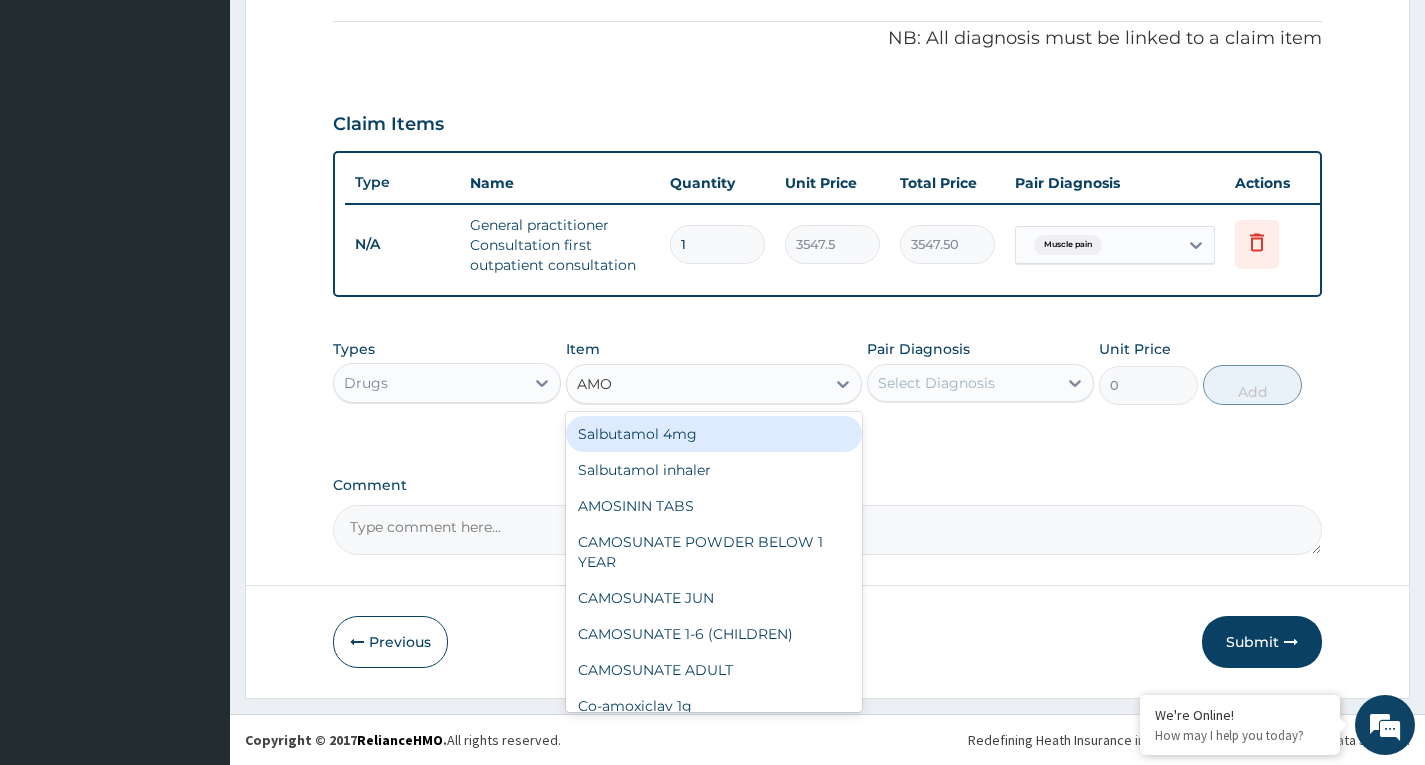 type on "AMOX" 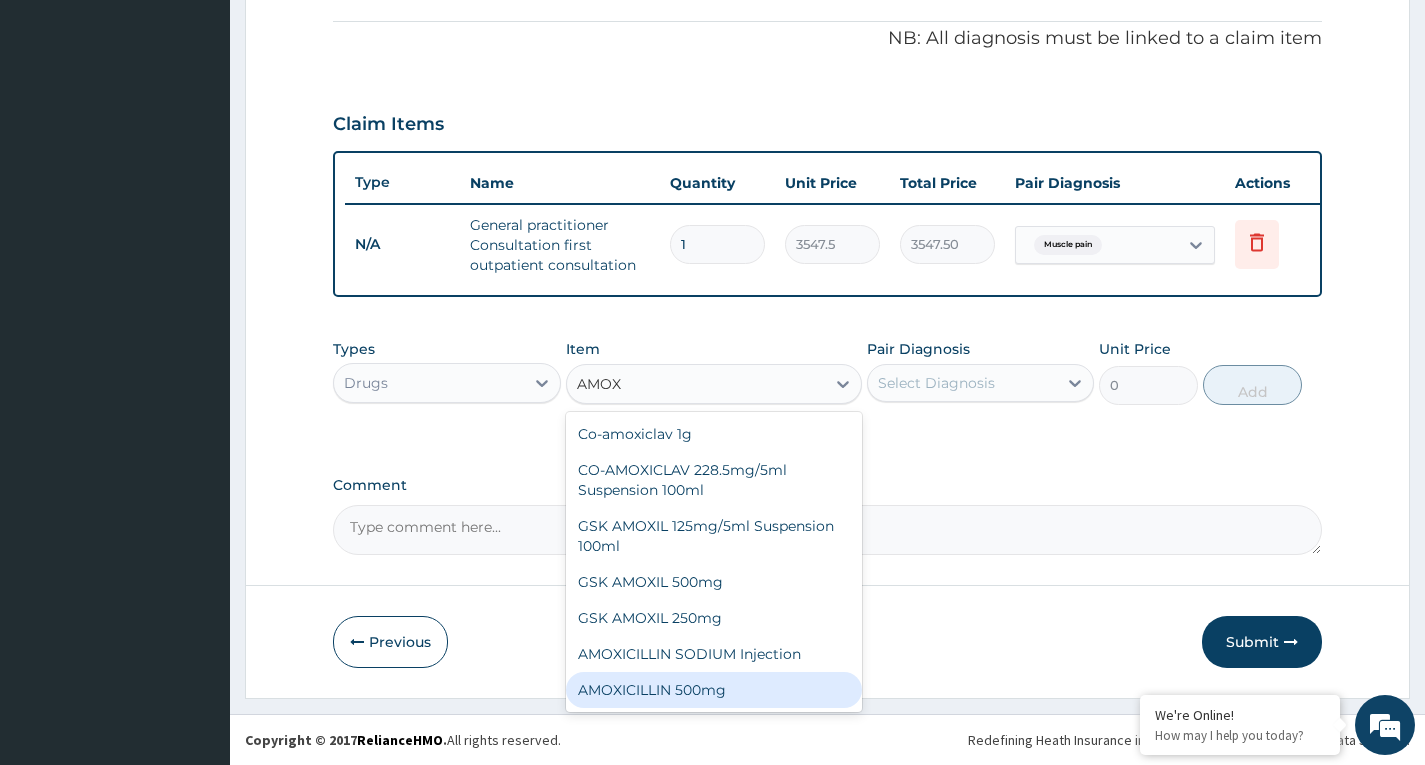 click on "AMOXICILLIN 500mg" at bounding box center (714, 690) 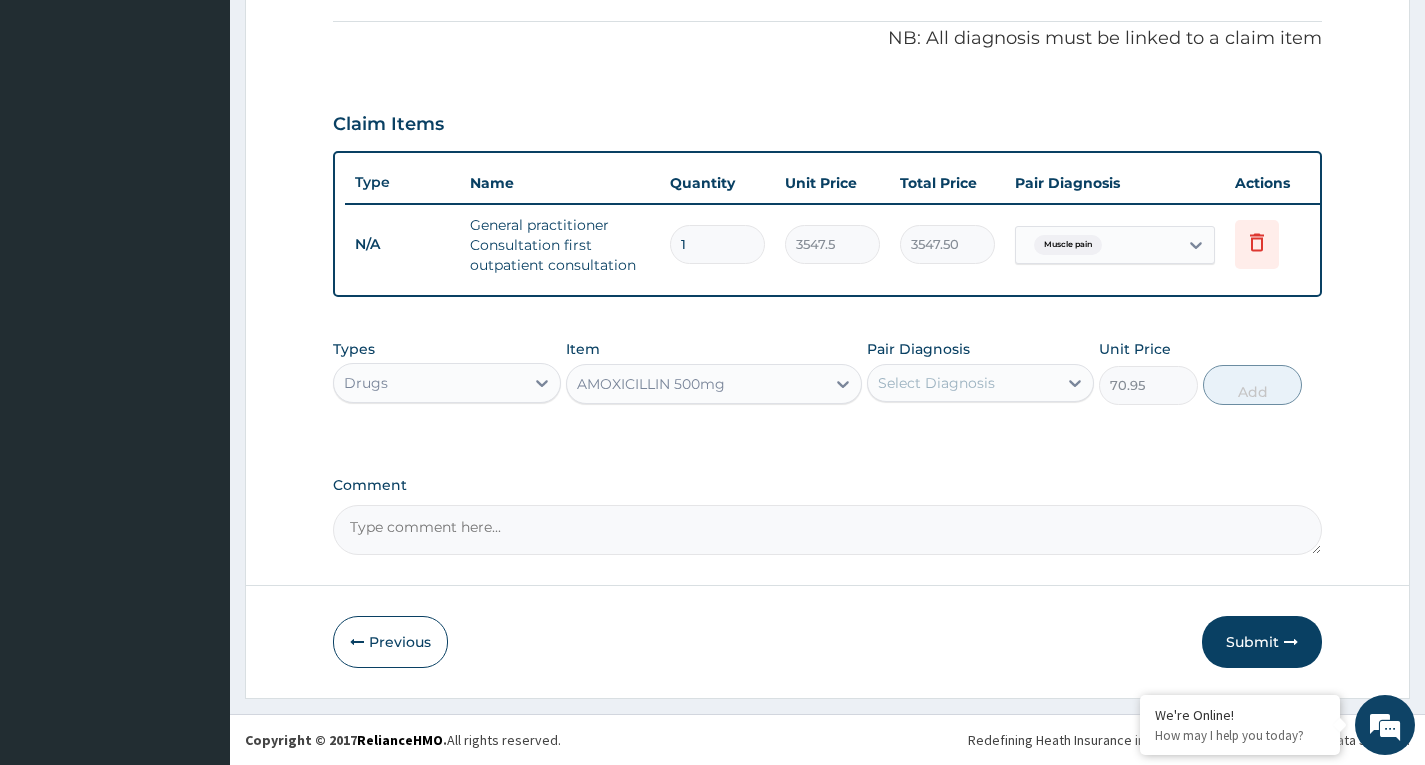 click on "Select Diagnosis" at bounding box center [936, 383] 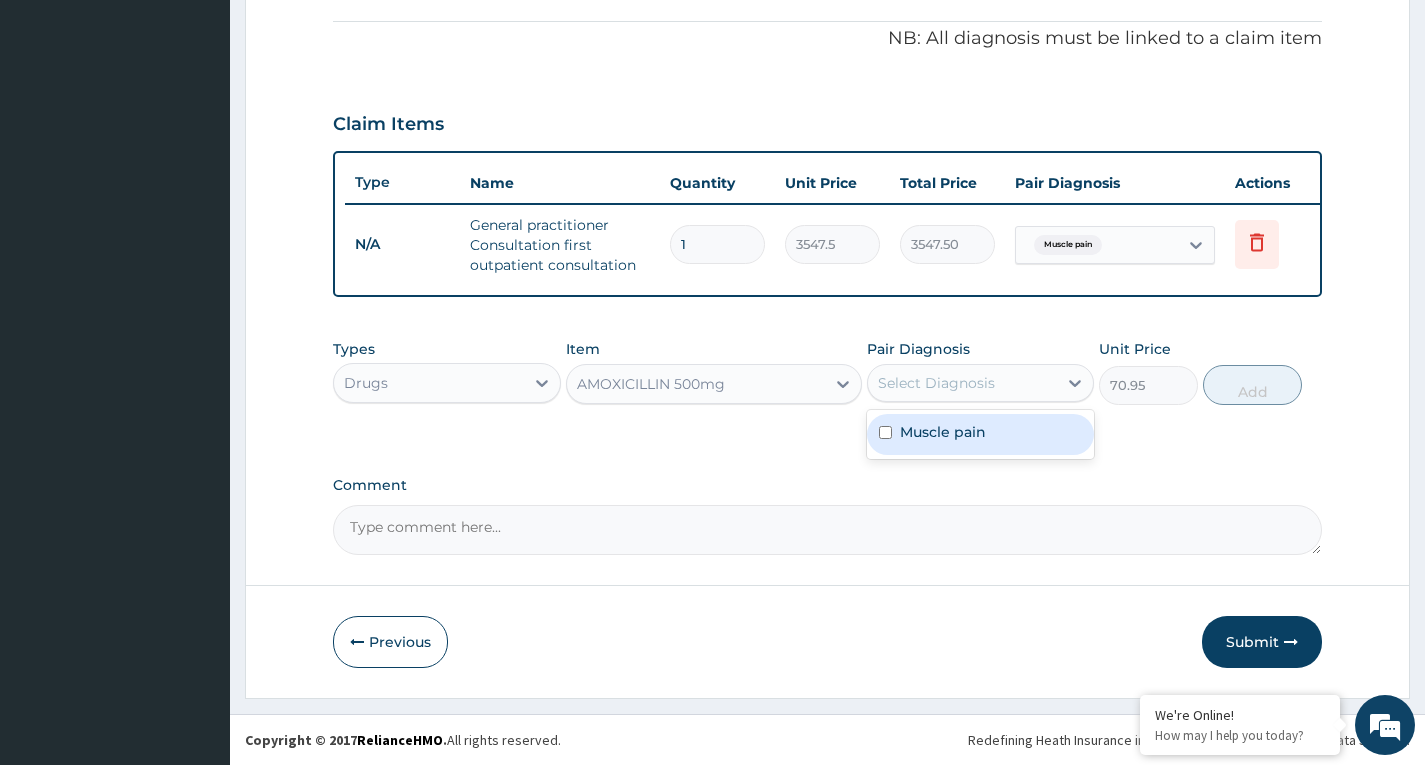 drag, startPoint x: 932, startPoint y: 428, endPoint x: 1012, endPoint y: 429, distance: 80.00625 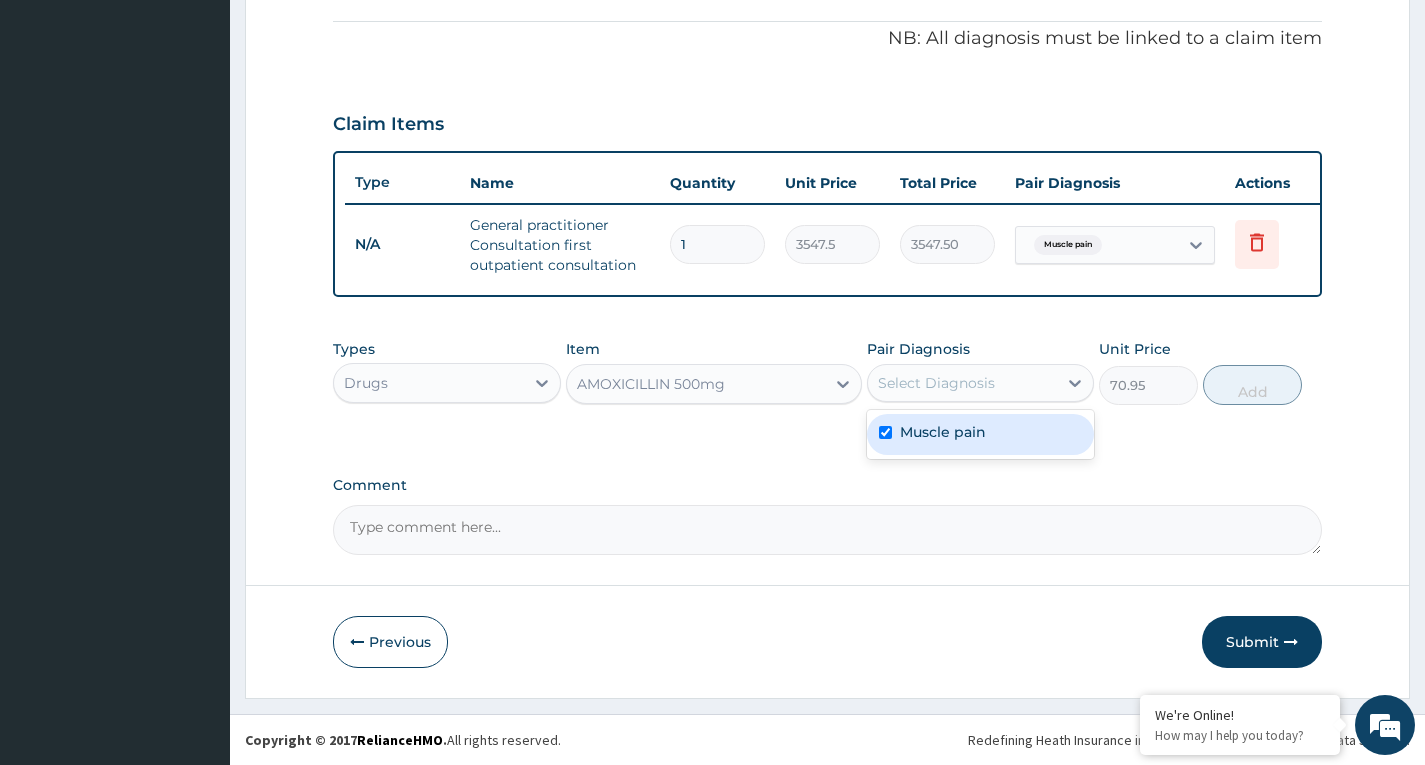 checkbox on "true" 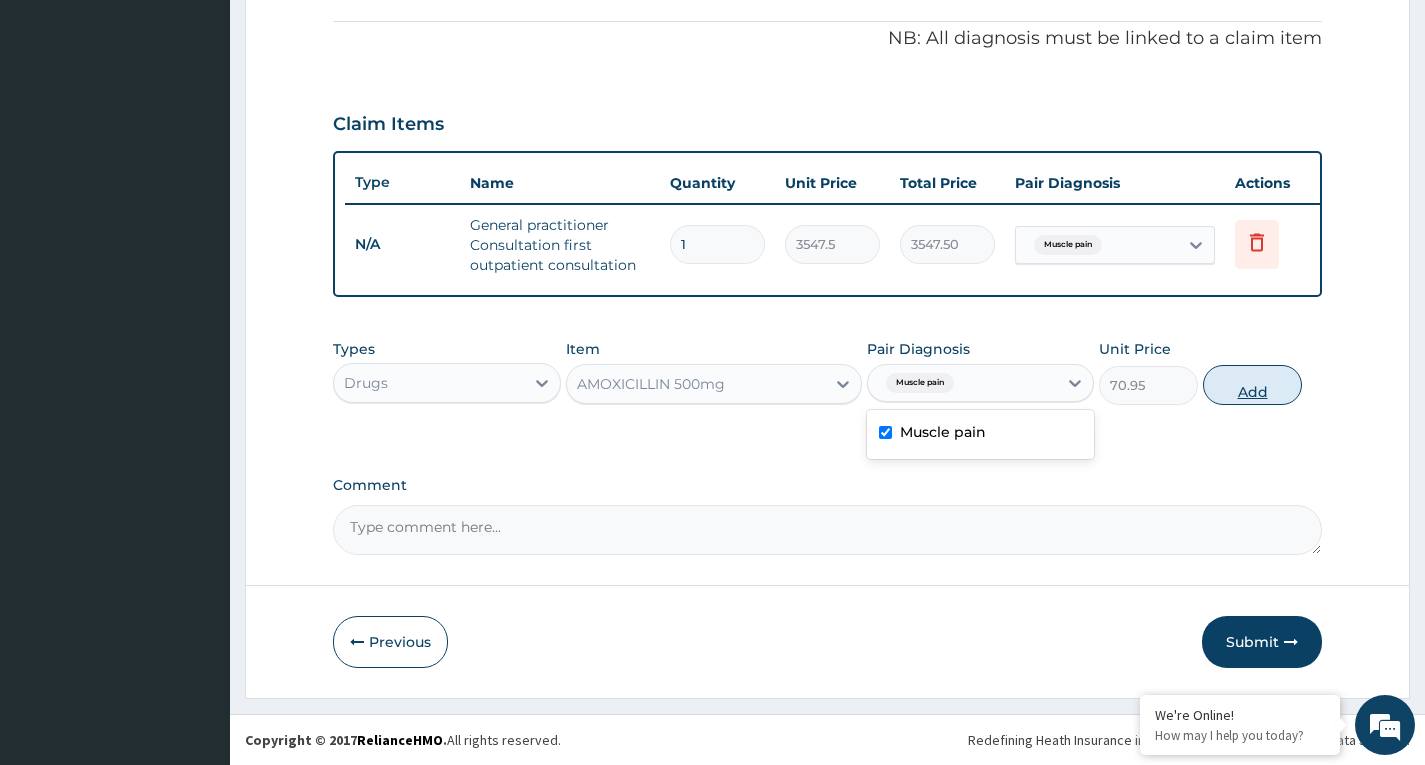 click on "Add" at bounding box center (1252, 385) 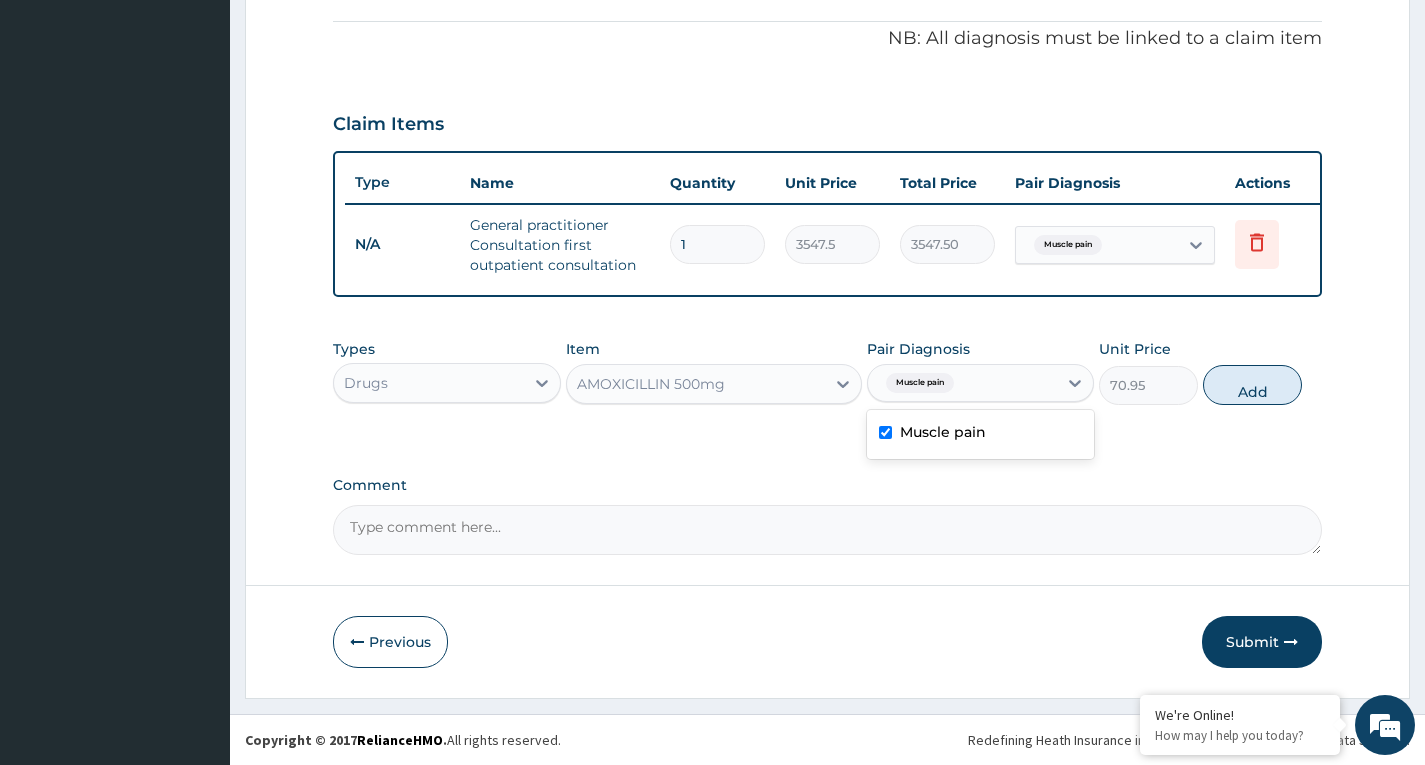 type on "0" 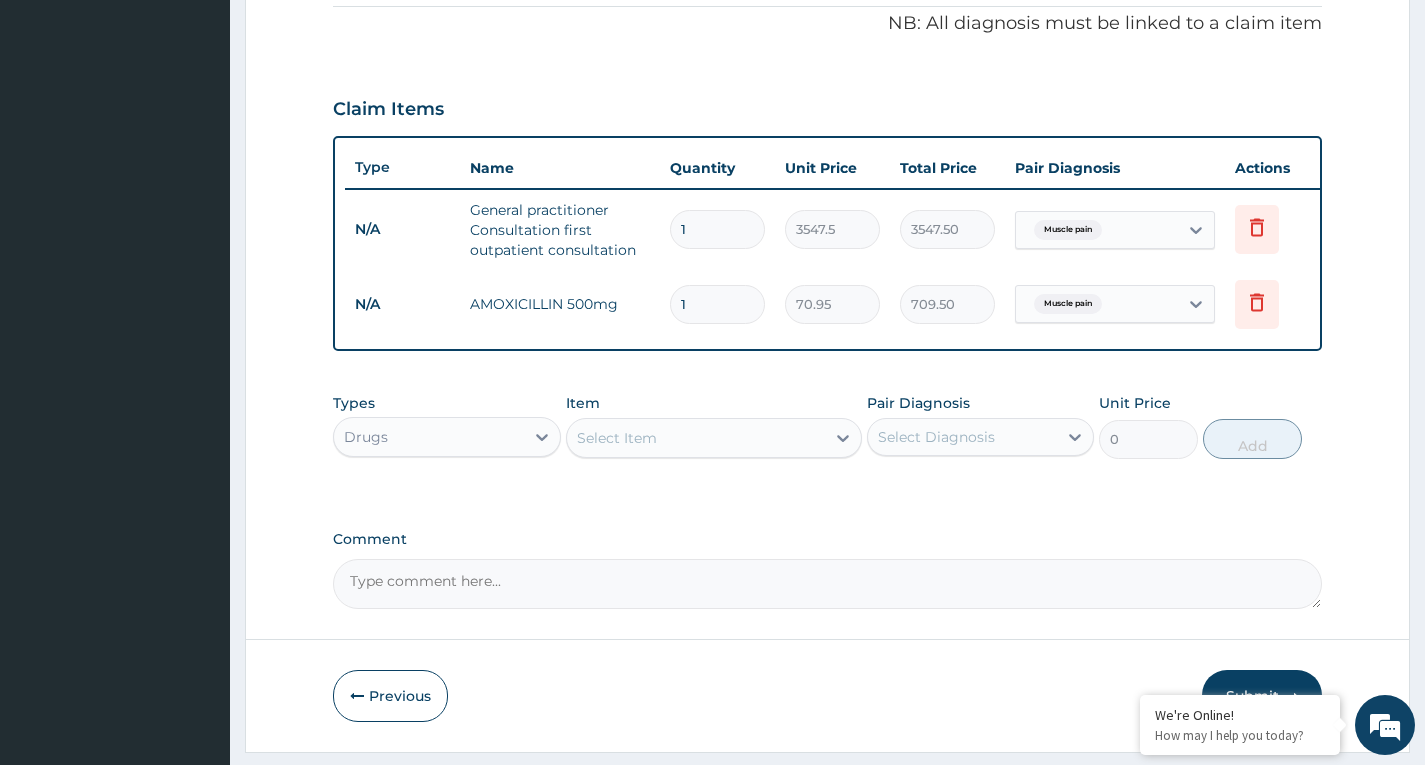 type on "10" 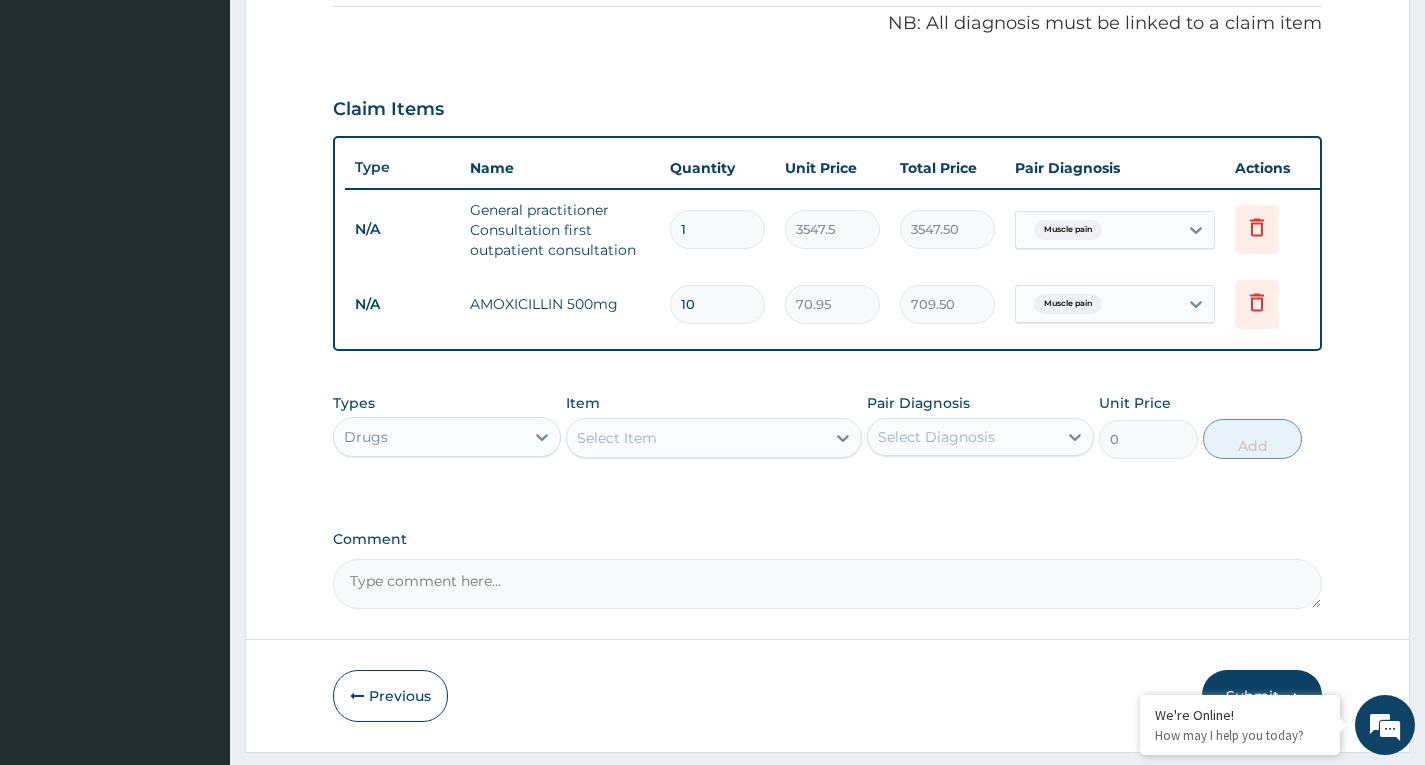 type on "709.50" 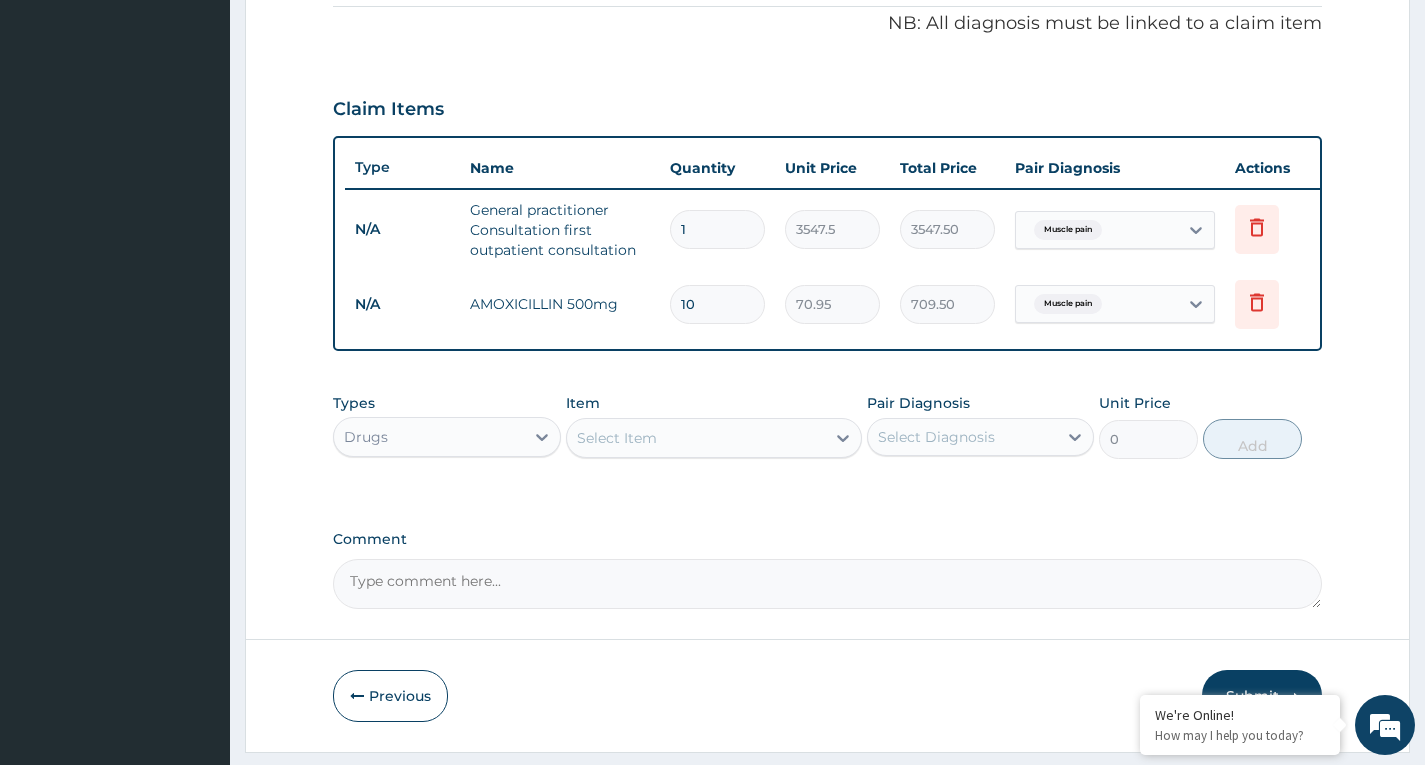 type on "10" 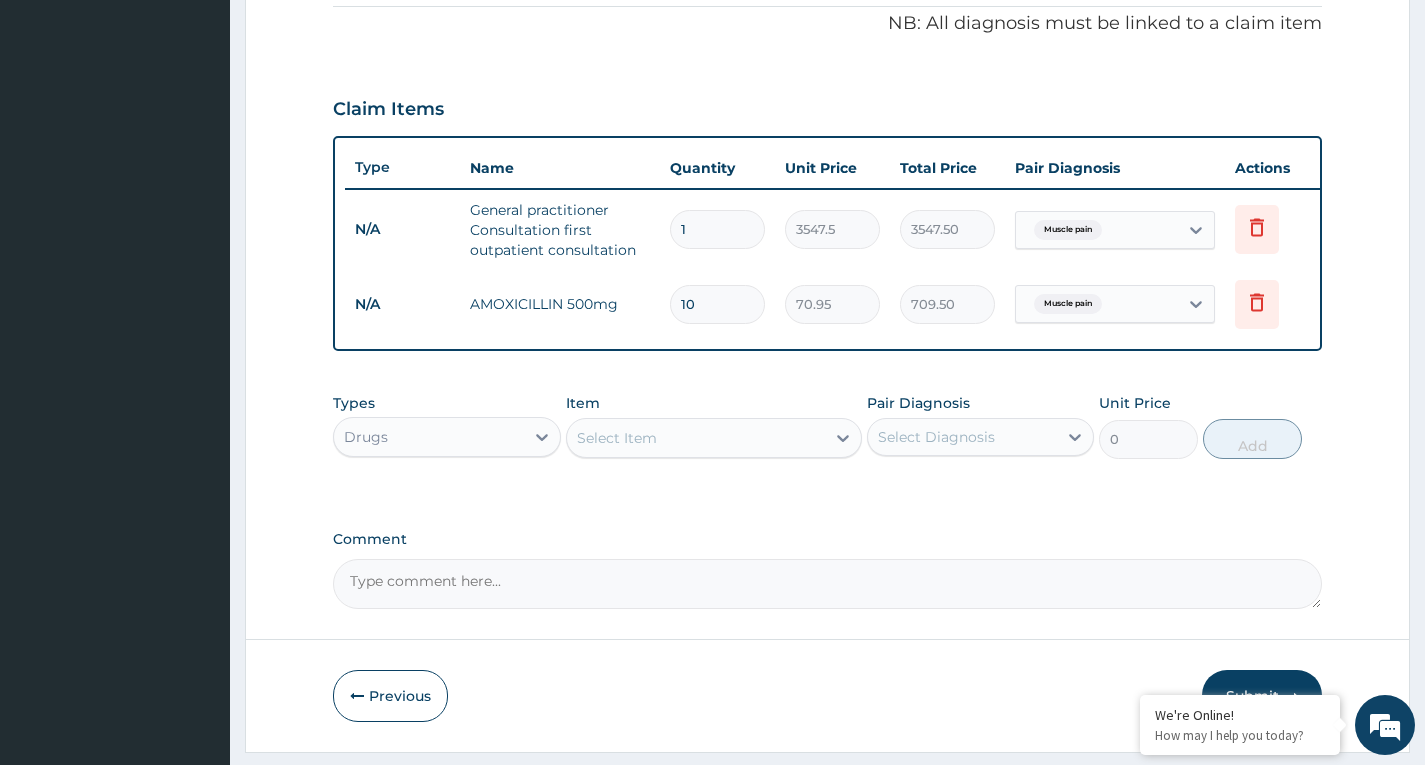 click on "Select Item" at bounding box center [696, 438] 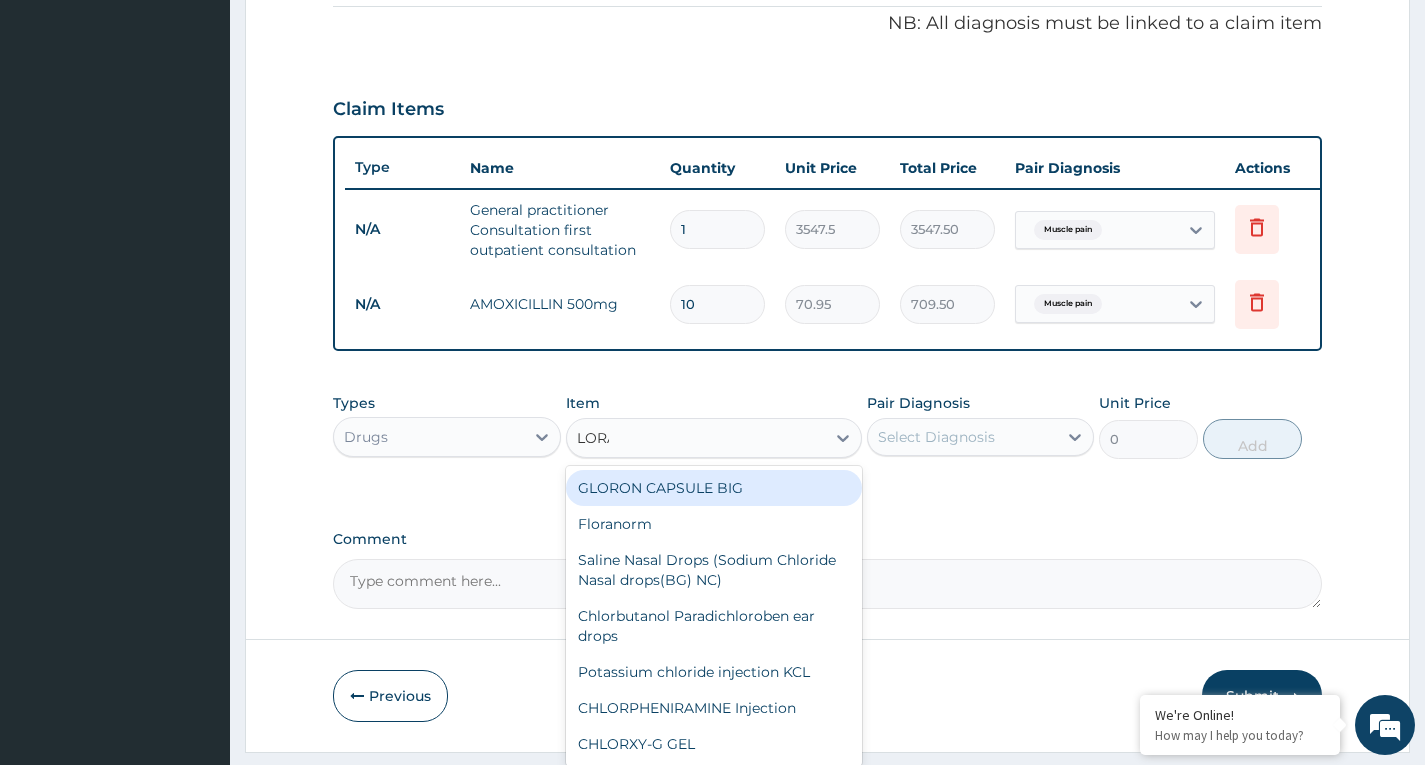 type on "LORAT" 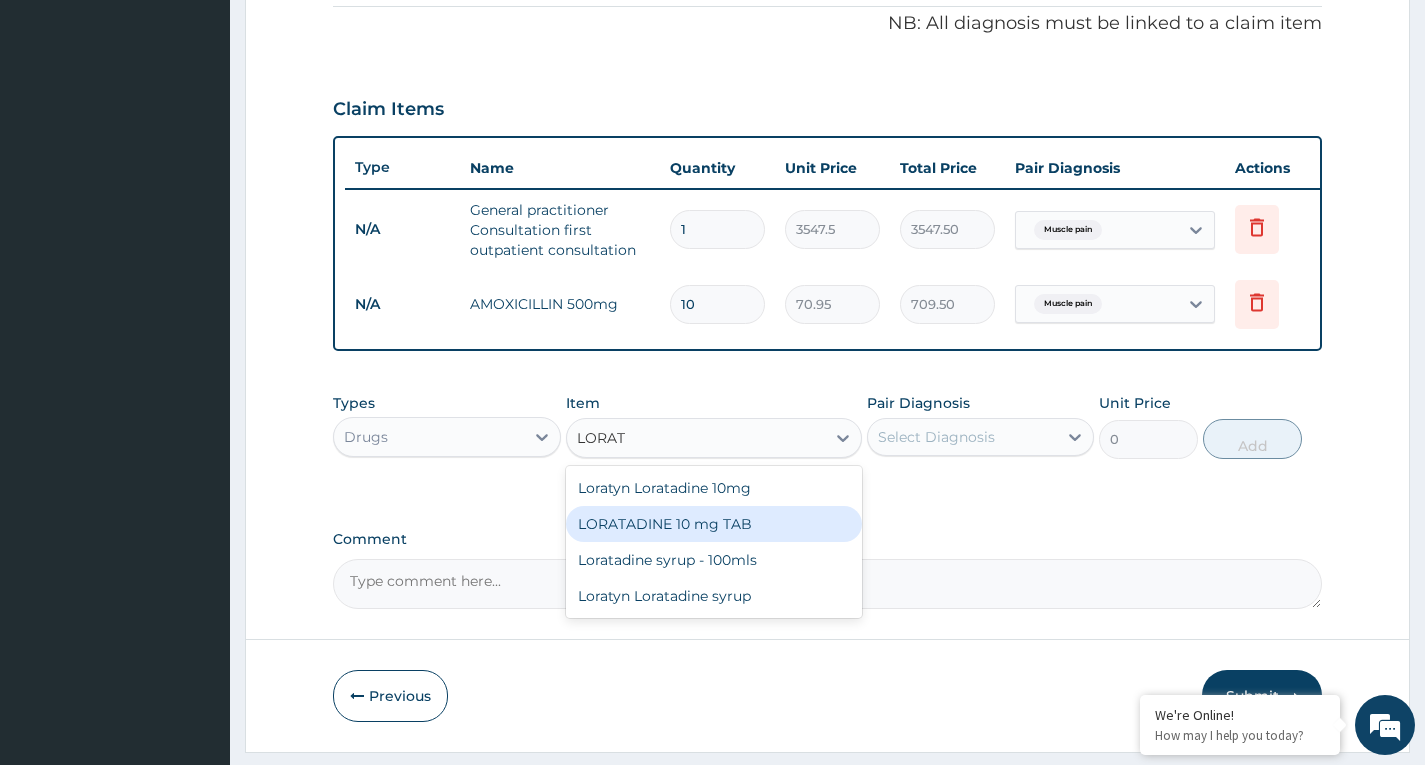 click on "LORATADINE 10 mg TAB" at bounding box center (714, 524) 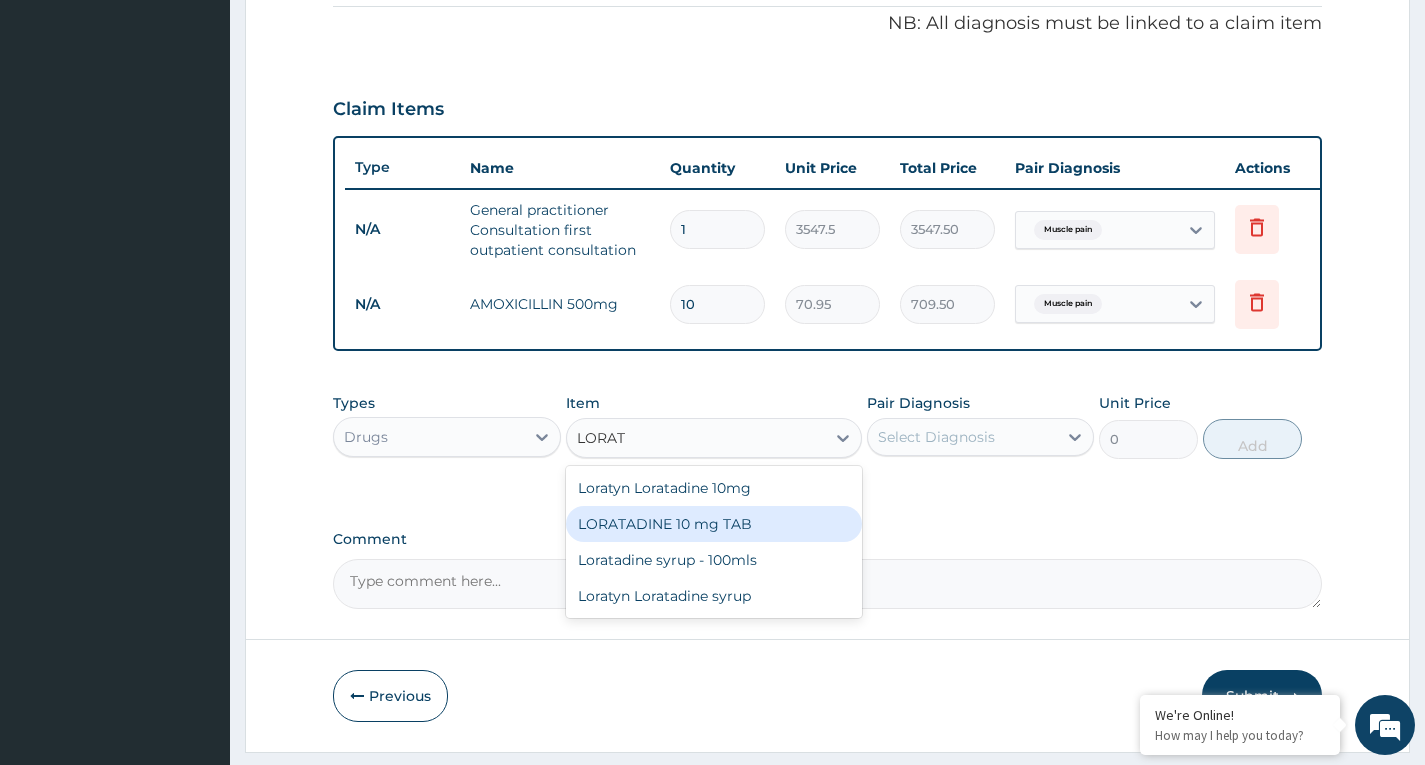 type 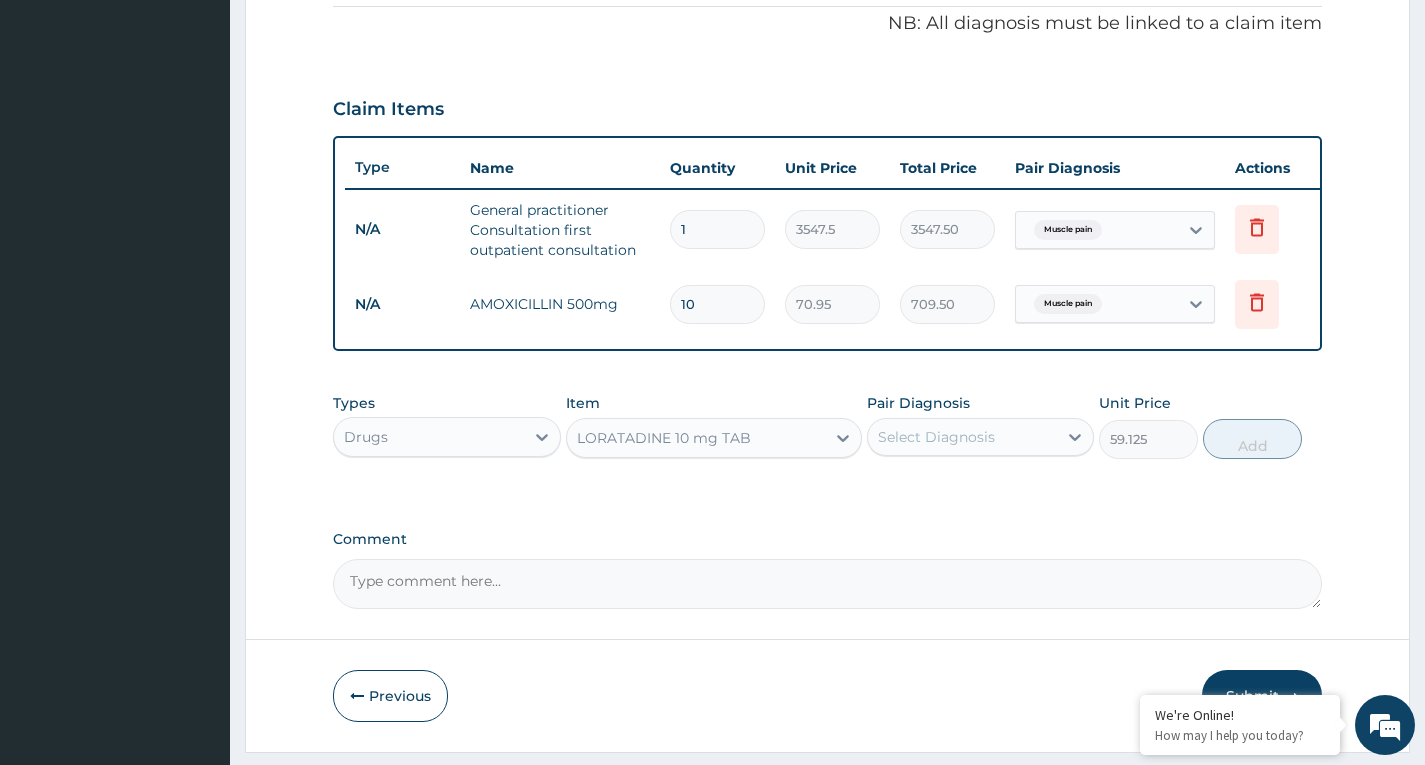 click on "Select Diagnosis" at bounding box center (962, 437) 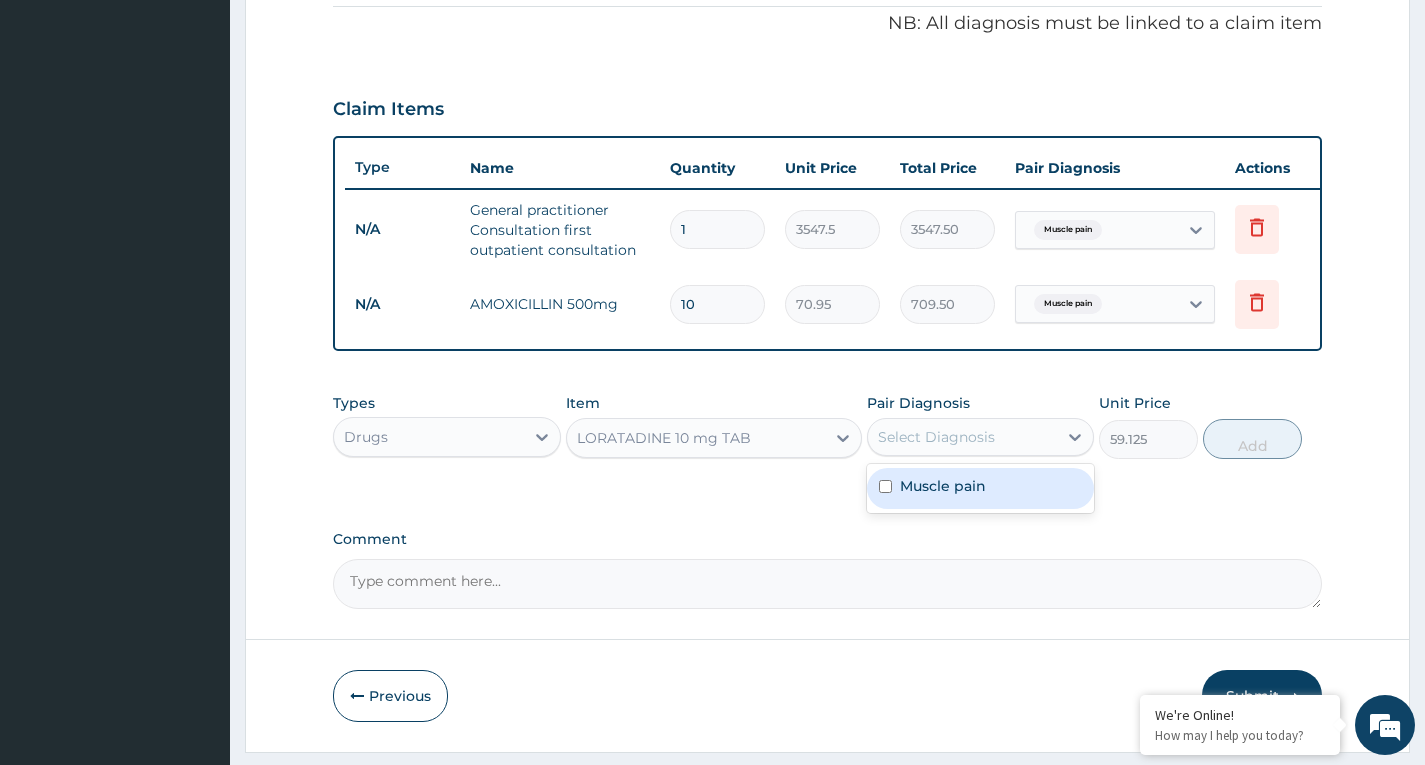 click on "Muscle pain" at bounding box center [980, 488] 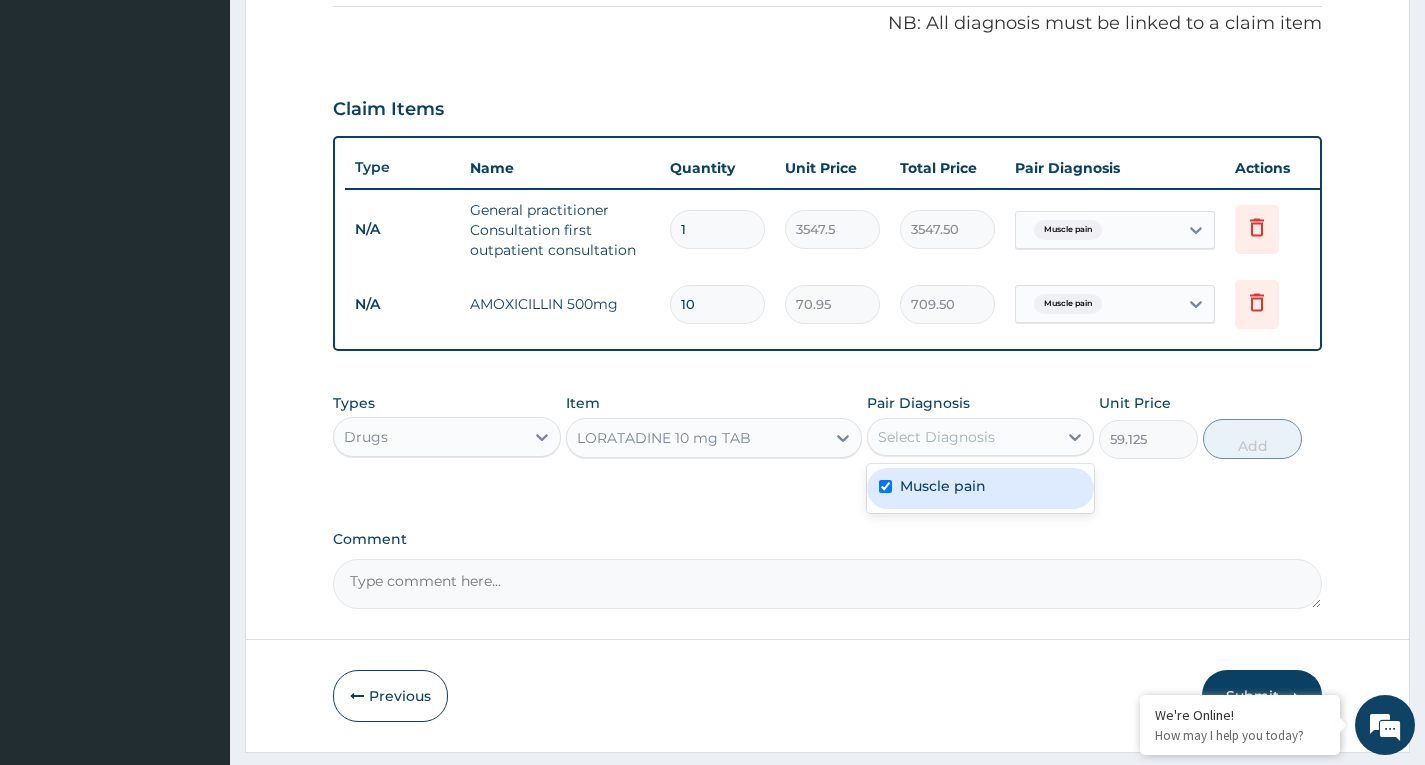checkbox on "true" 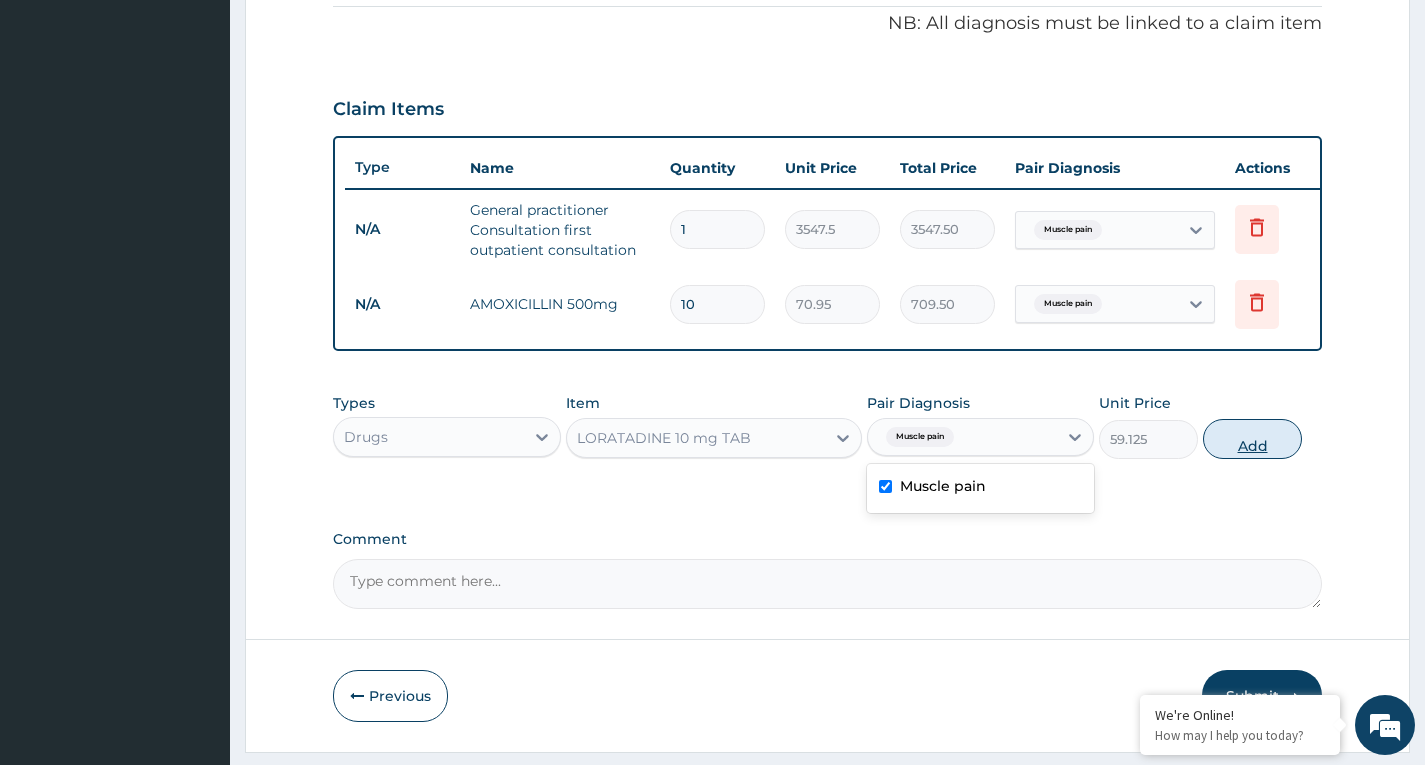 click on "Add" at bounding box center [1252, 439] 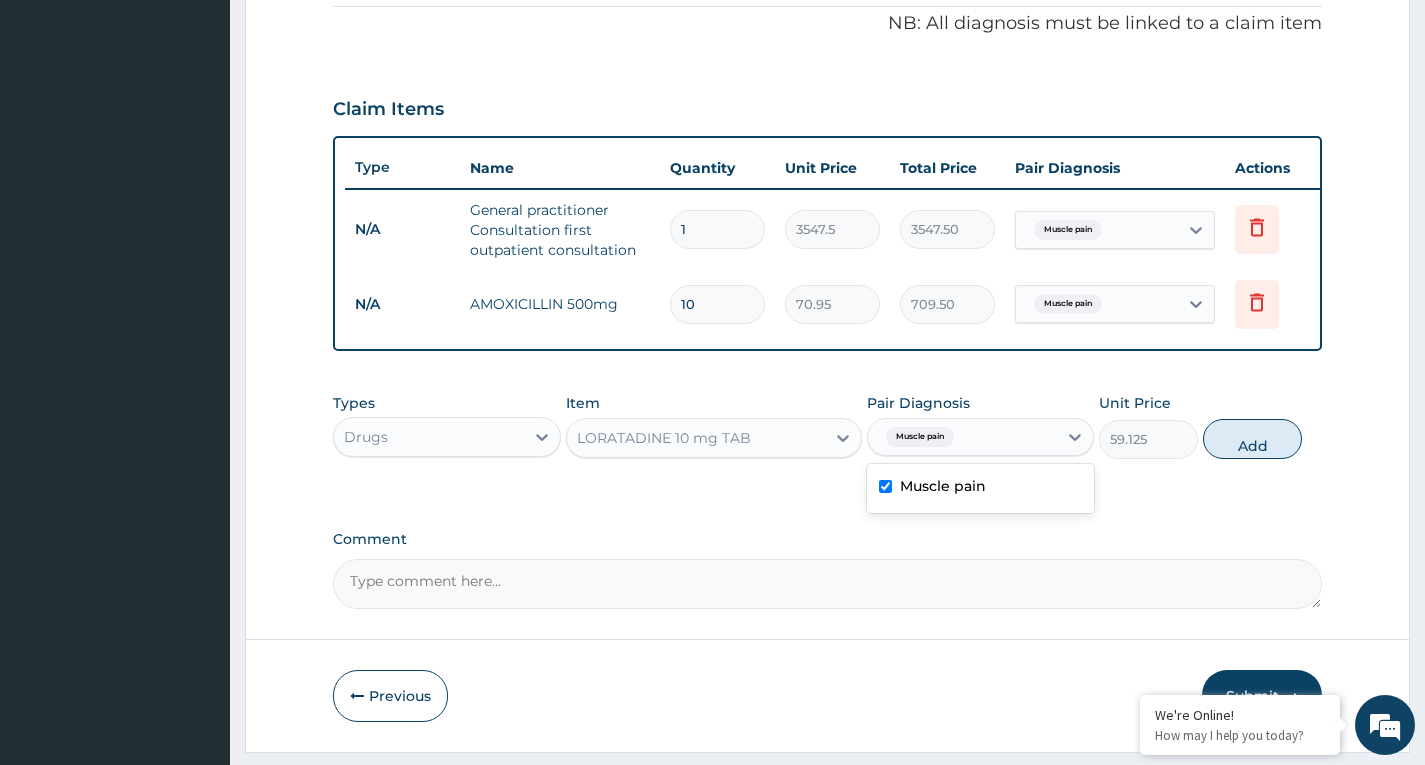 type on "0" 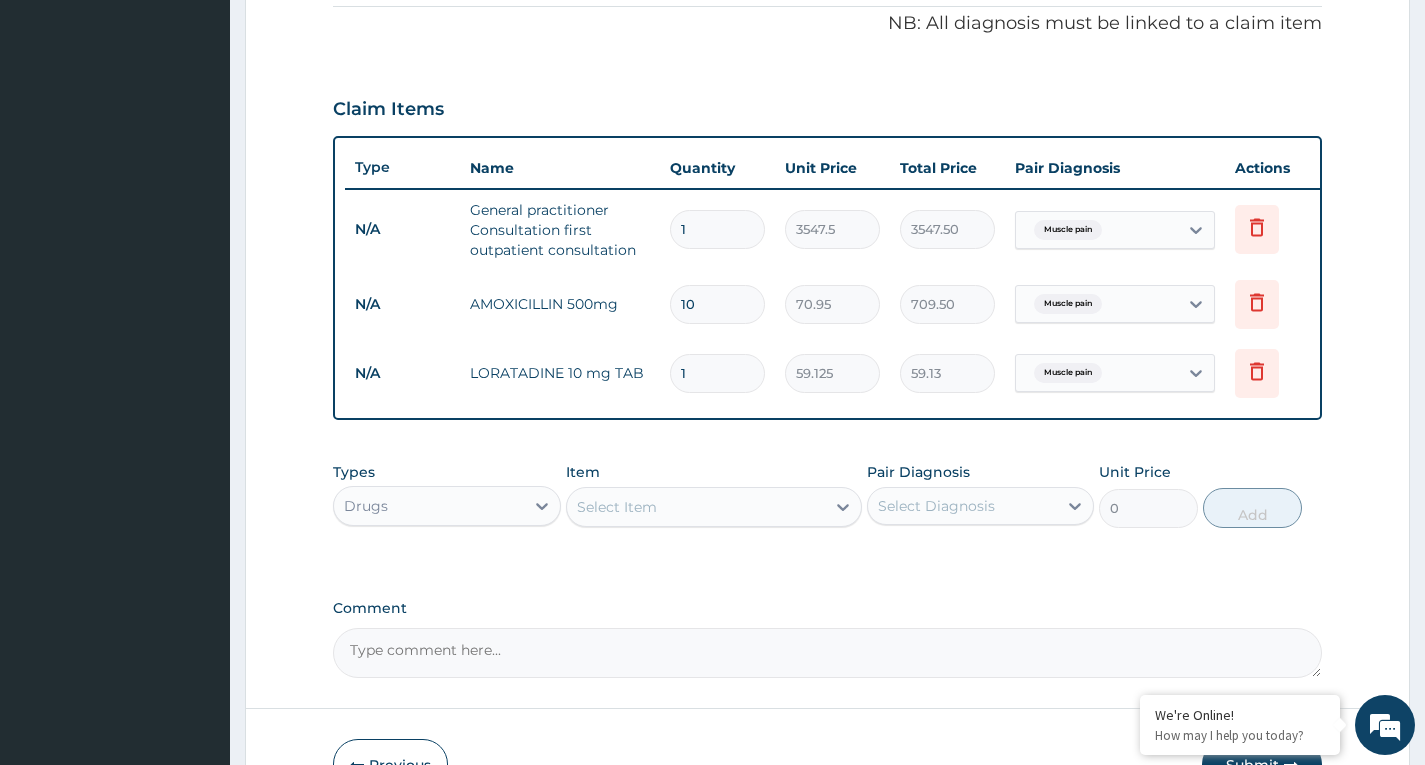 type 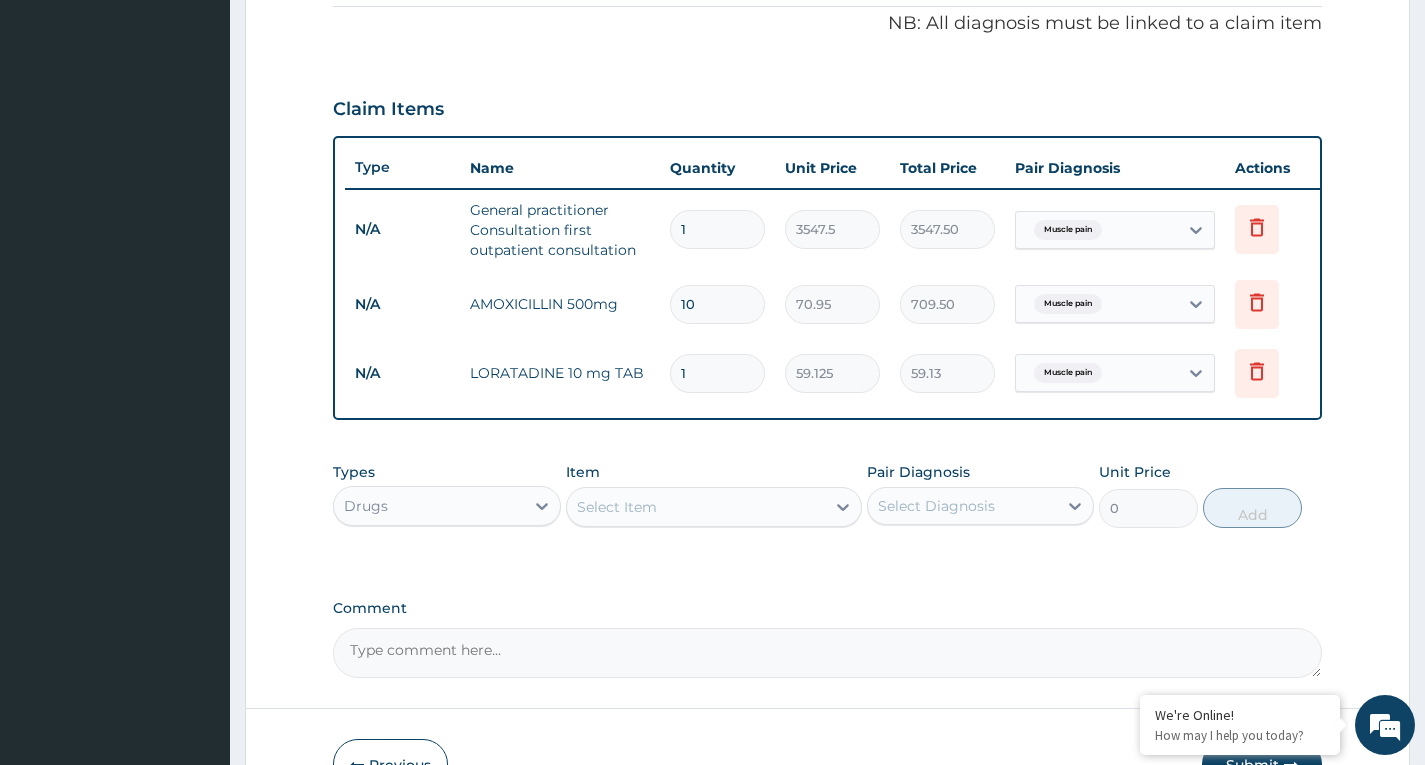 type on "0.00" 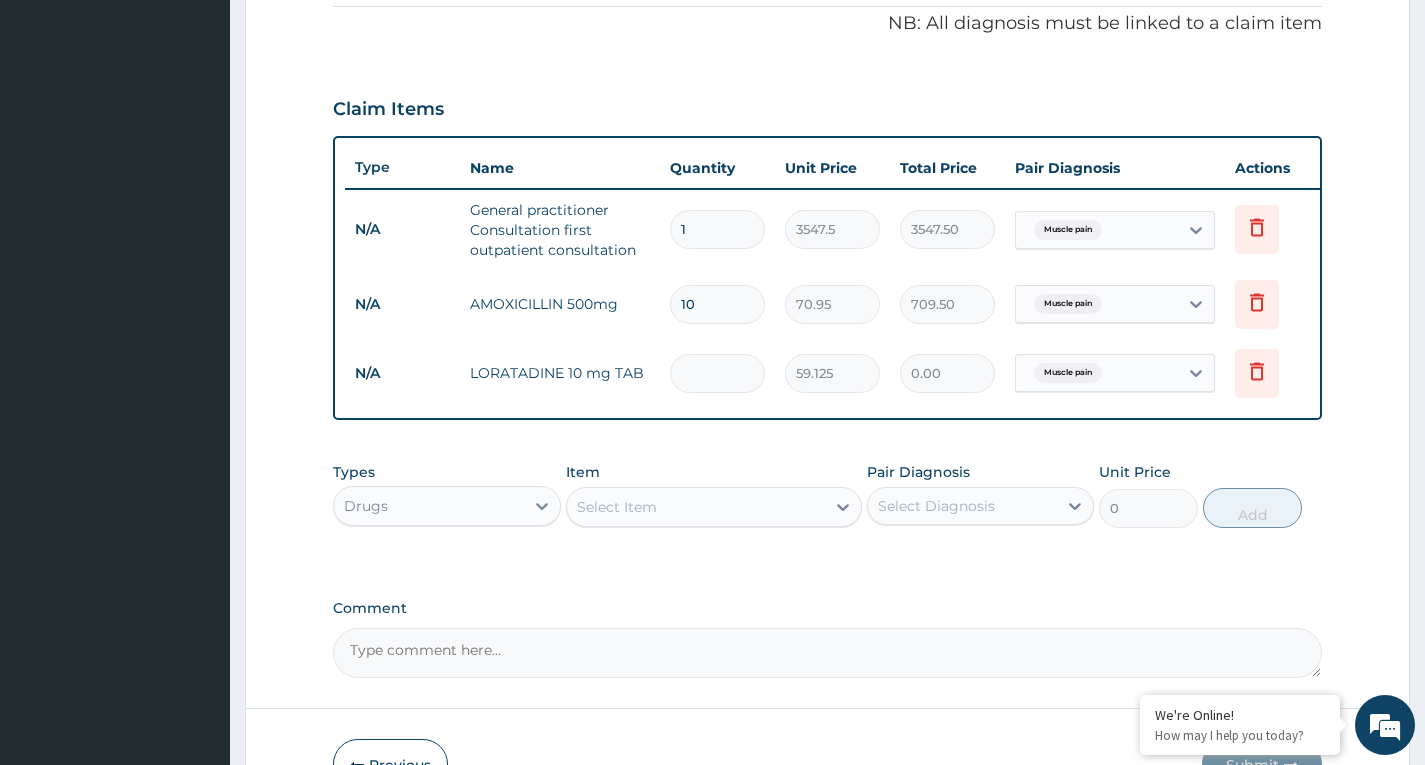 type on "5" 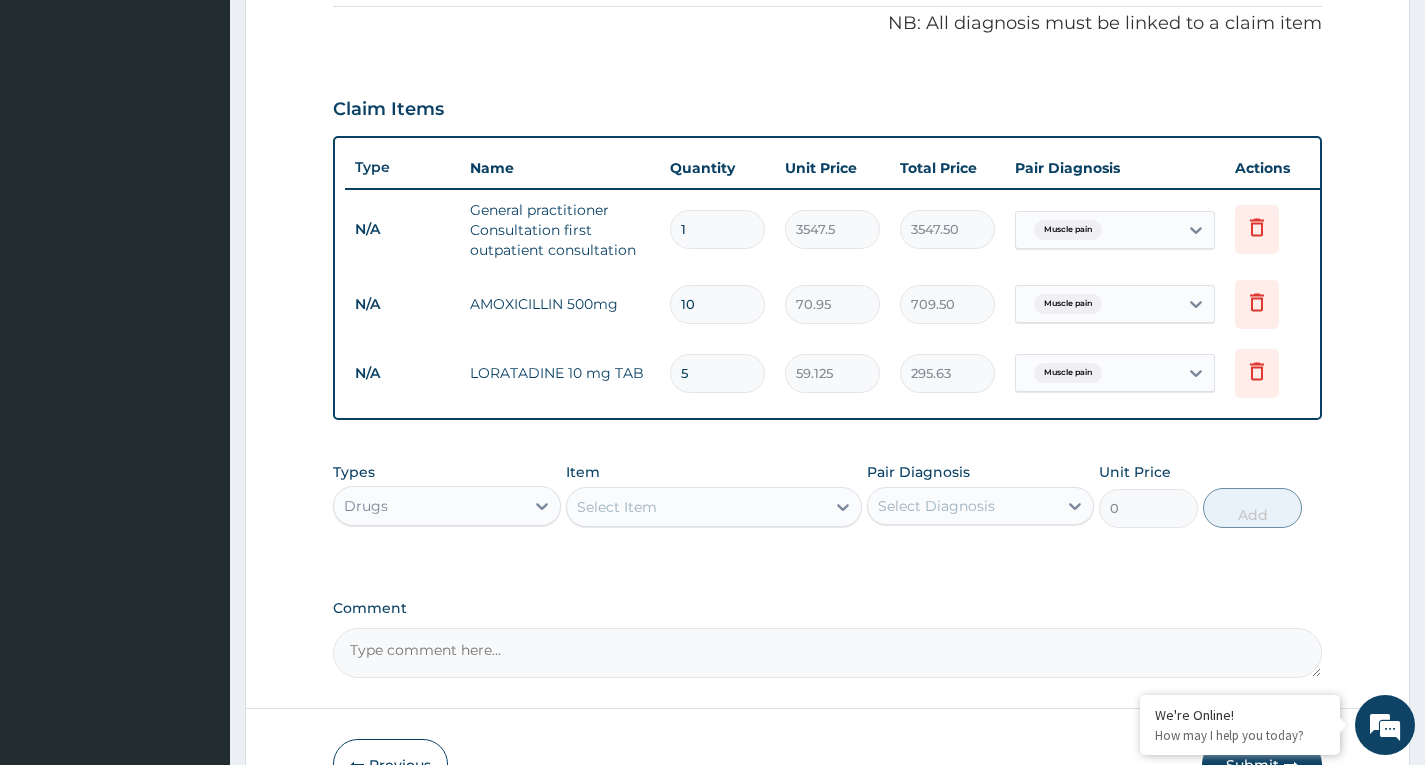 type on "5" 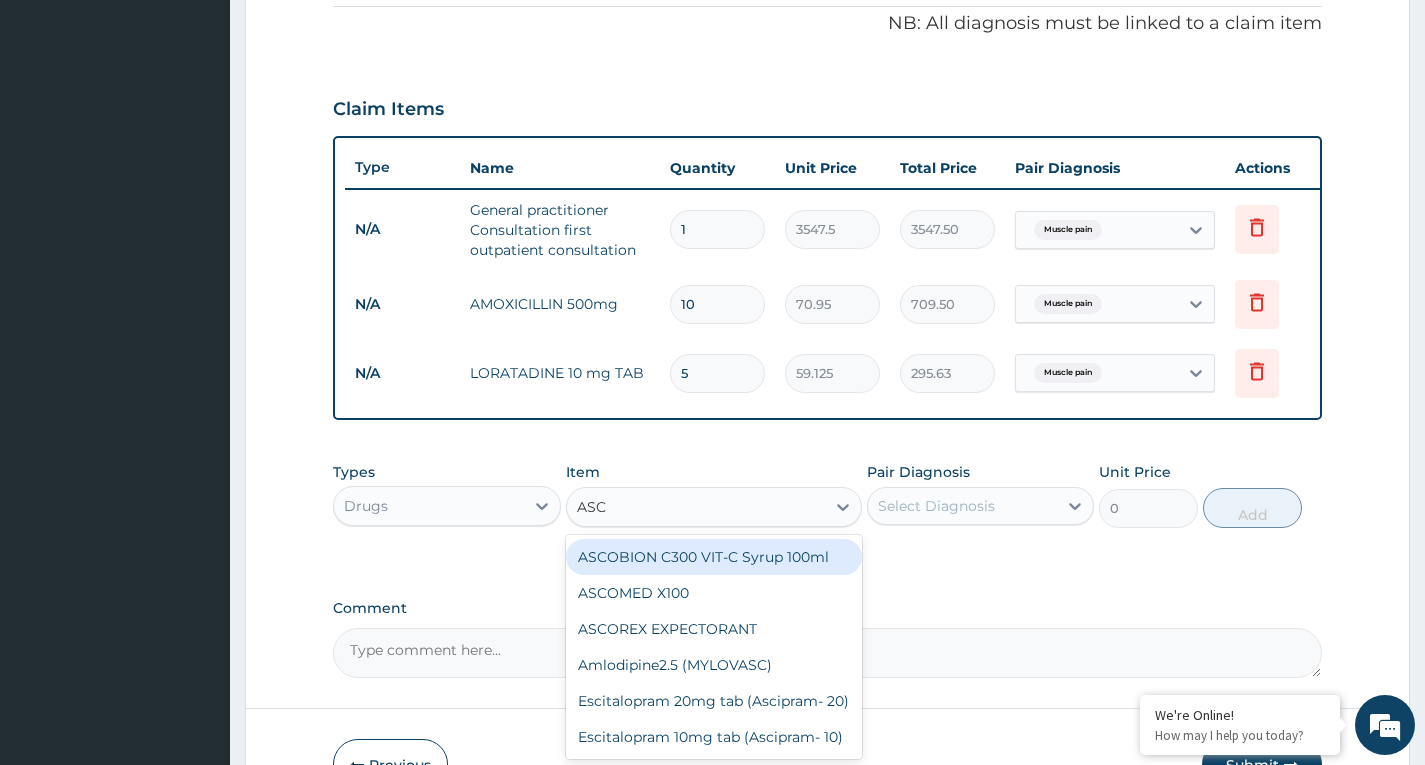 type on "ASCO" 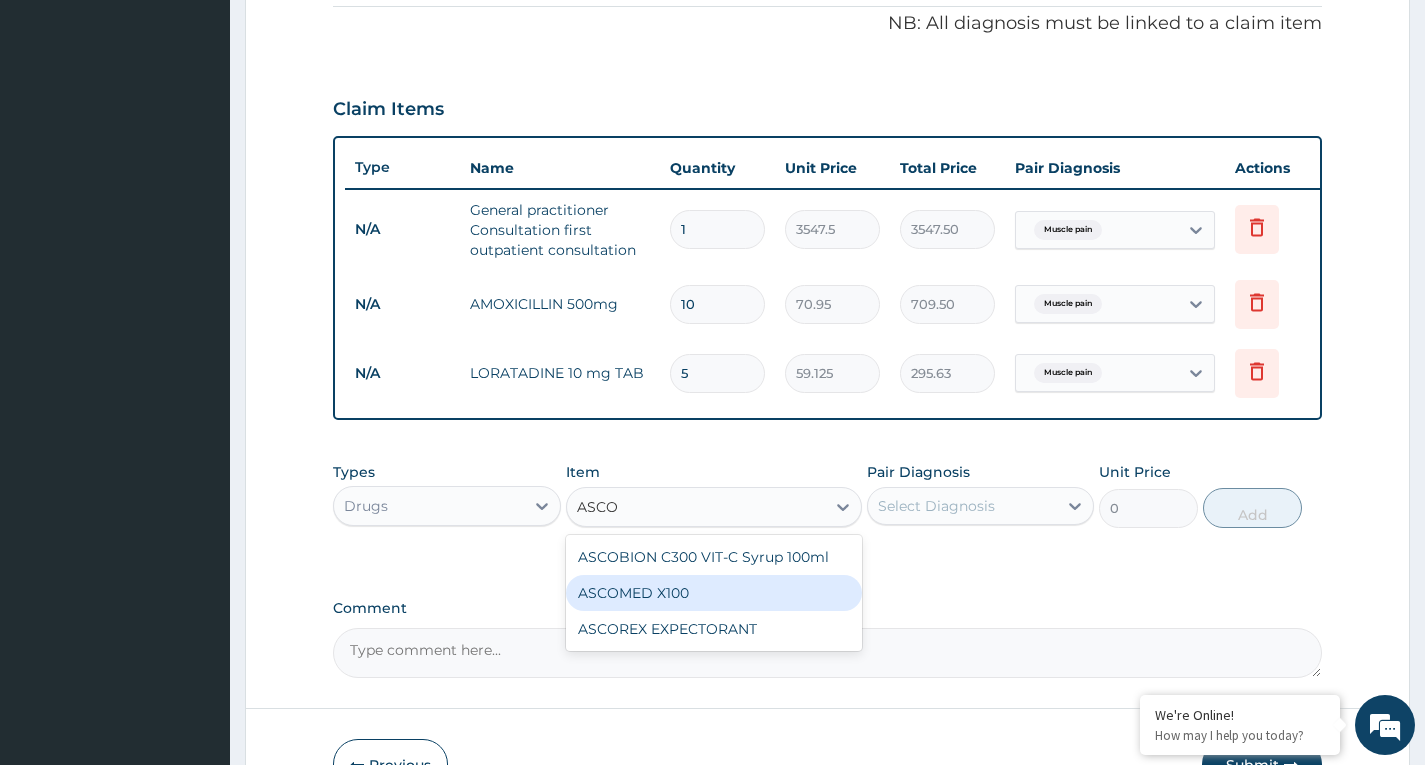 click on "ASCOMED X100" at bounding box center [714, 593] 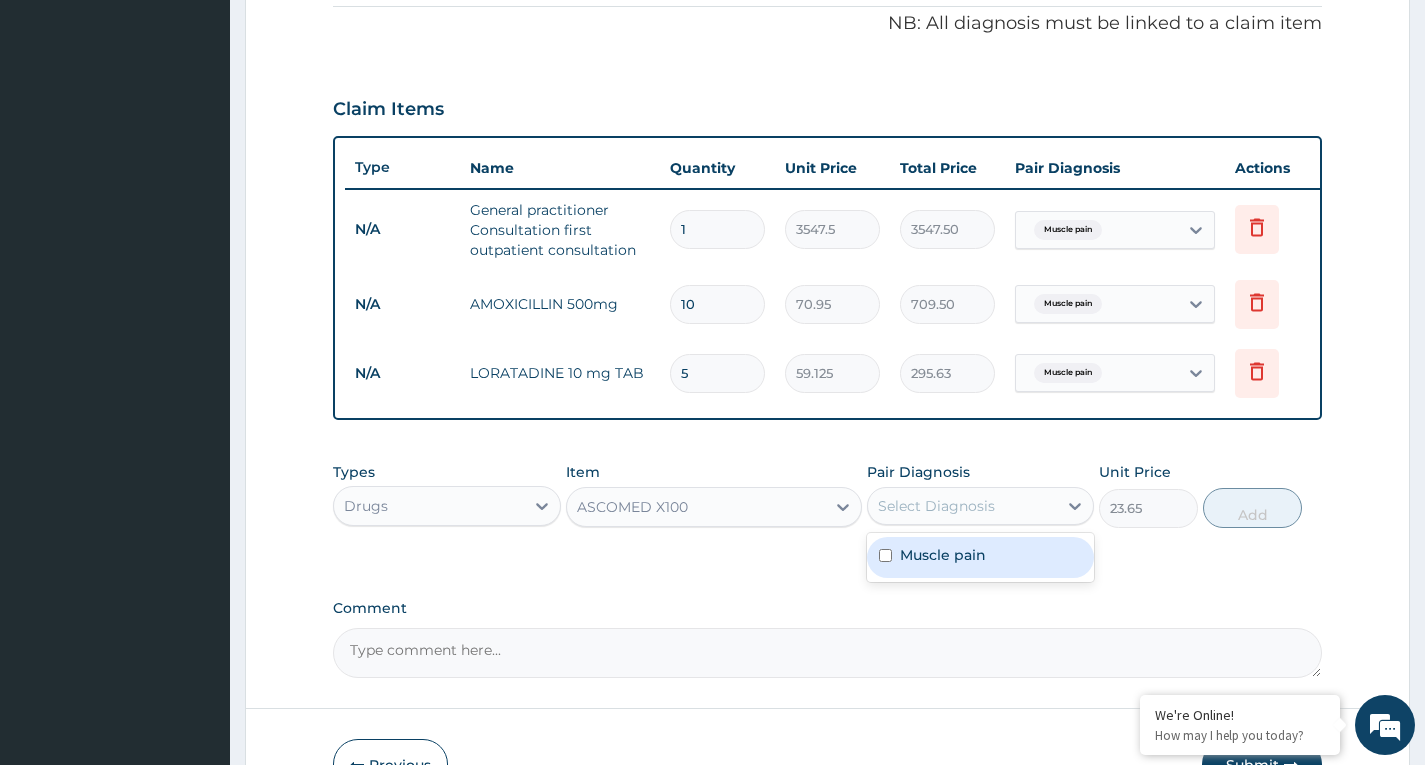 click on "Select Diagnosis" at bounding box center [962, 506] 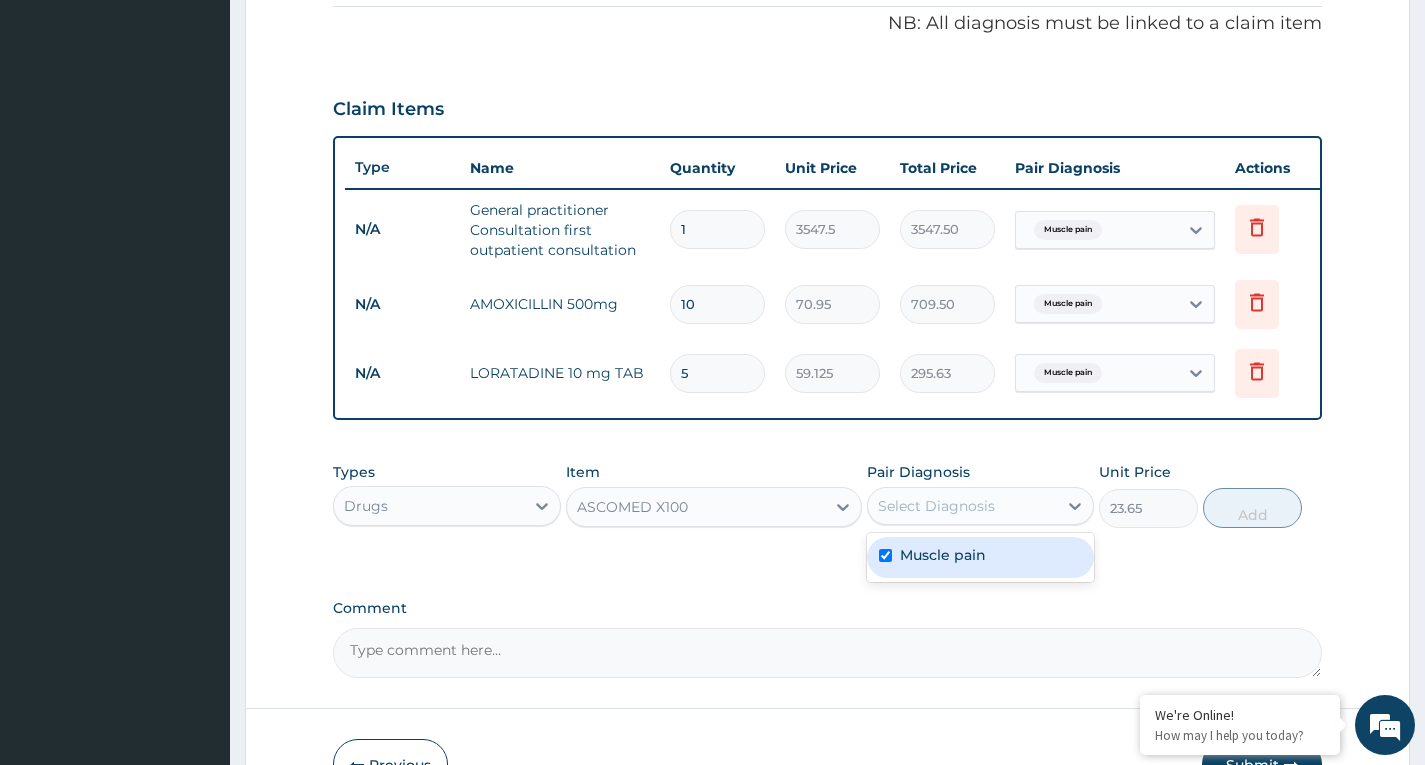 checkbox on "true" 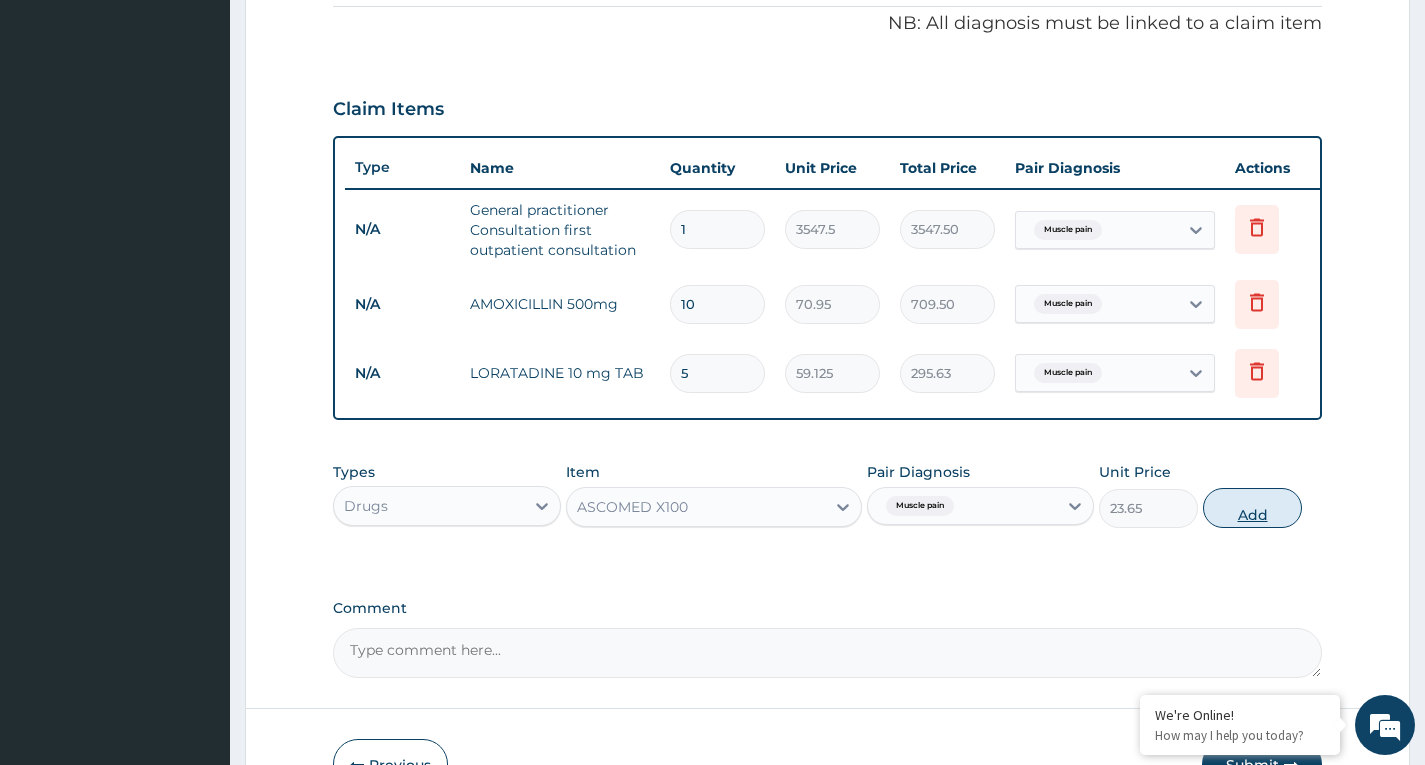 click on "Add" at bounding box center [1252, 508] 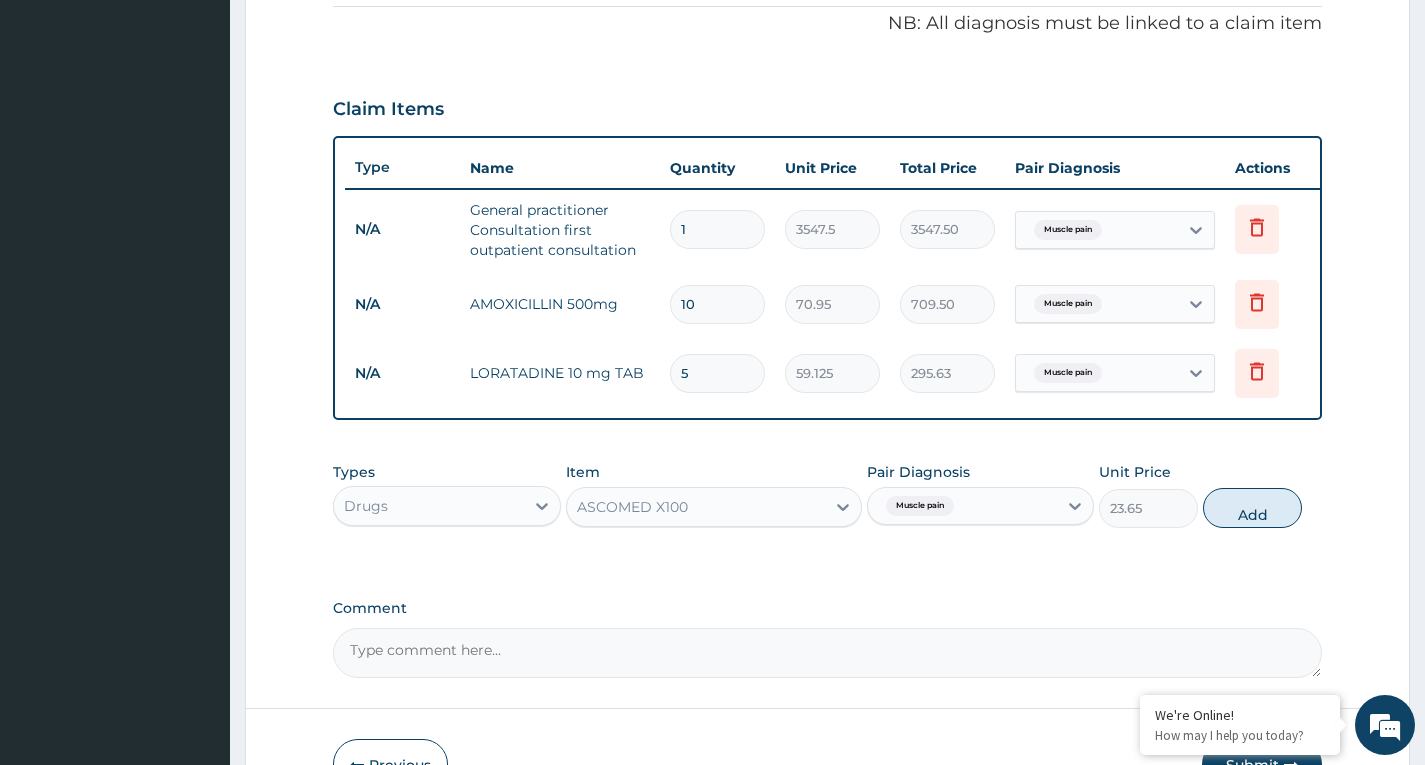 type on "0" 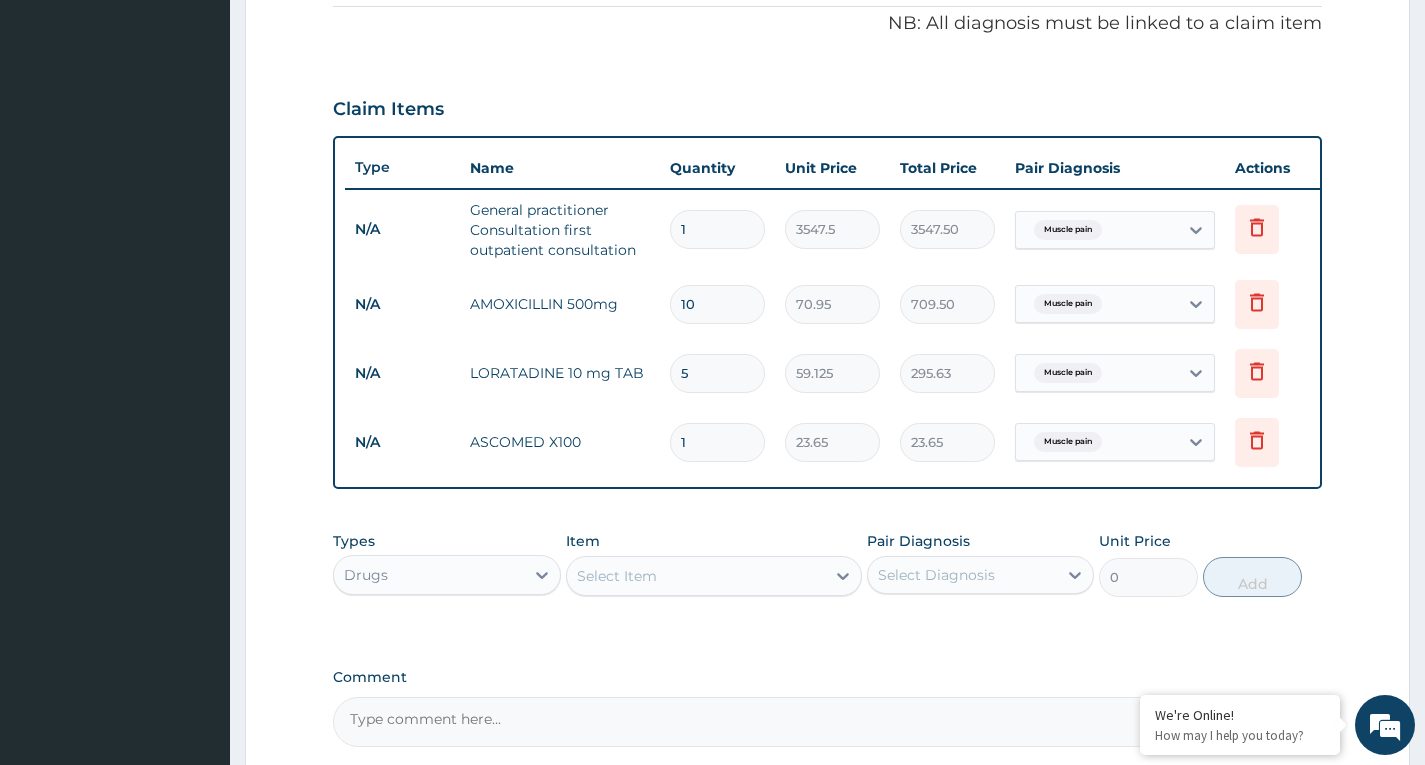 type on "15" 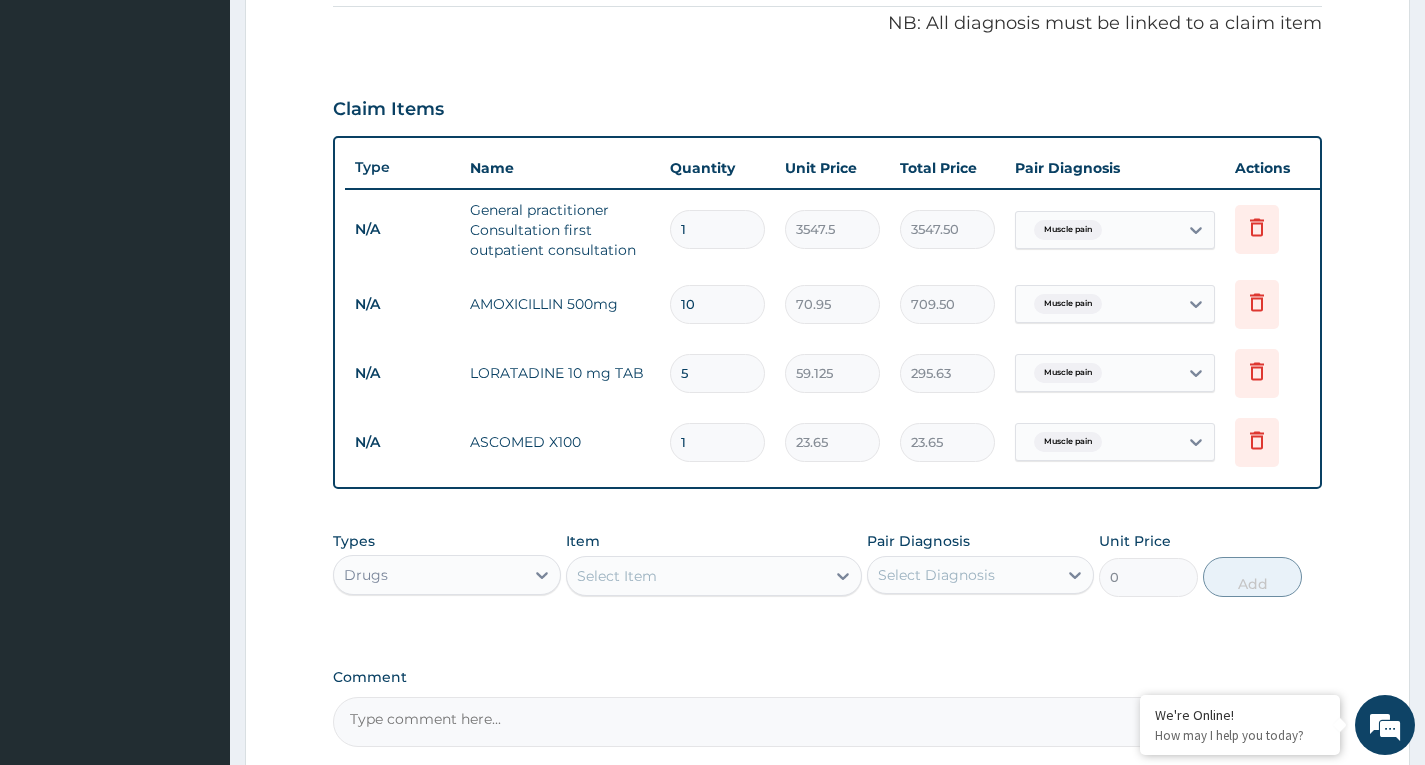 type on "354.75" 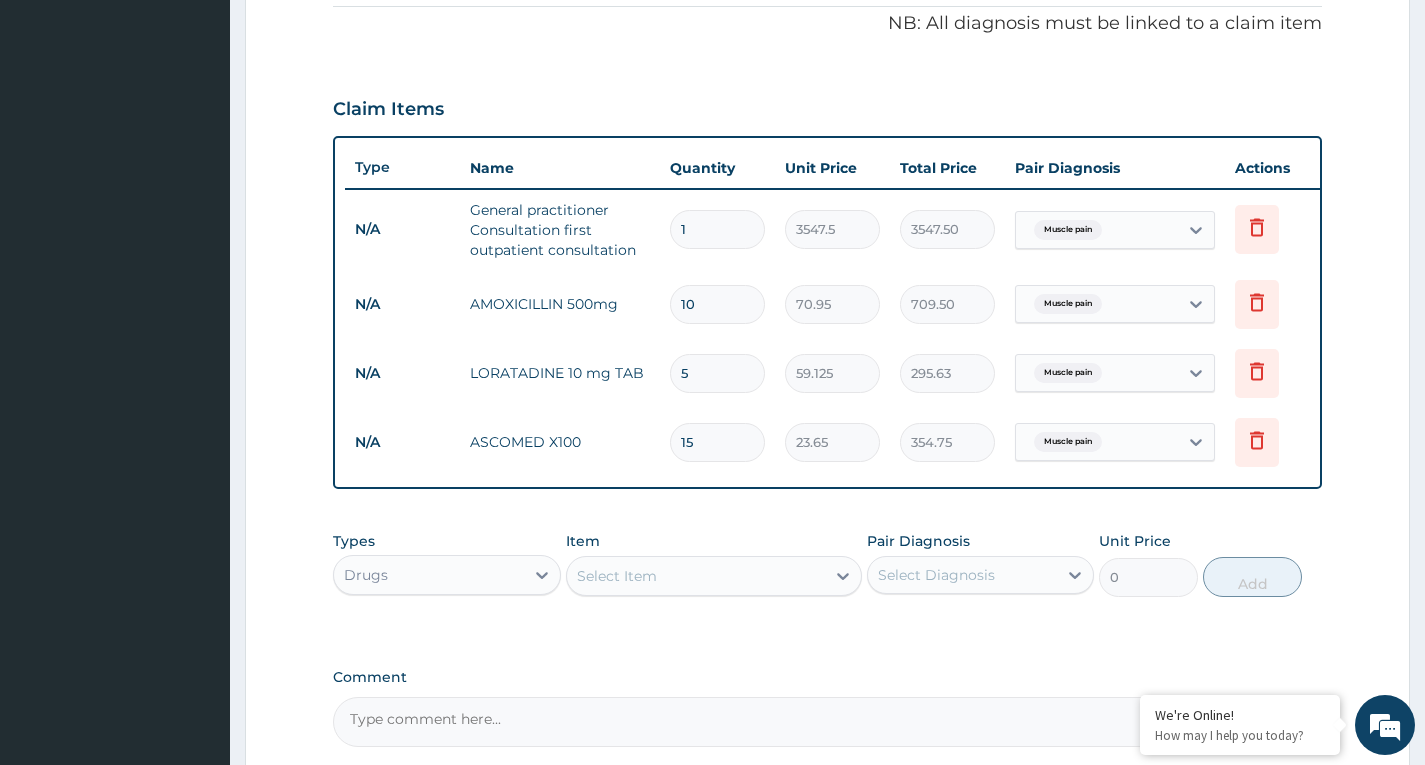 type on "15" 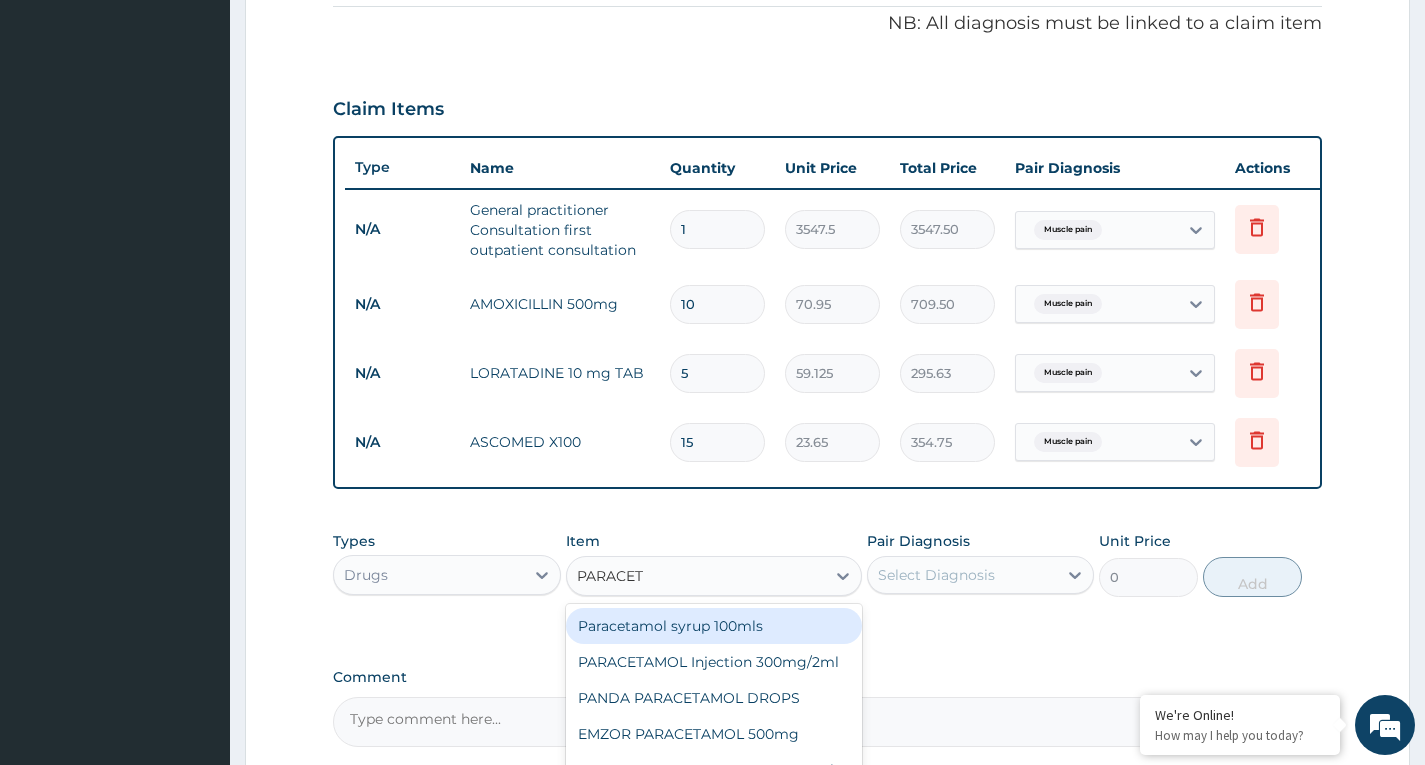 type on "PARACETA" 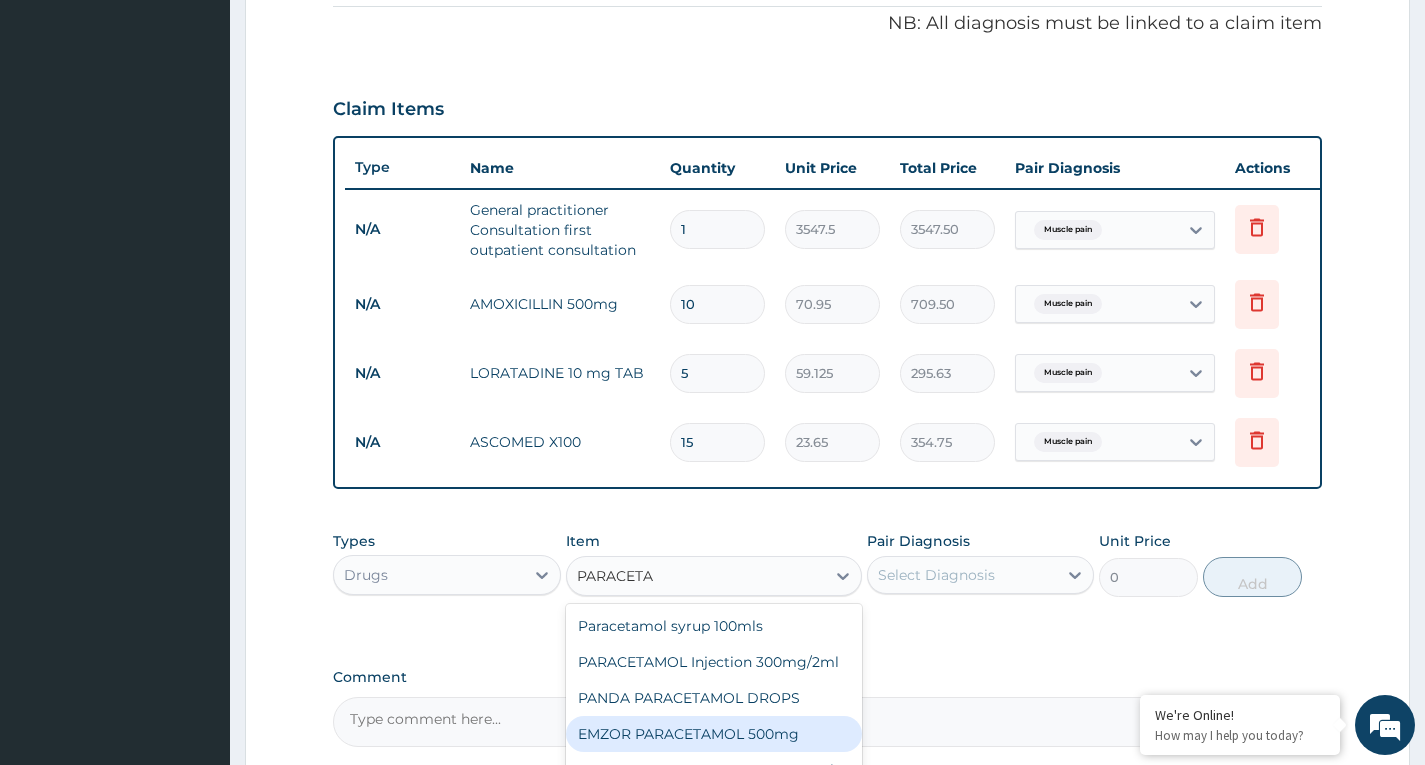 click on "EMZOR PARACETAMOL 500mg" at bounding box center (714, 734) 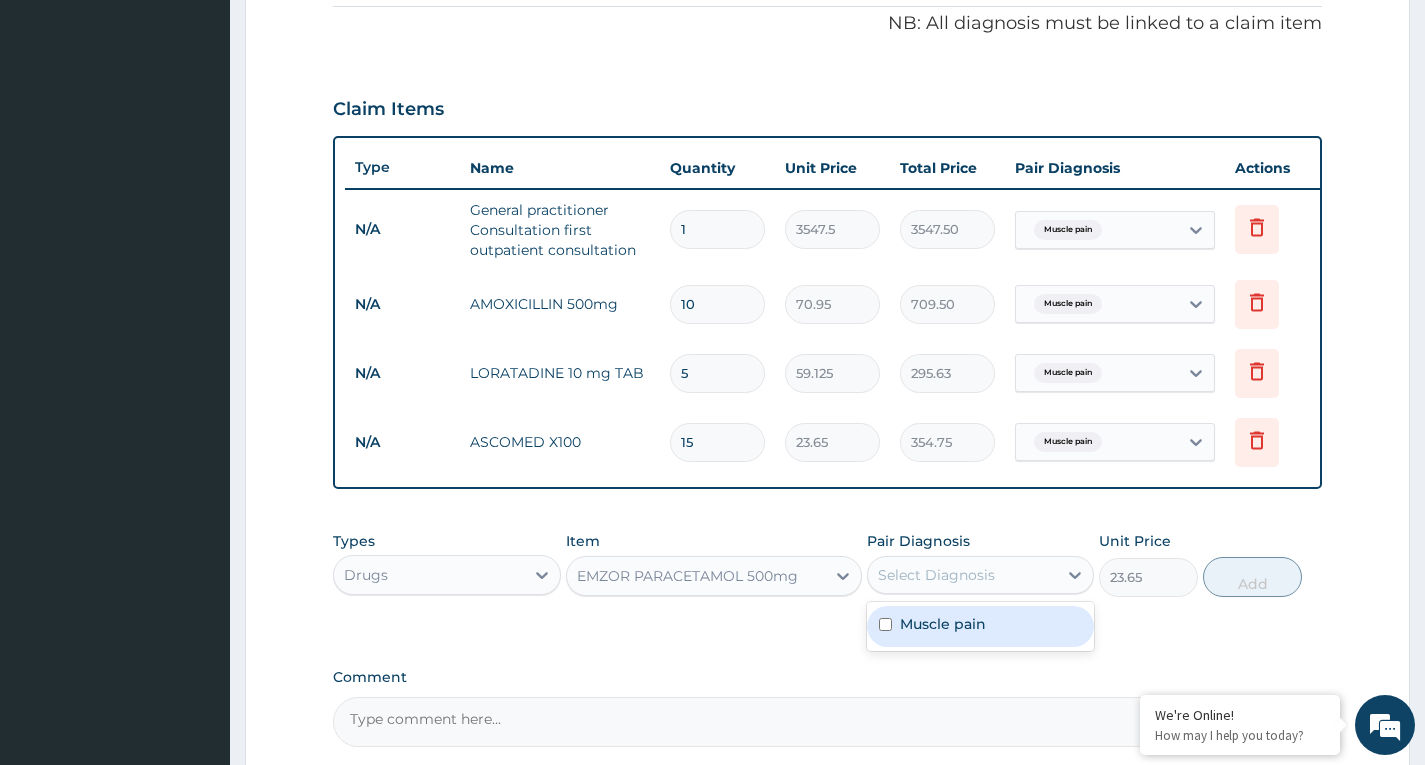 click on "Select Diagnosis" at bounding box center (936, 575) 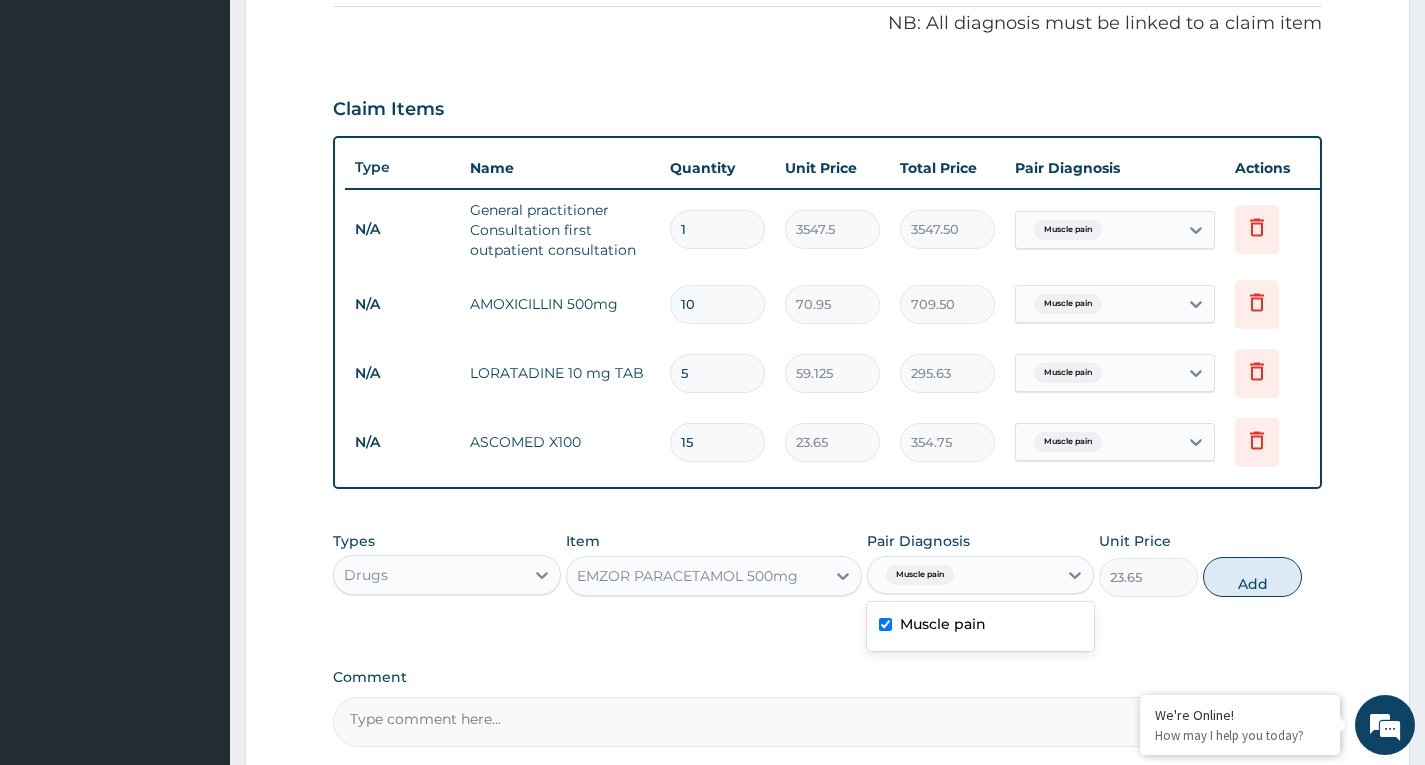 checkbox on "true" 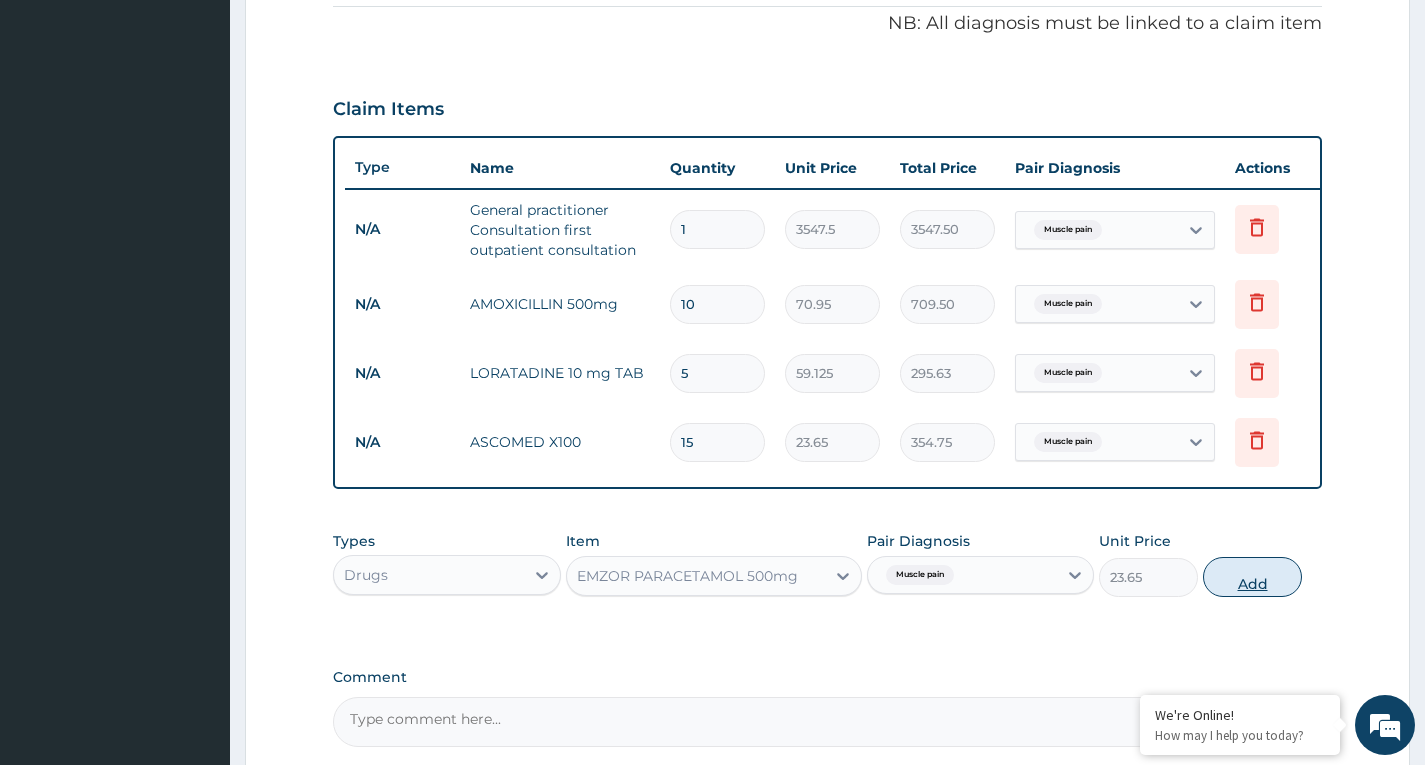 click on "Add" at bounding box center (1252, 577) 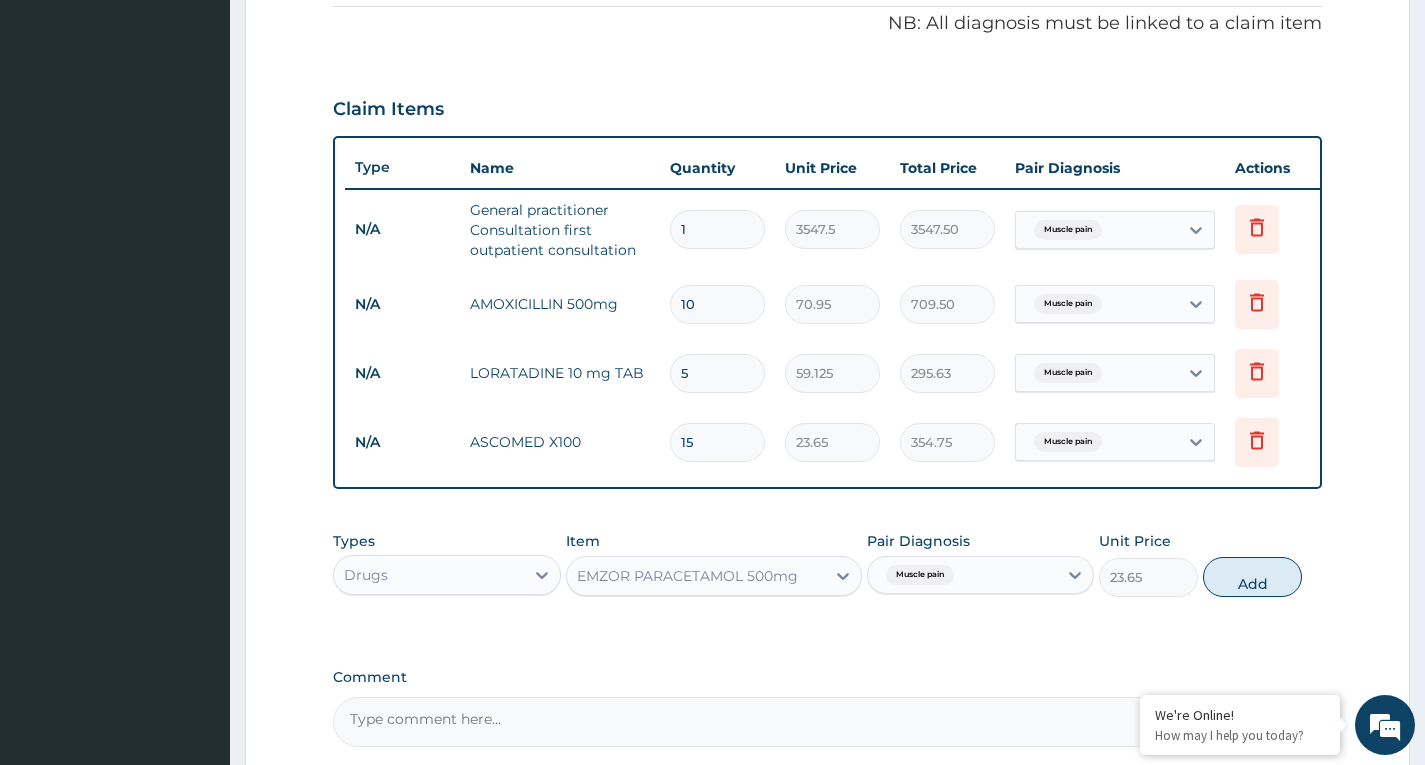 type on "0" 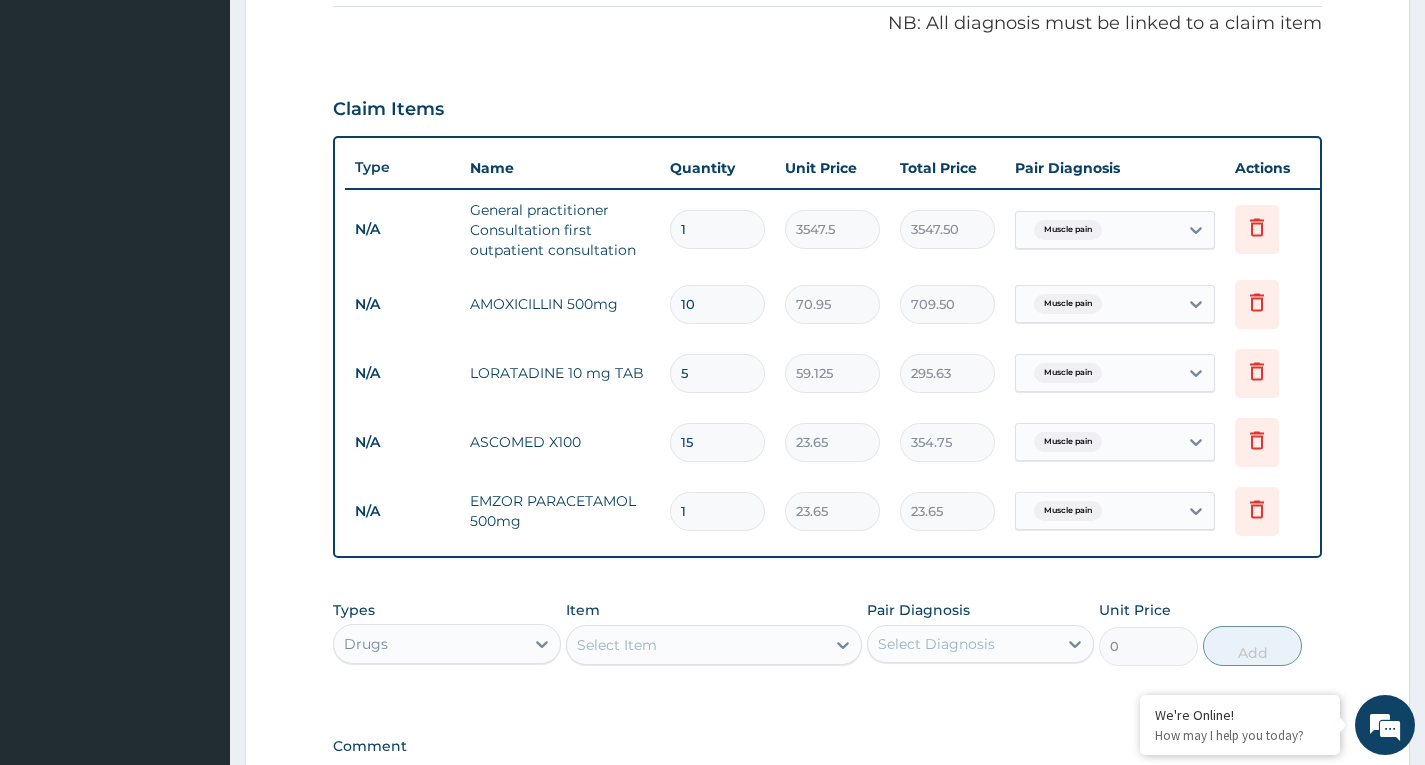 type on "18" 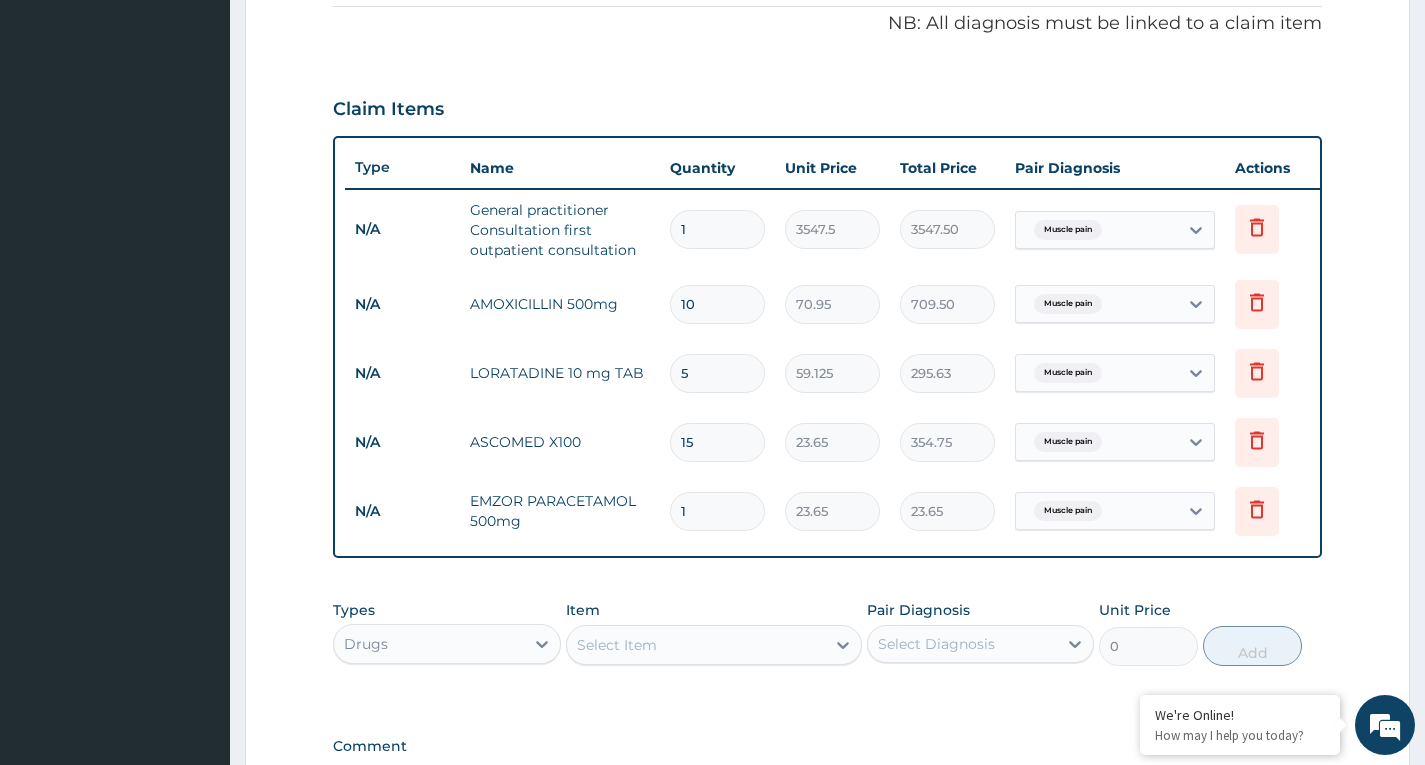 type on "425.70" 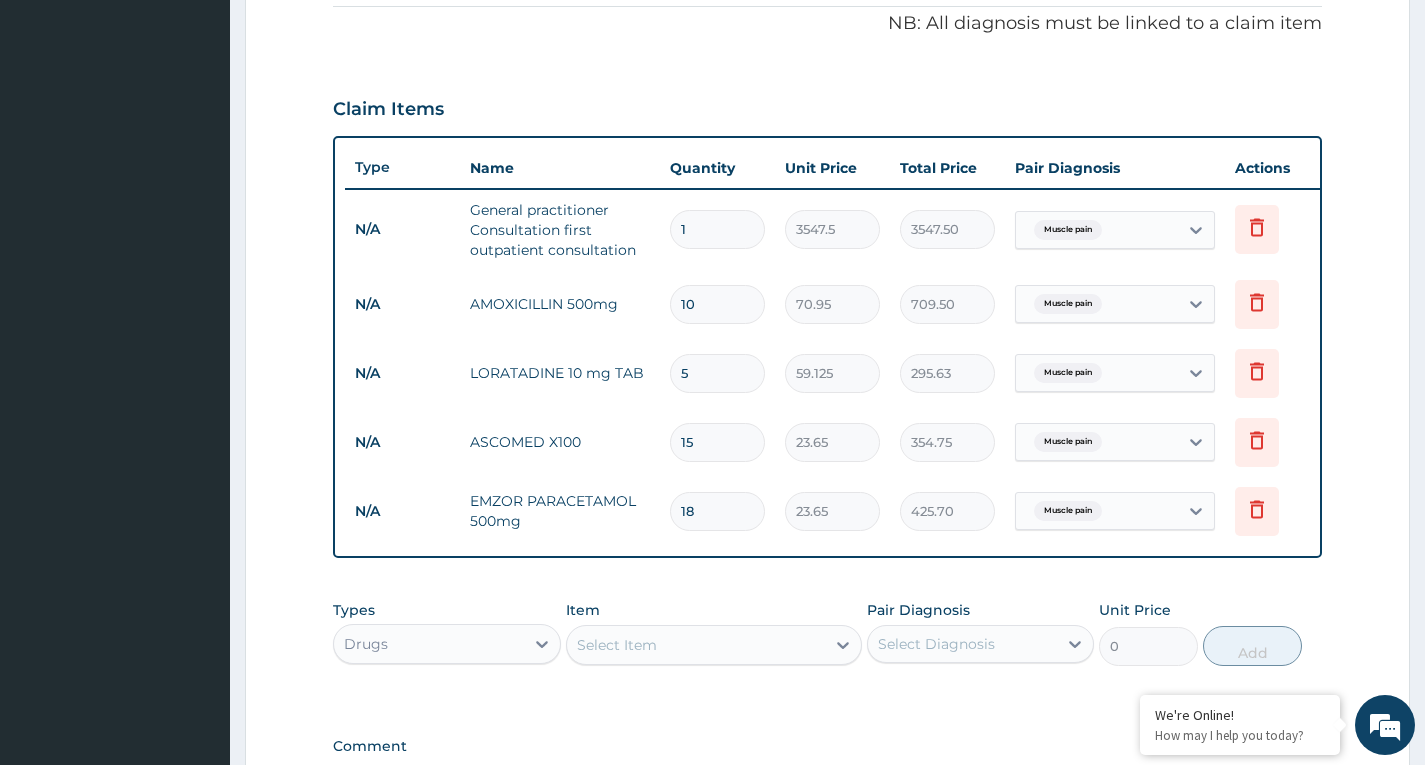 type on "18" 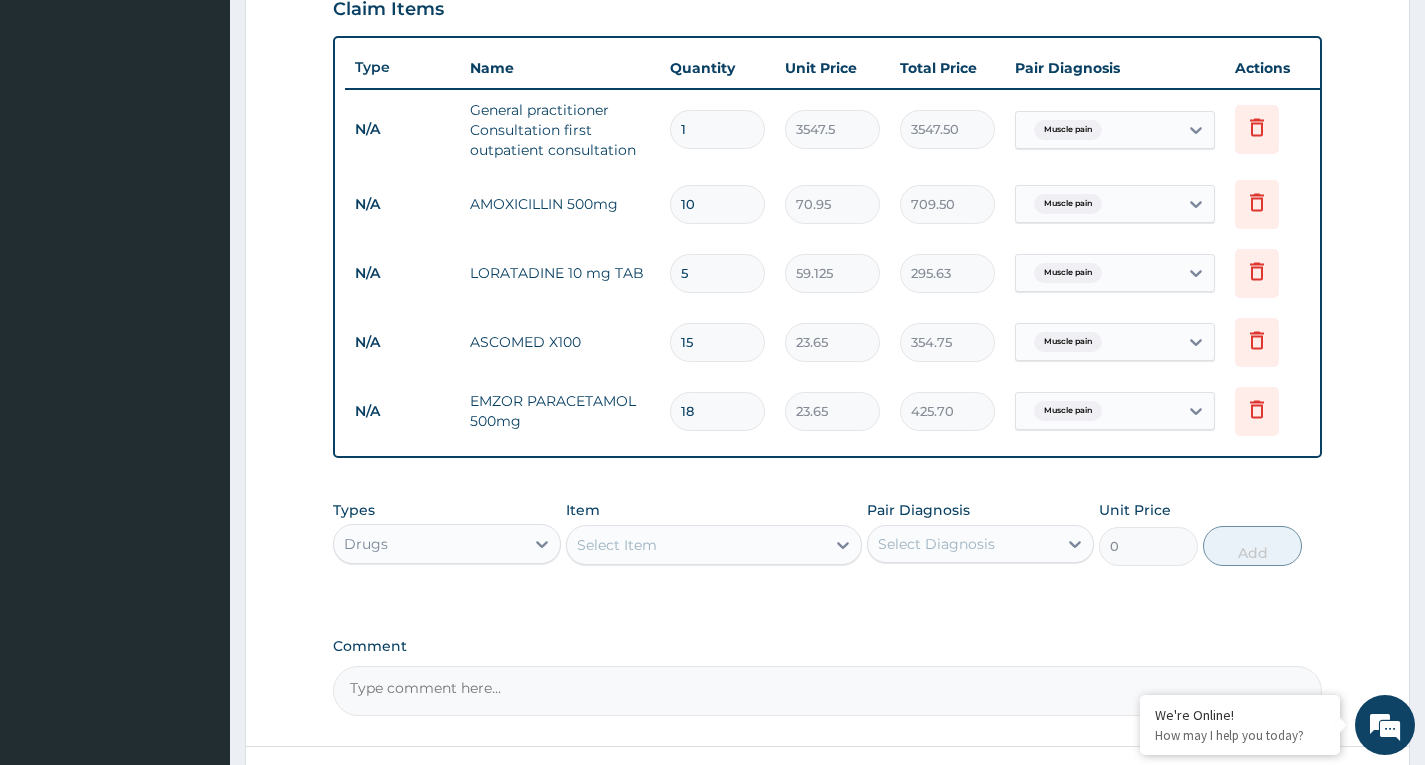click on "Select Item" at bounding box center [696, 545] 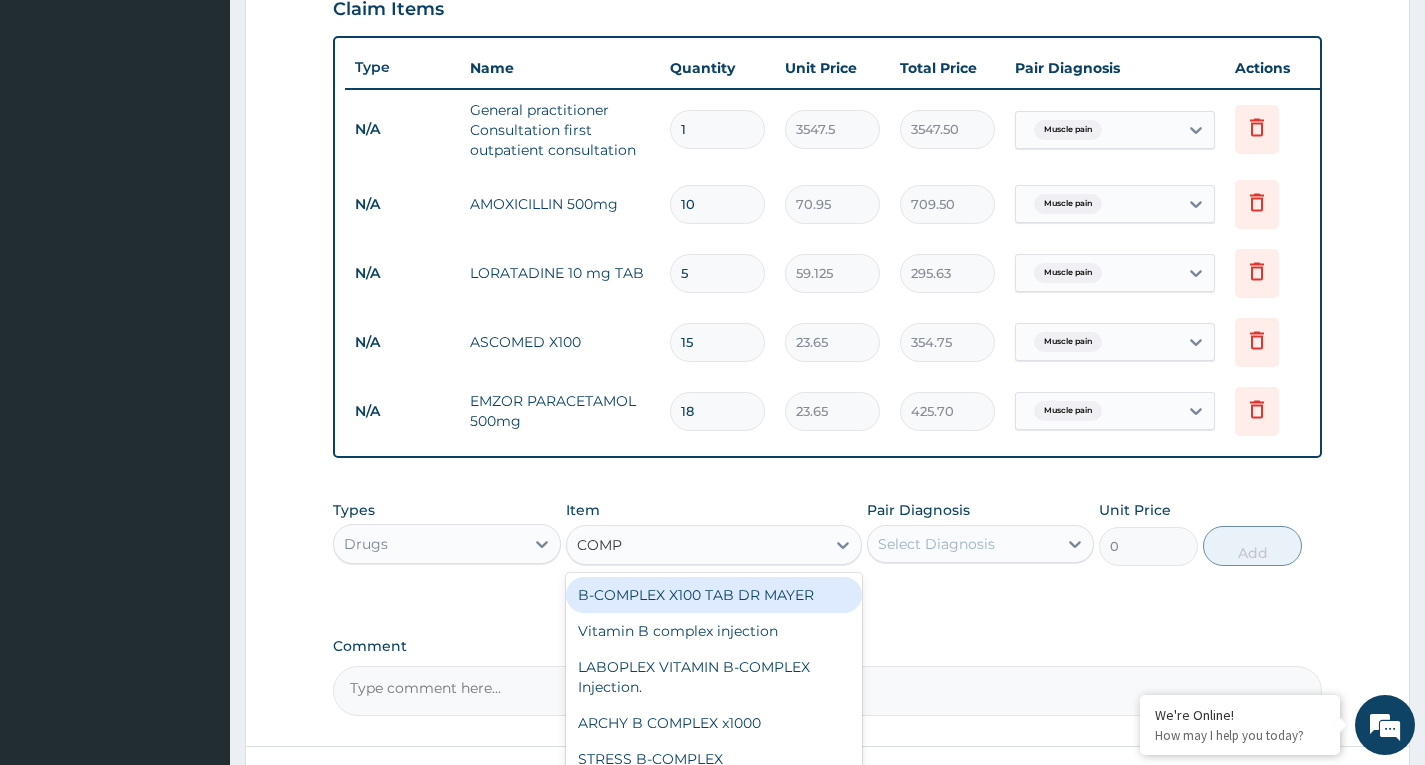 type on "COMPL" 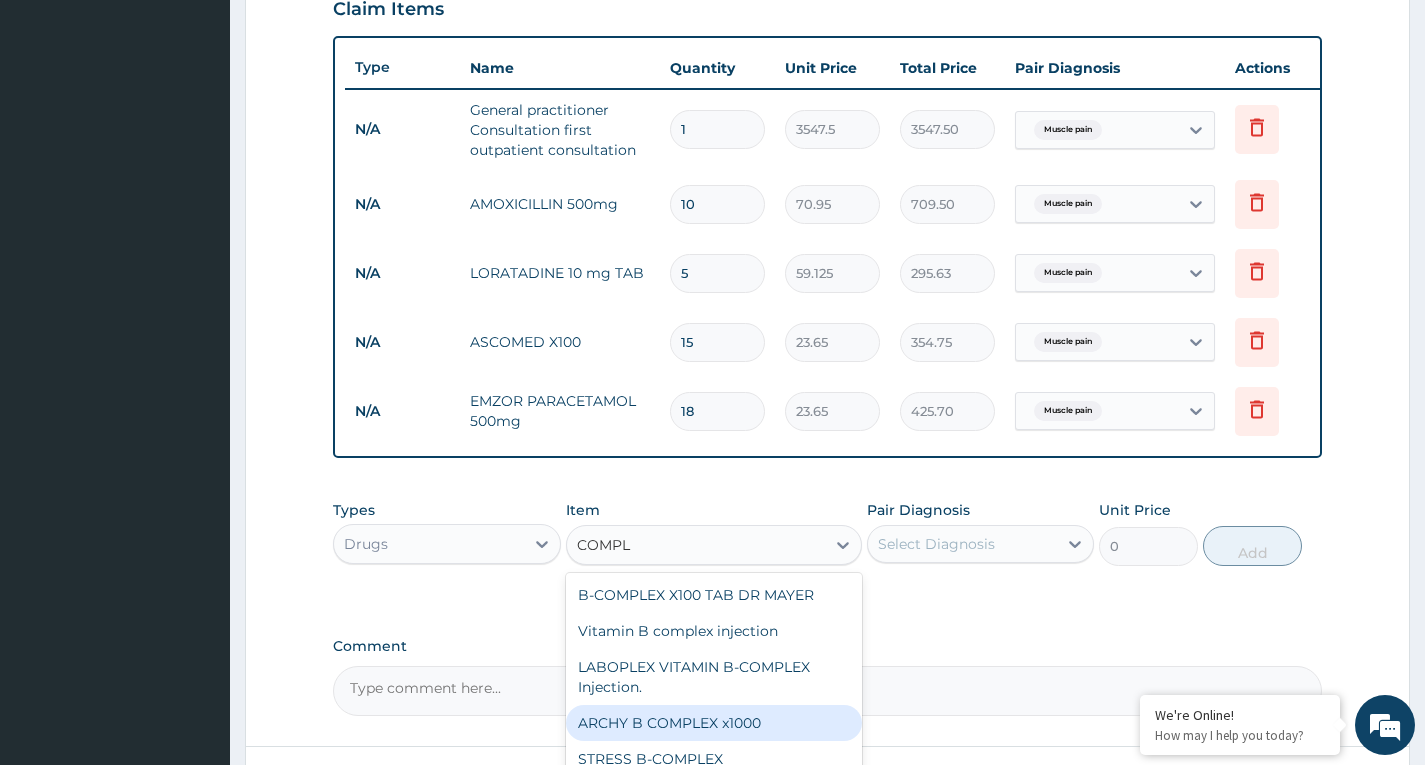 click on "ARCHY B COMPLEX x1000" at bounding box center [714, 723] 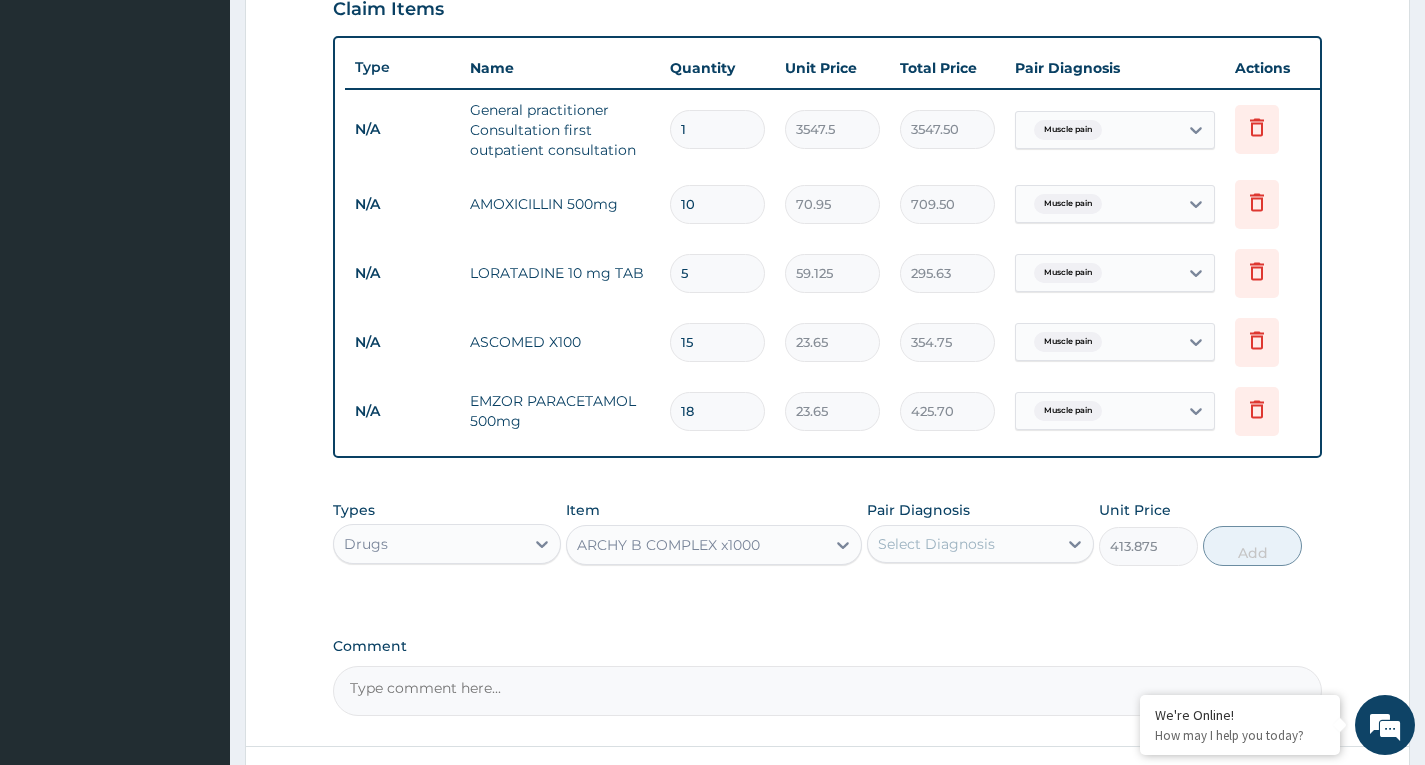 click on "ARCHY B COMPLEX x1000" at bounding box center [696, 545] 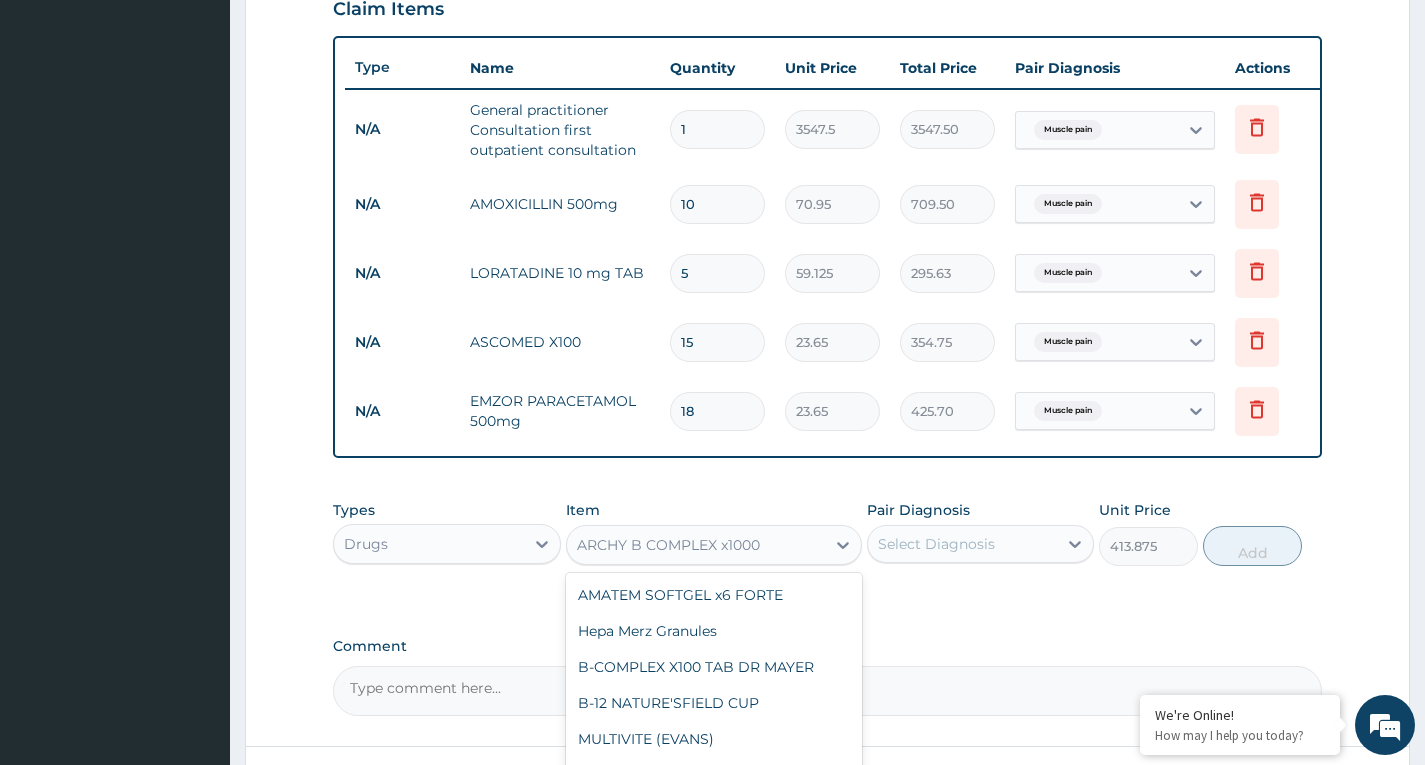 scroll, scrollTop: 1164, scrollLeft: 0, axis: vertical 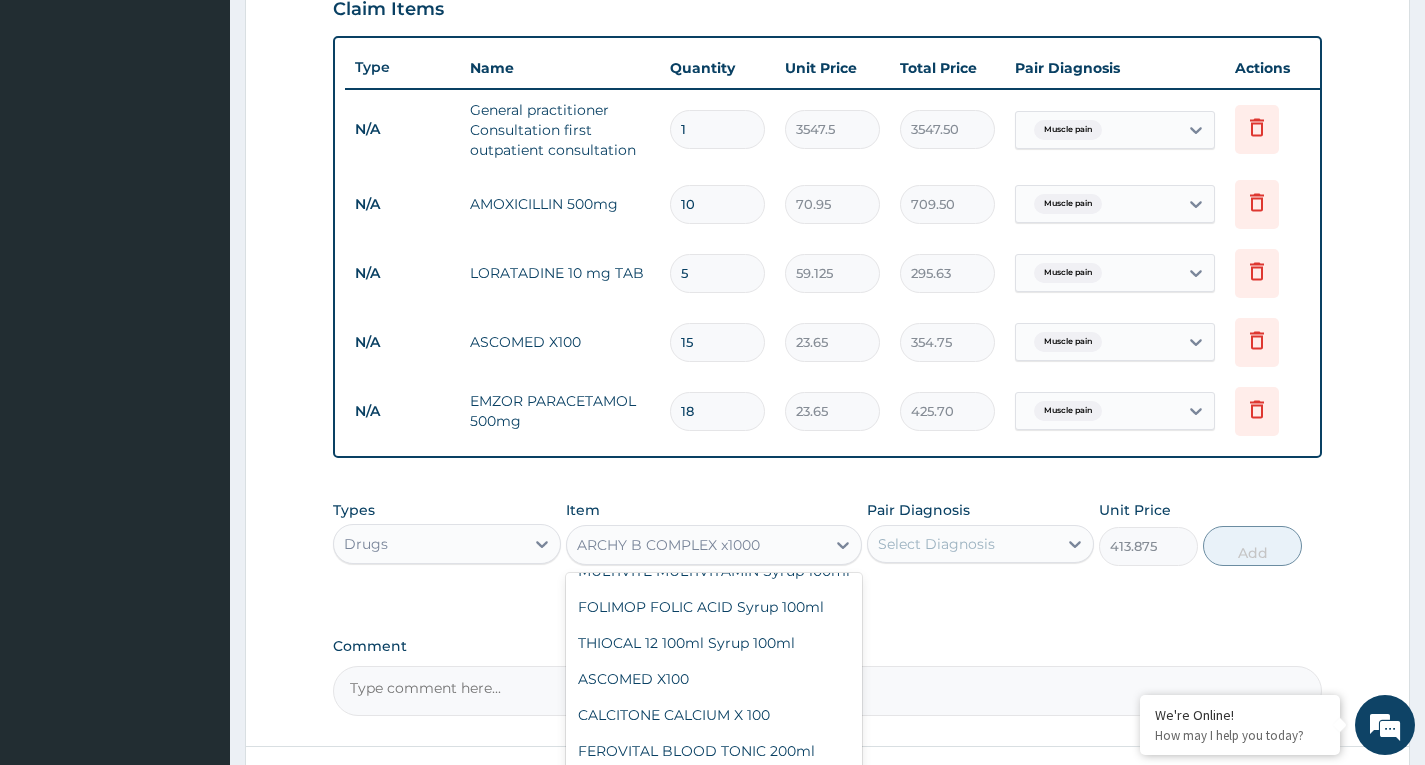 type on "A" 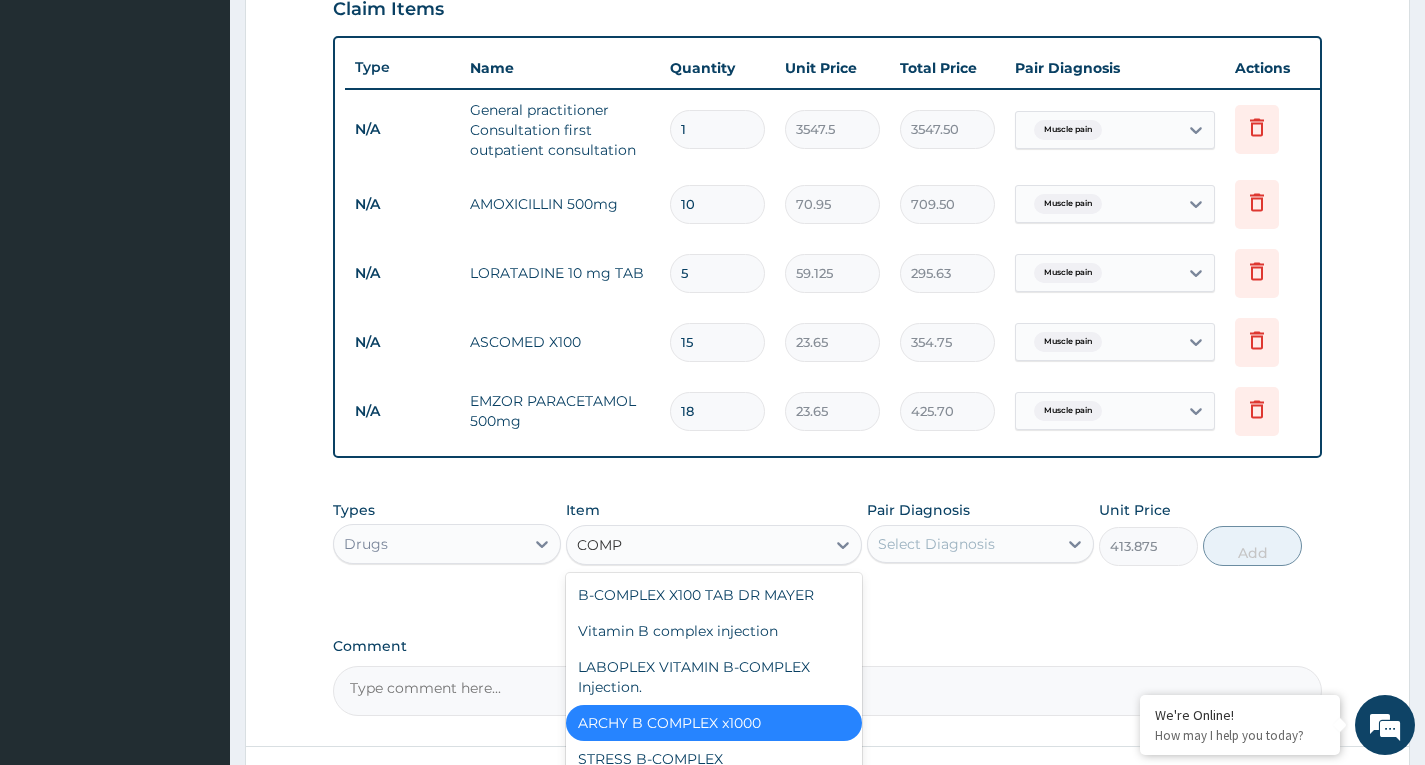 scroll, scrollTop: 0, scrollLeft: 0, axis: both 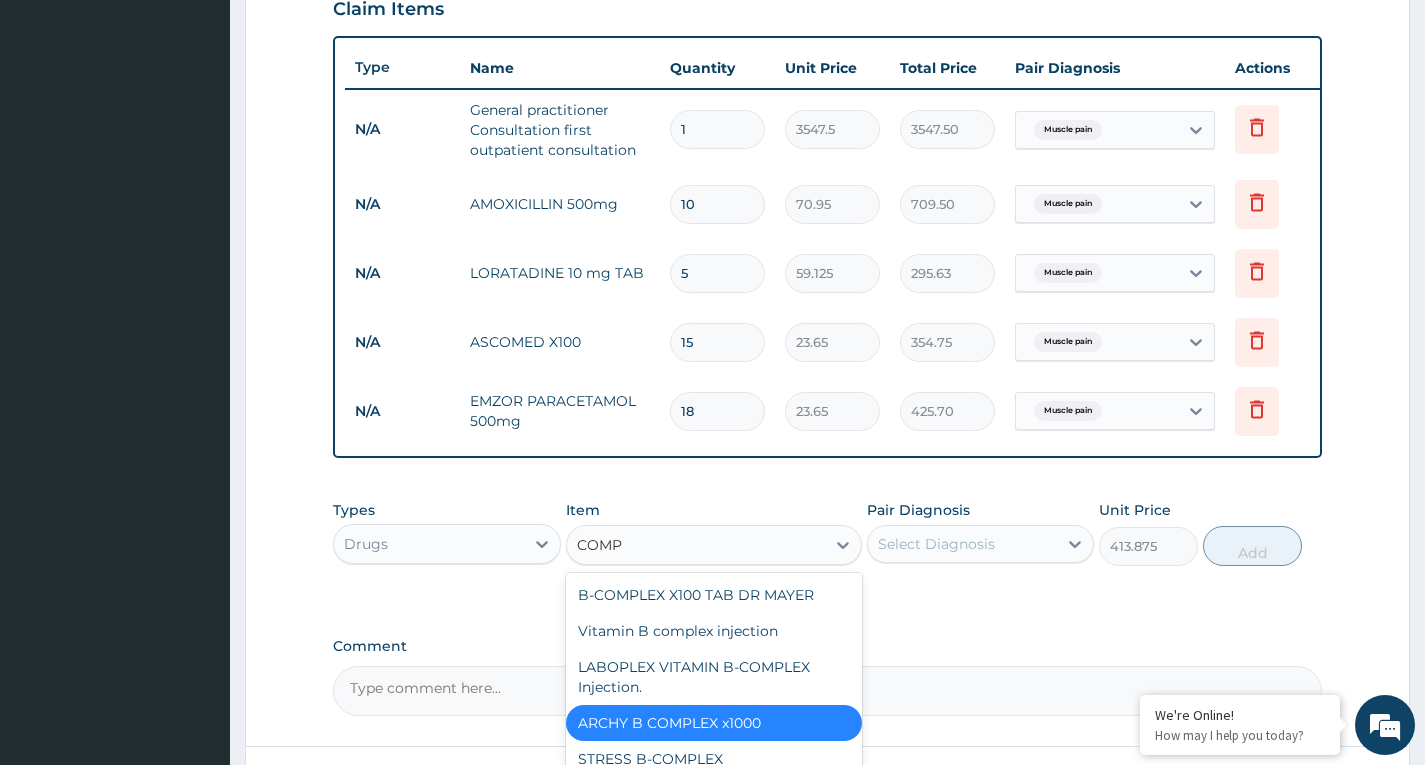 type on "COMPL" 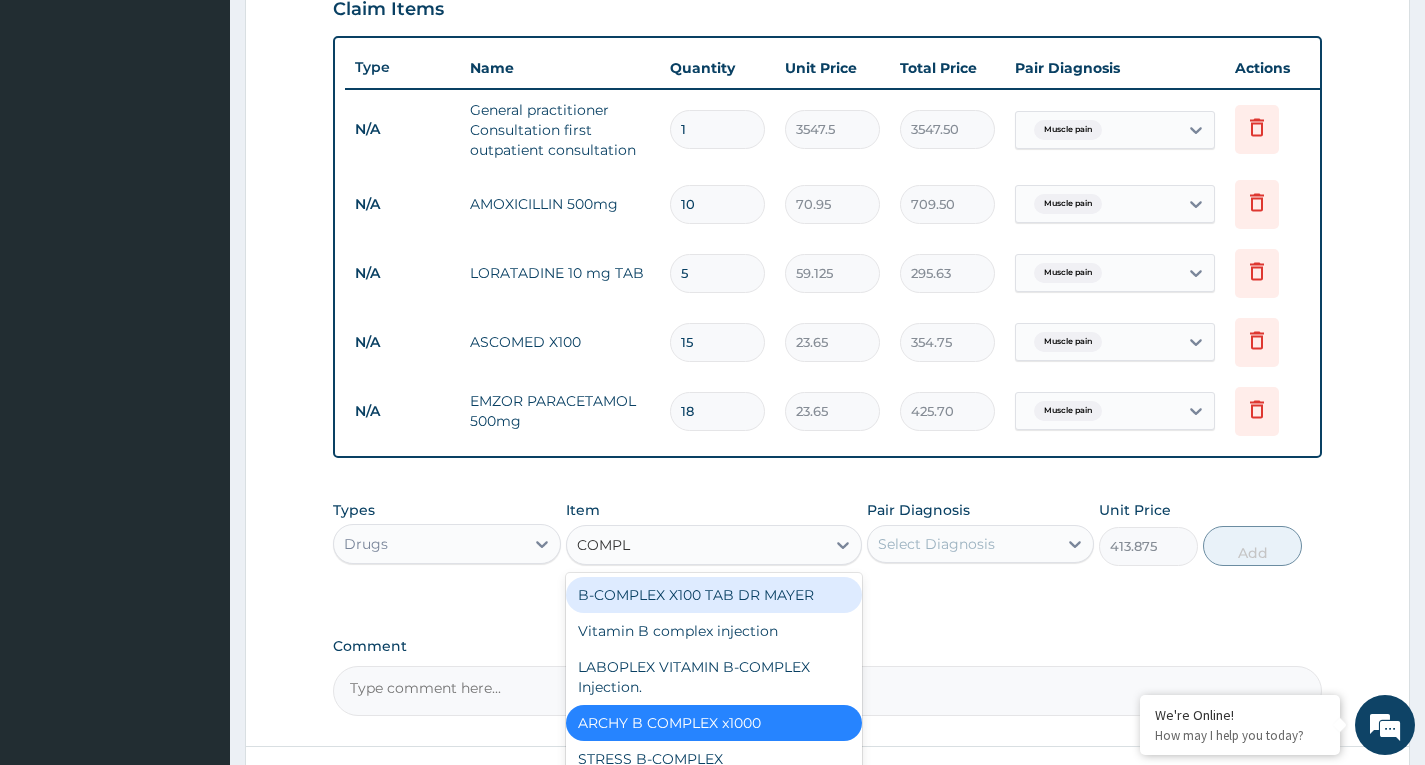 click on "B-COMPLEX X100 TAB DR MAYER" at bounding box center [714, 595] 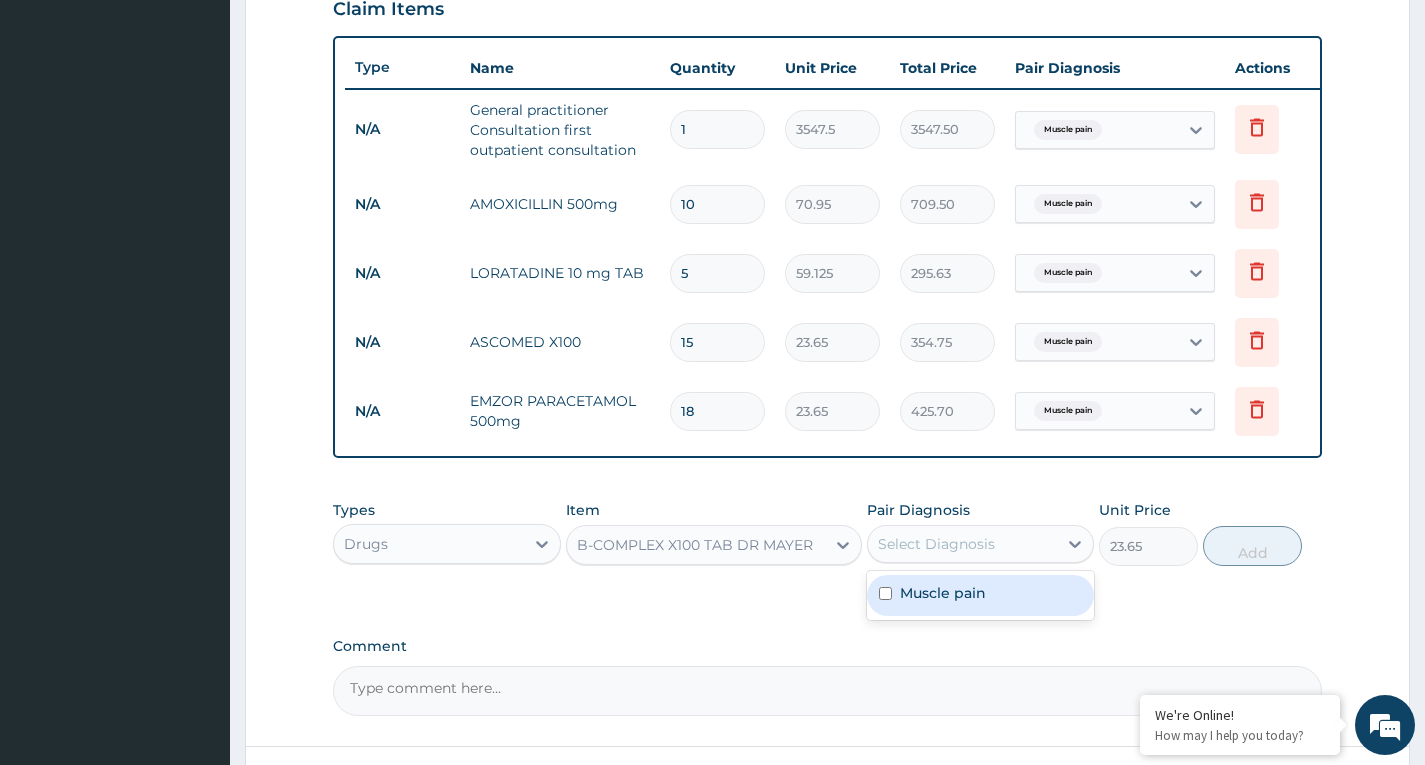 drag, startPoint x: 943, startPoint y: 556, endPoint x: 945, endPoint y: 566, distance: 10.198039 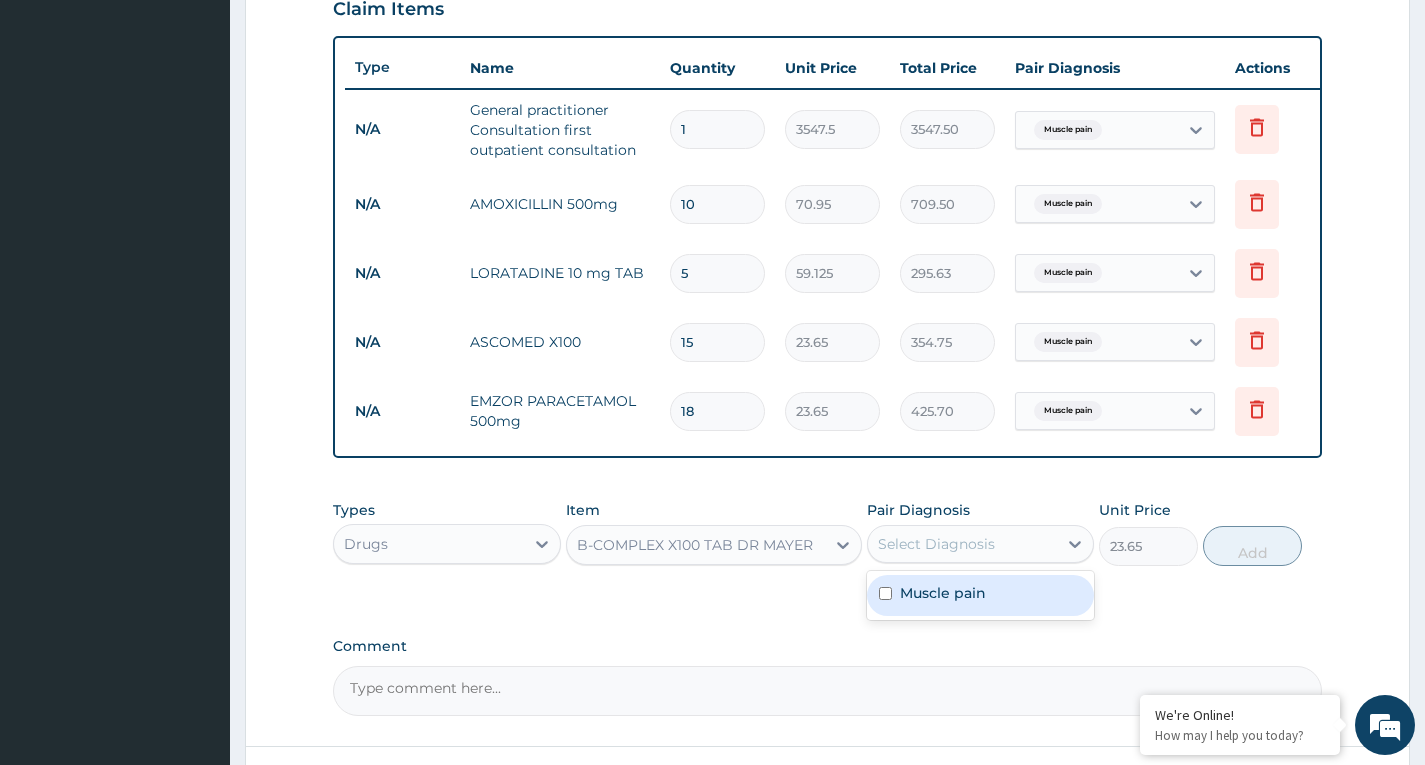 click on "Select Diagnosis" at bounding box center [936, 544] 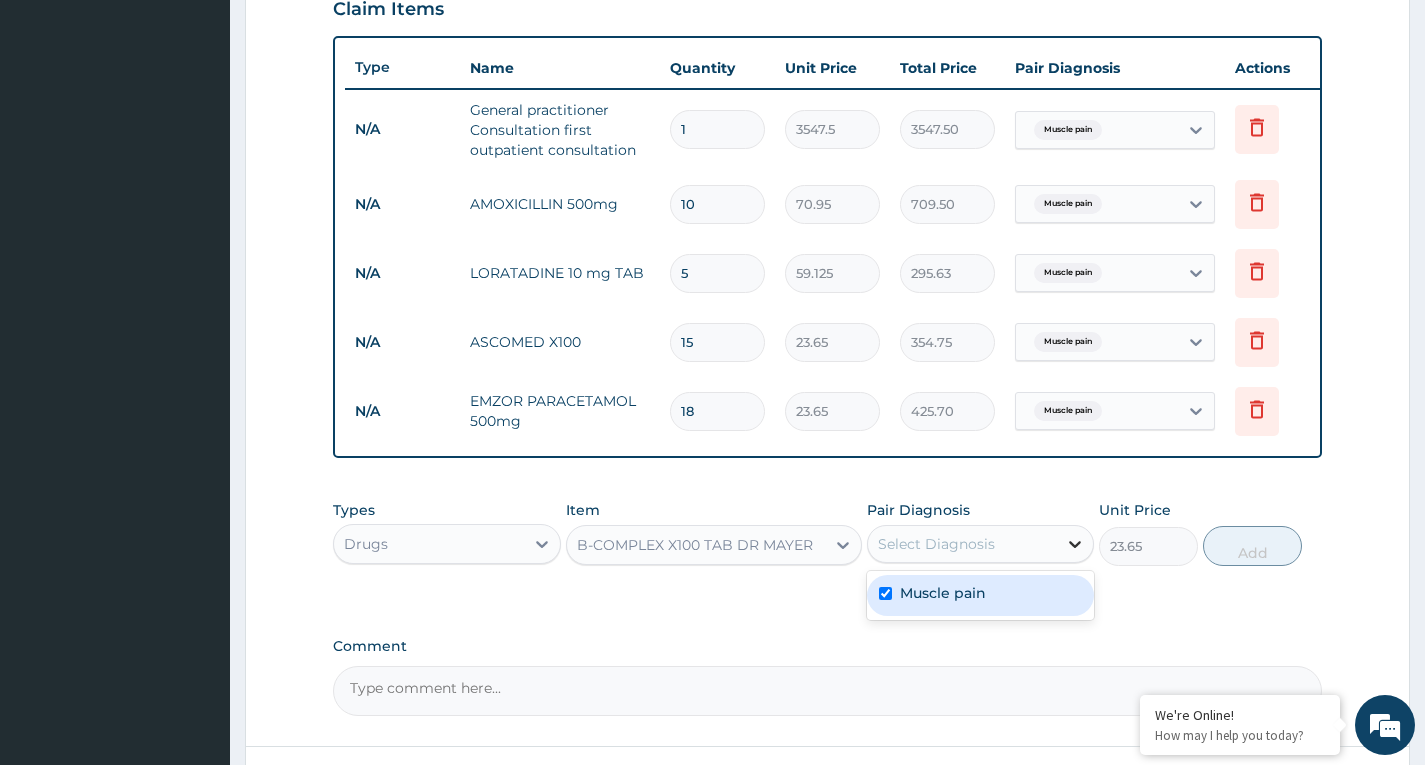 checkbox on "true" 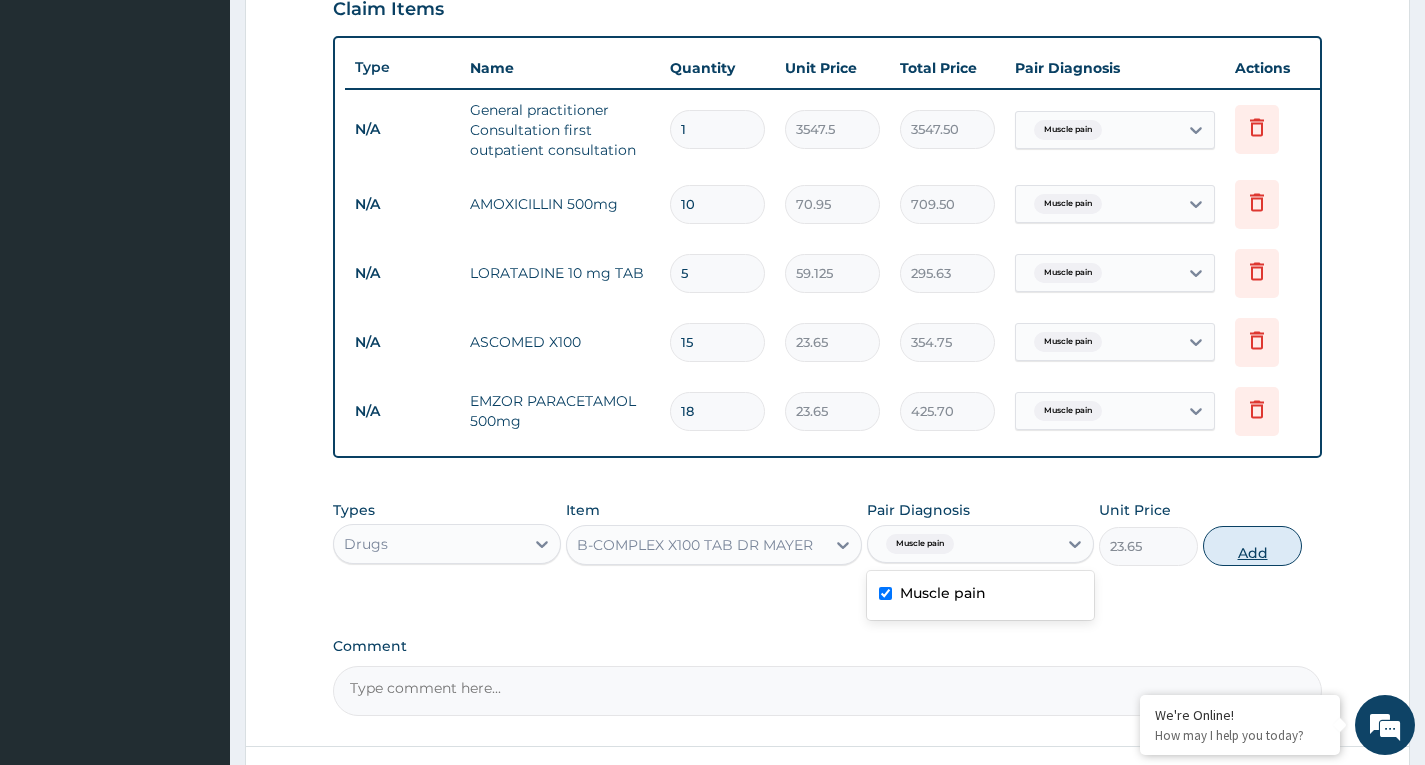 click on "Add" at bounding box center [1252, 546] 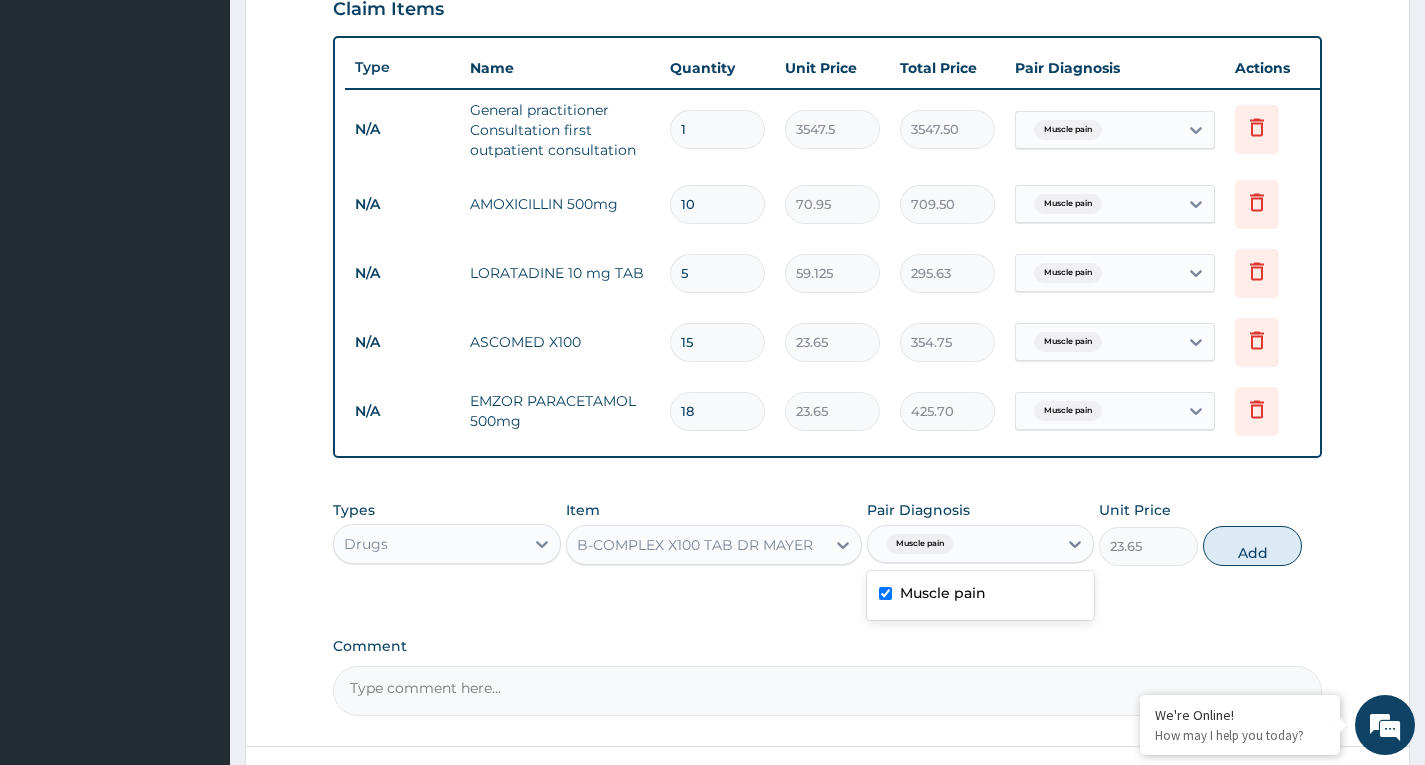 type on "0" 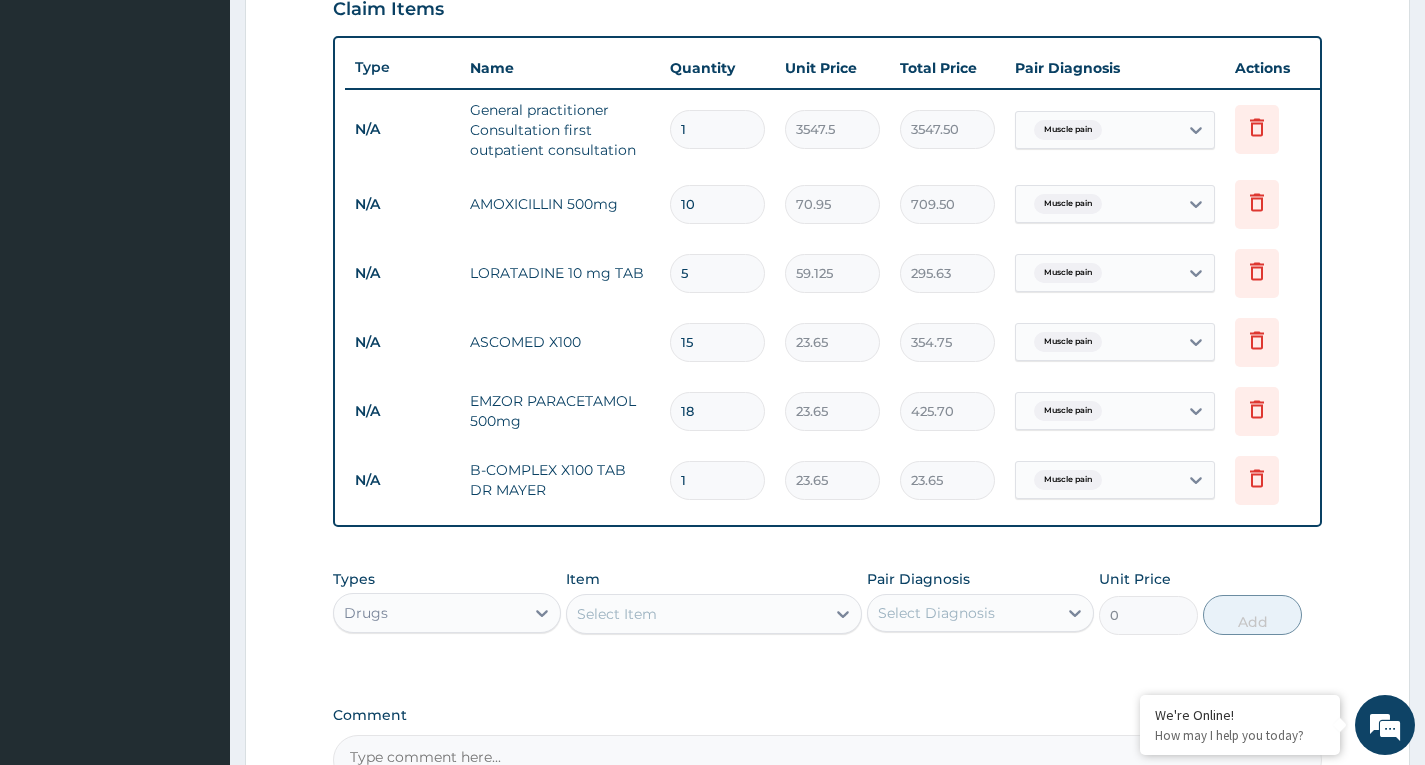 type 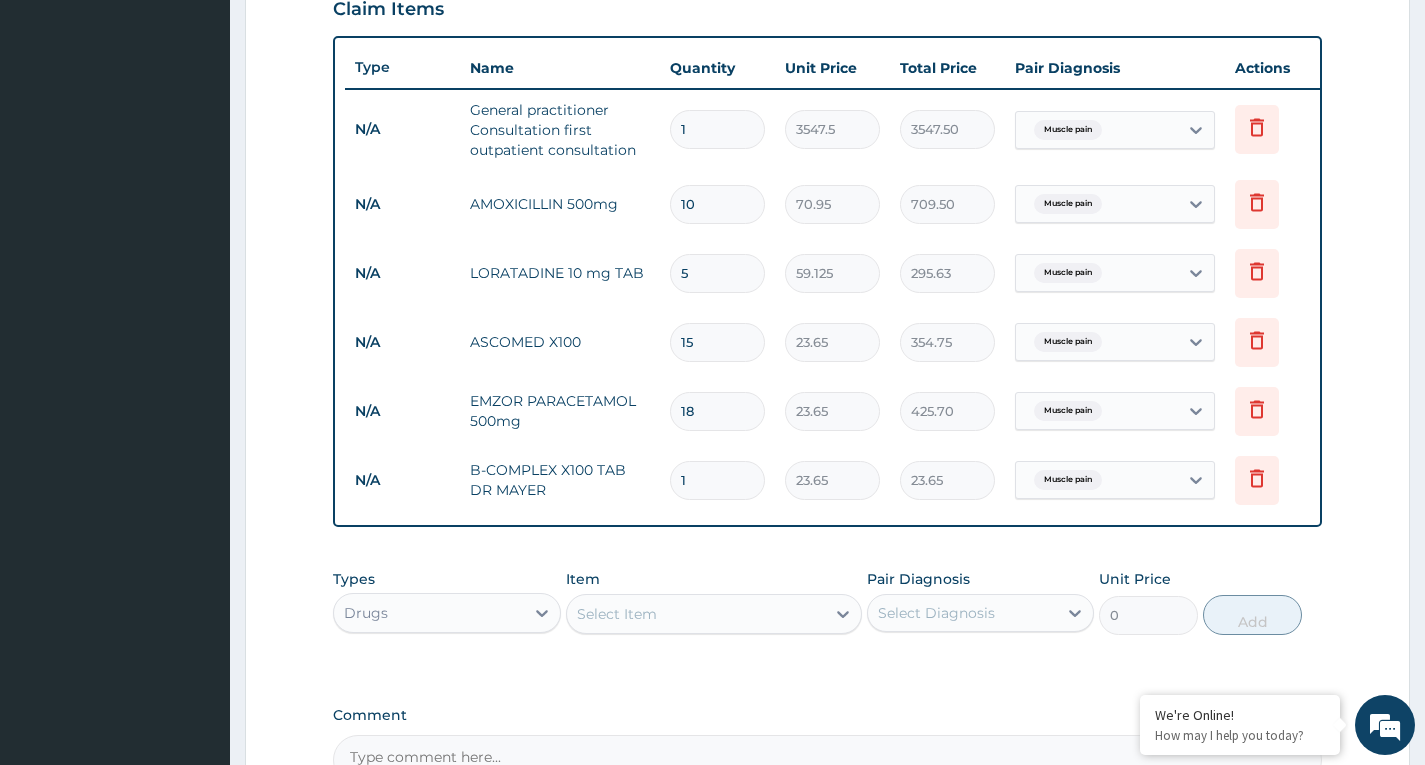type on "0.00" 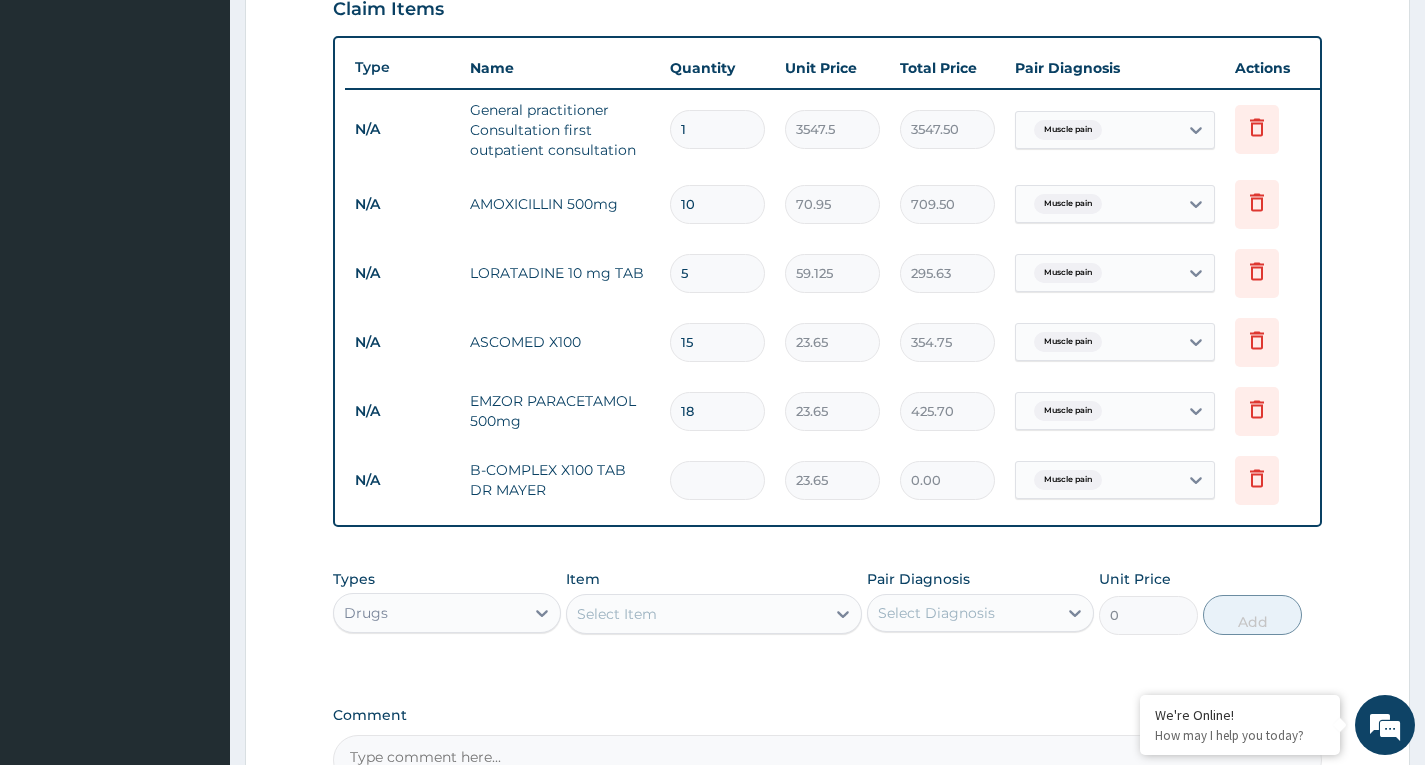 type on "5" 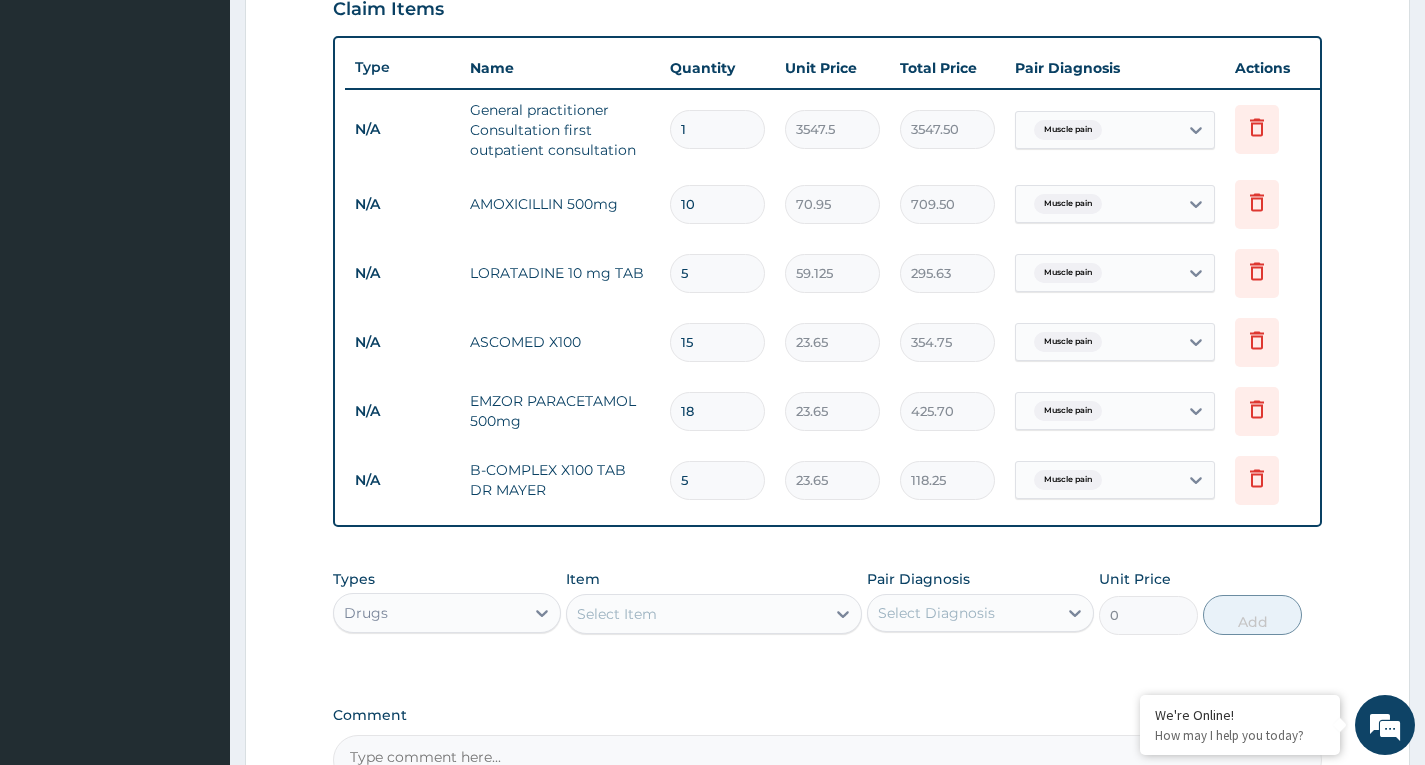 type on "5" 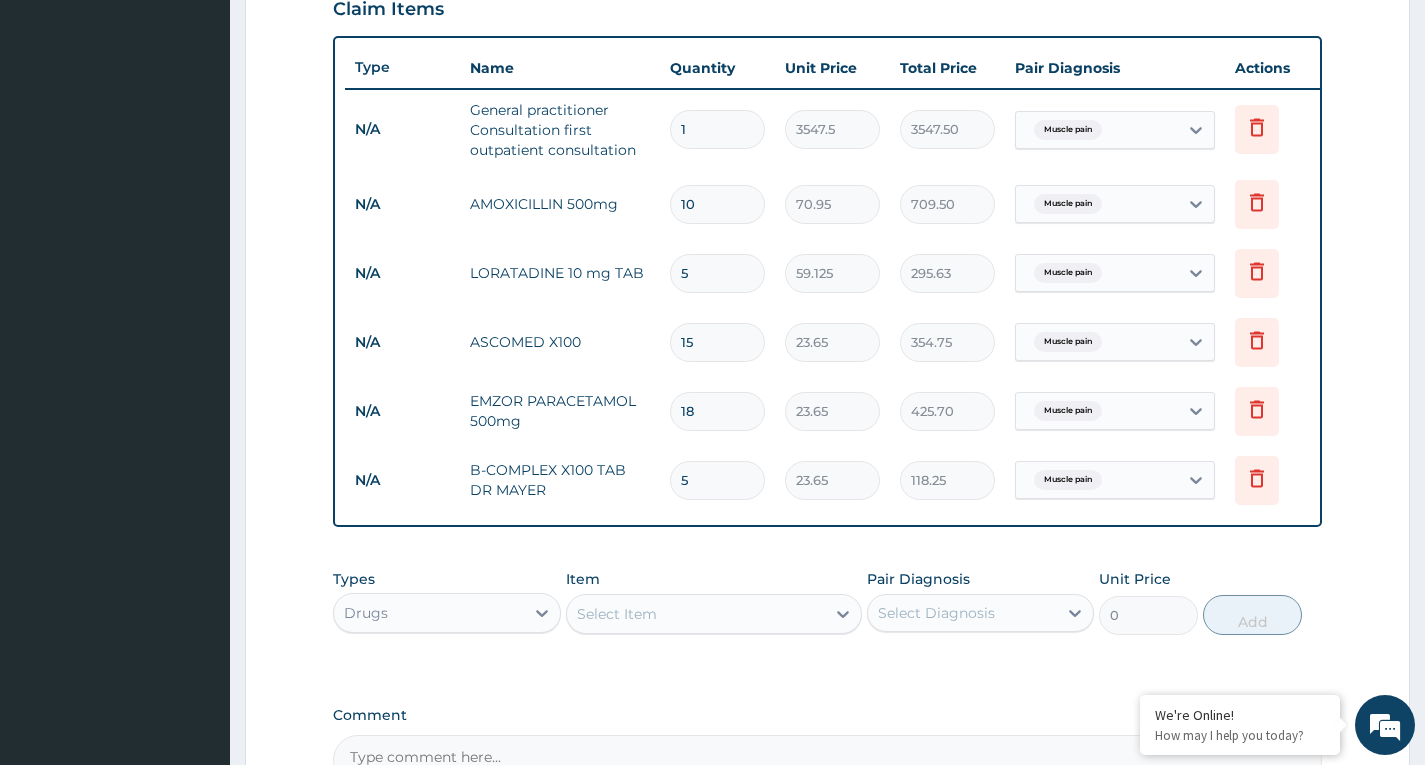 click on "Types Drugs Item Select Item Pair Diagnosis Select Diagnosis Unit Price 0 Add" at bounding box center (827, 602) 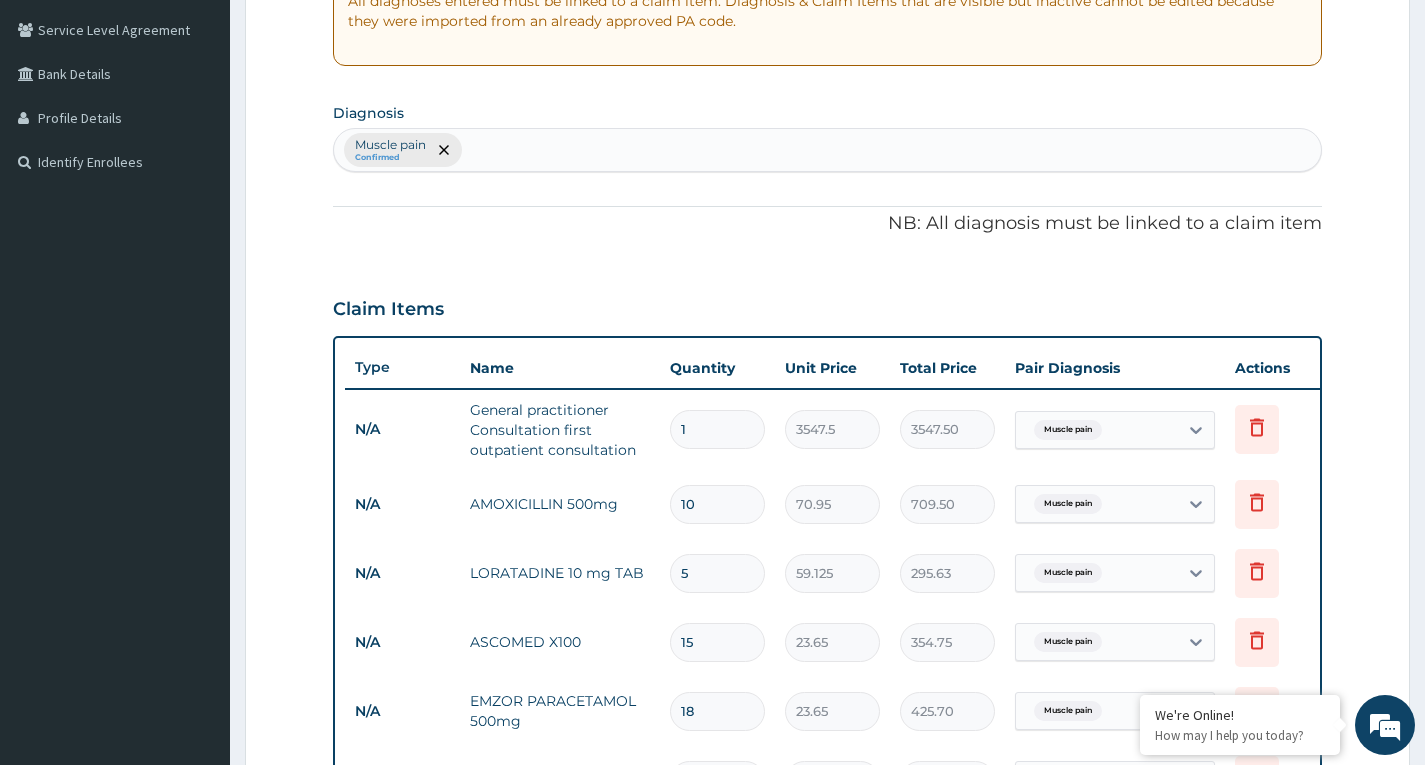 scroll, scrollTop: 308, scrollLeft: 0, axis: vertical 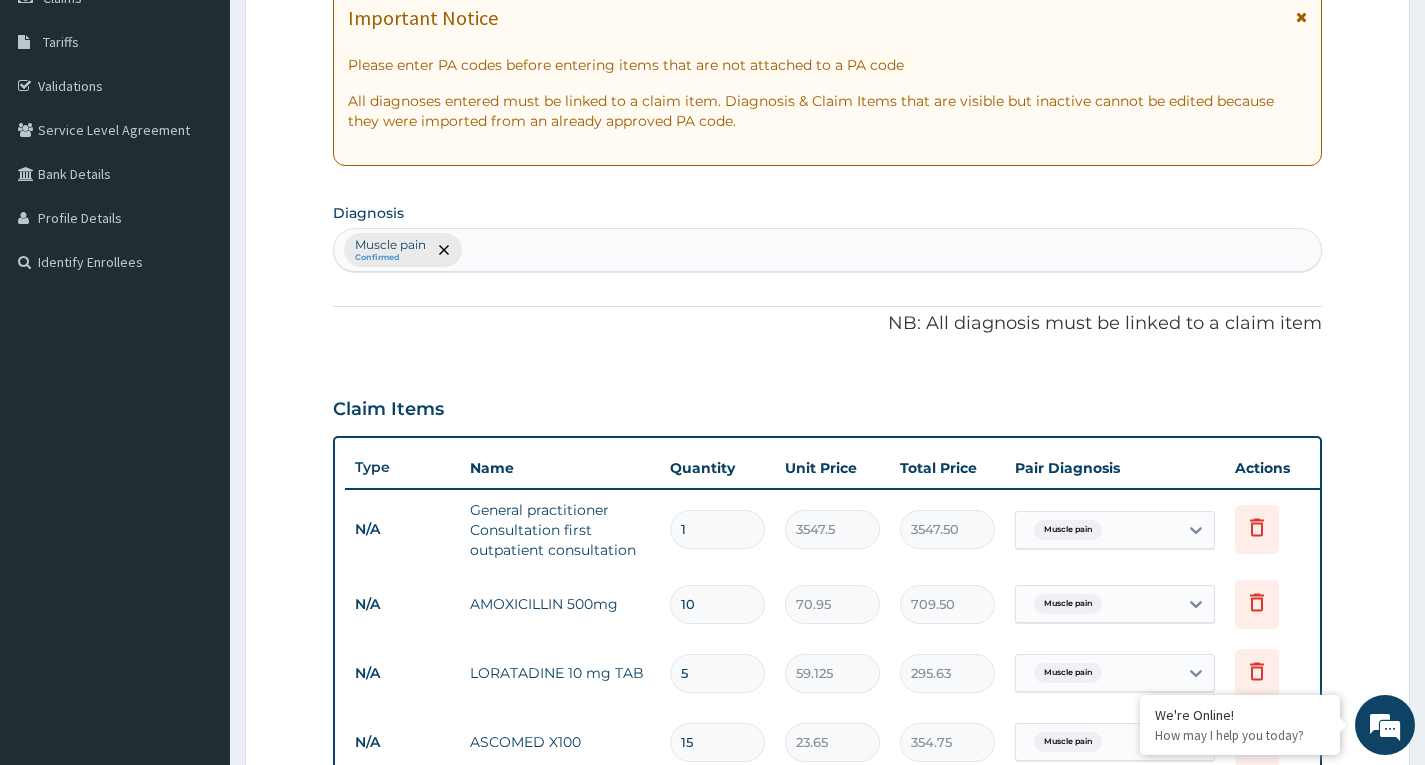 click on "Muscle pain Confirmed" at bounding box center (827, 250) 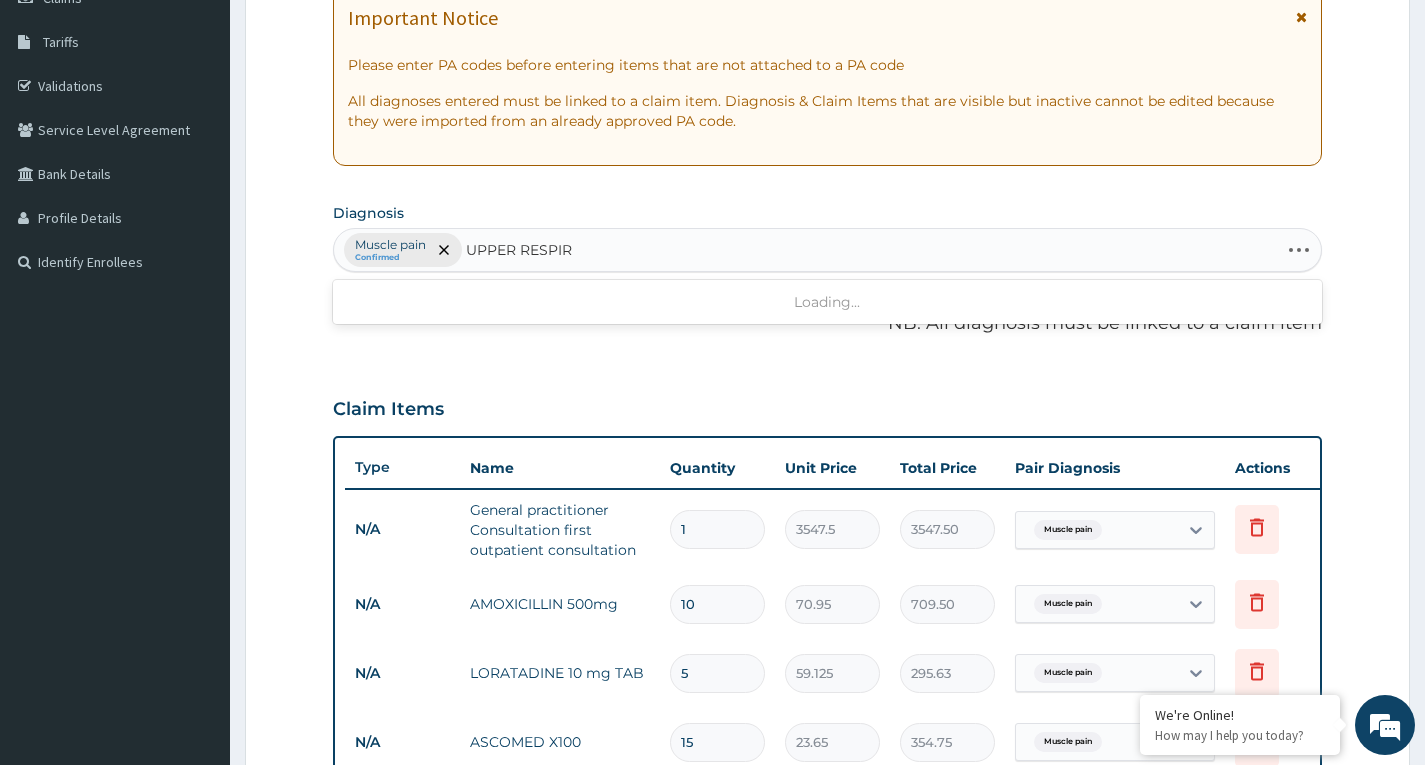 type on "UPPER RESPIRA" 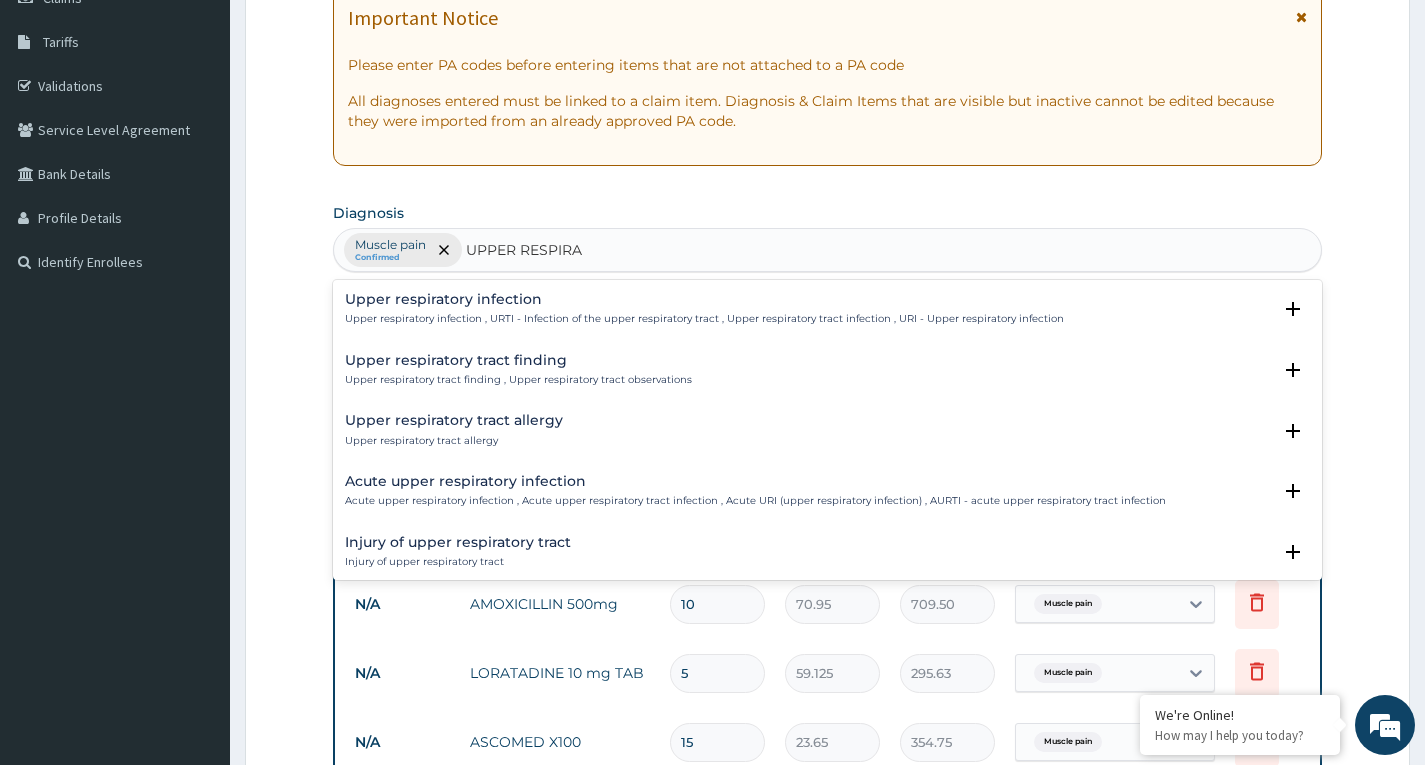 click on "Upper respiratory infection" at bounding box center [704, 299] 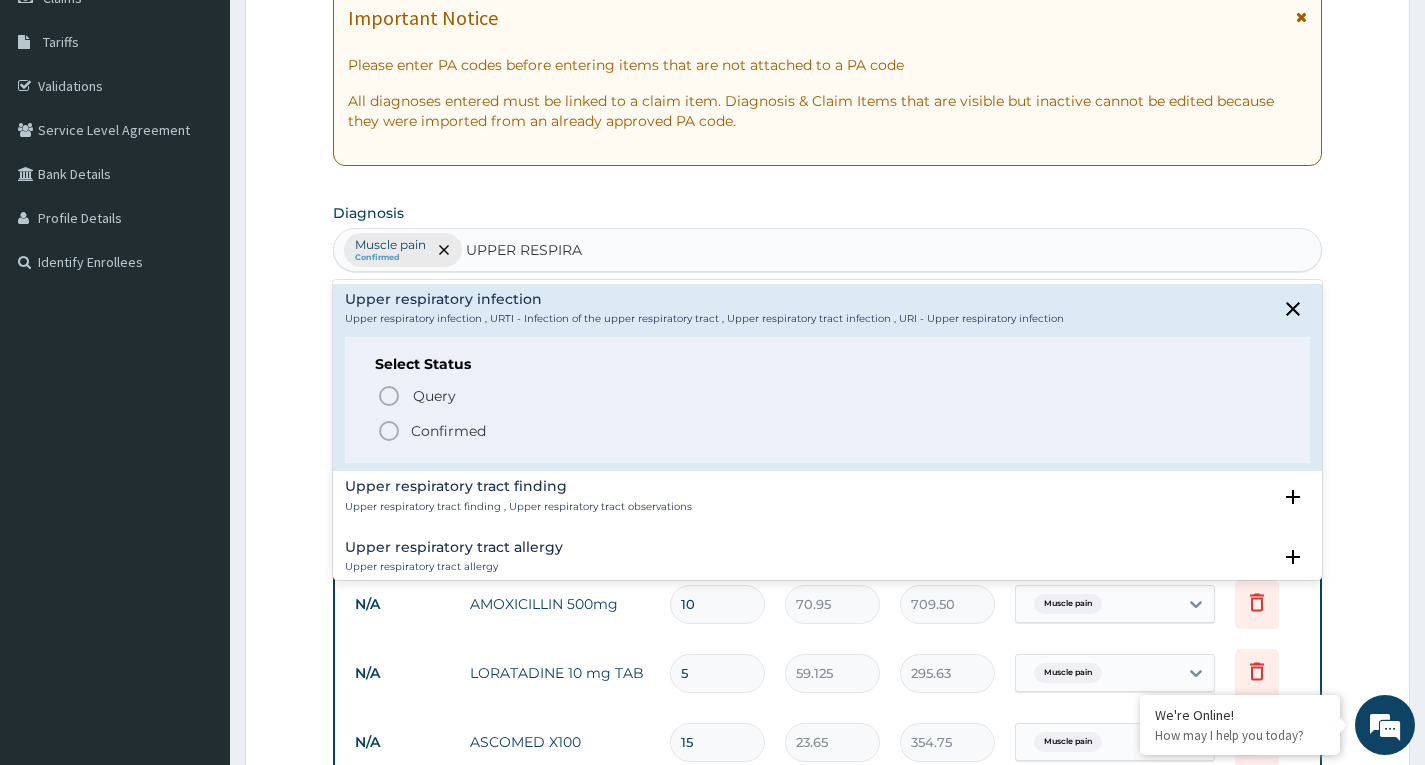 click 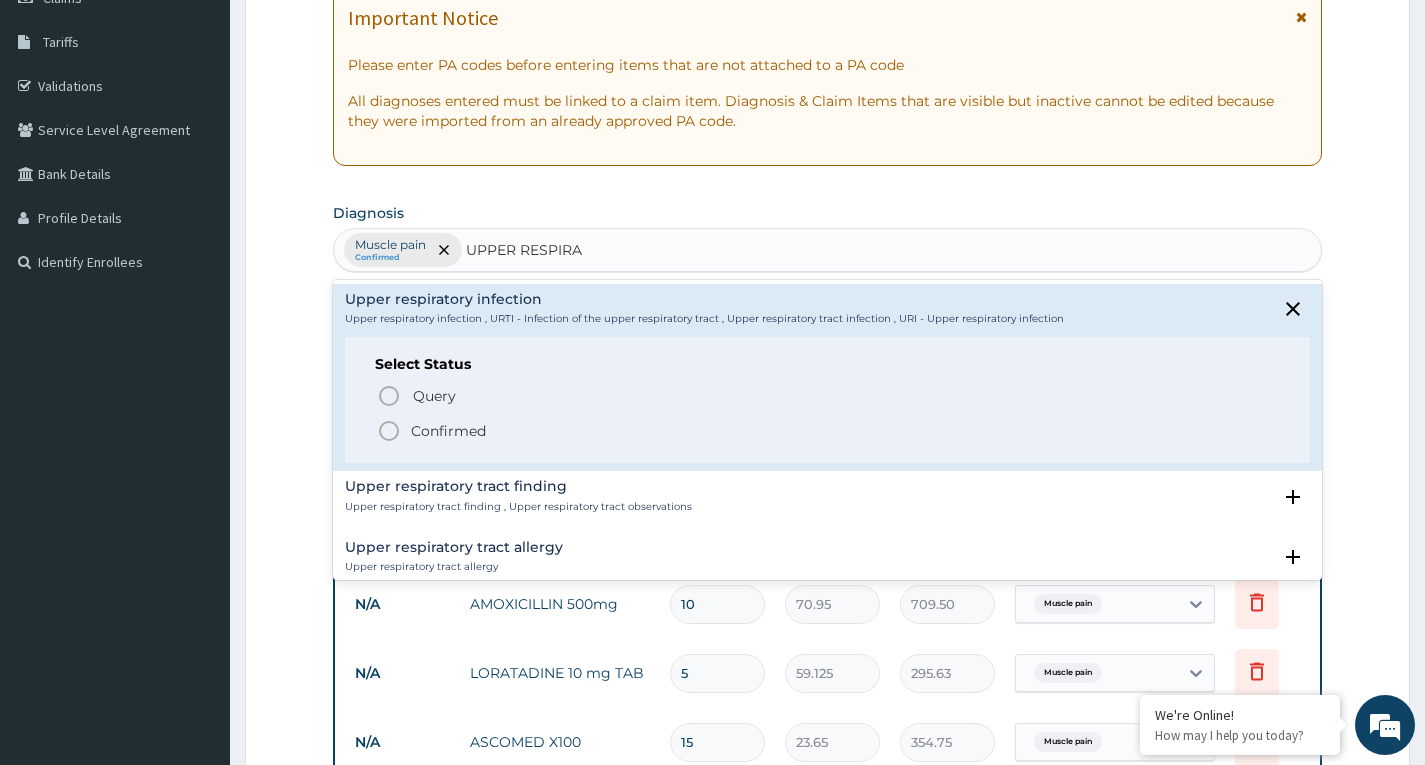 type 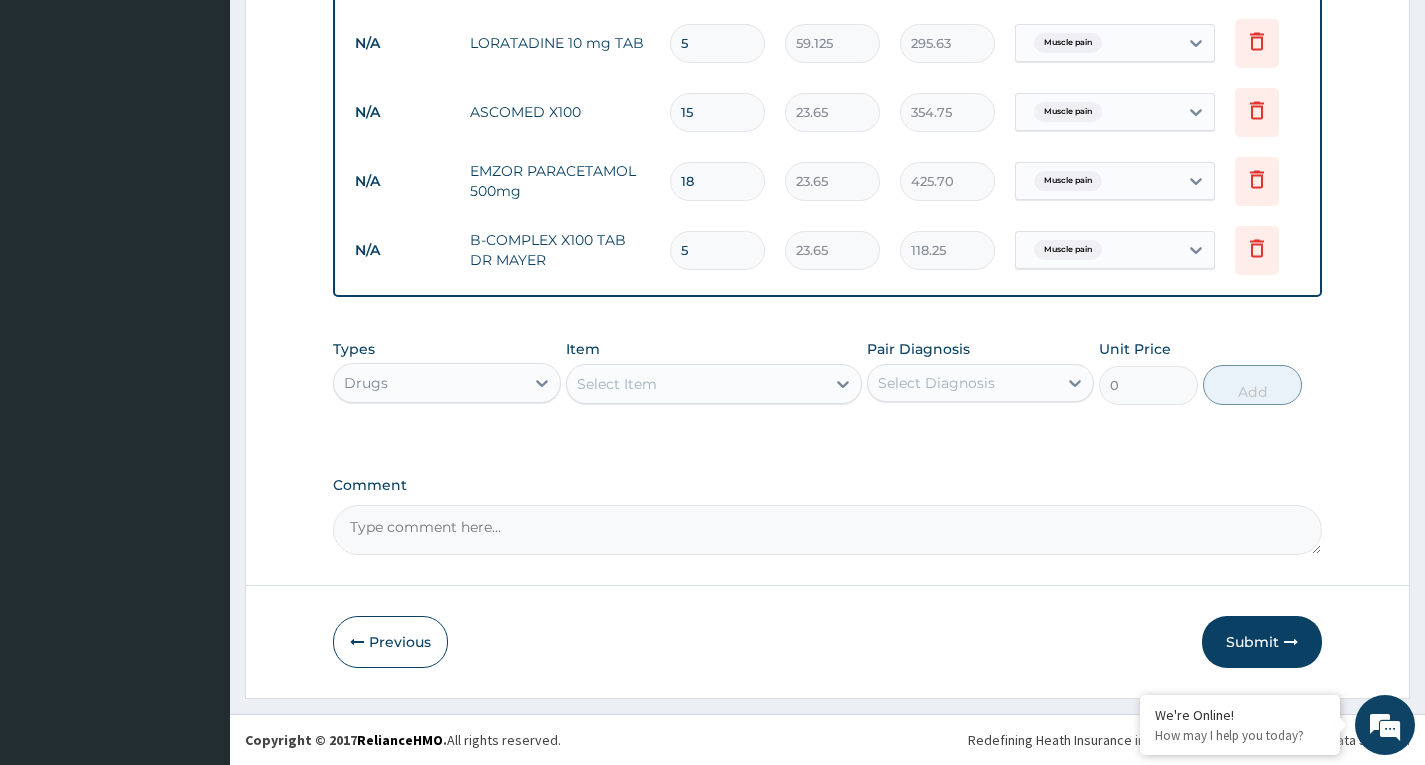 scroll, scrollTop: 953, scrollLeft: 0, axis: vertical 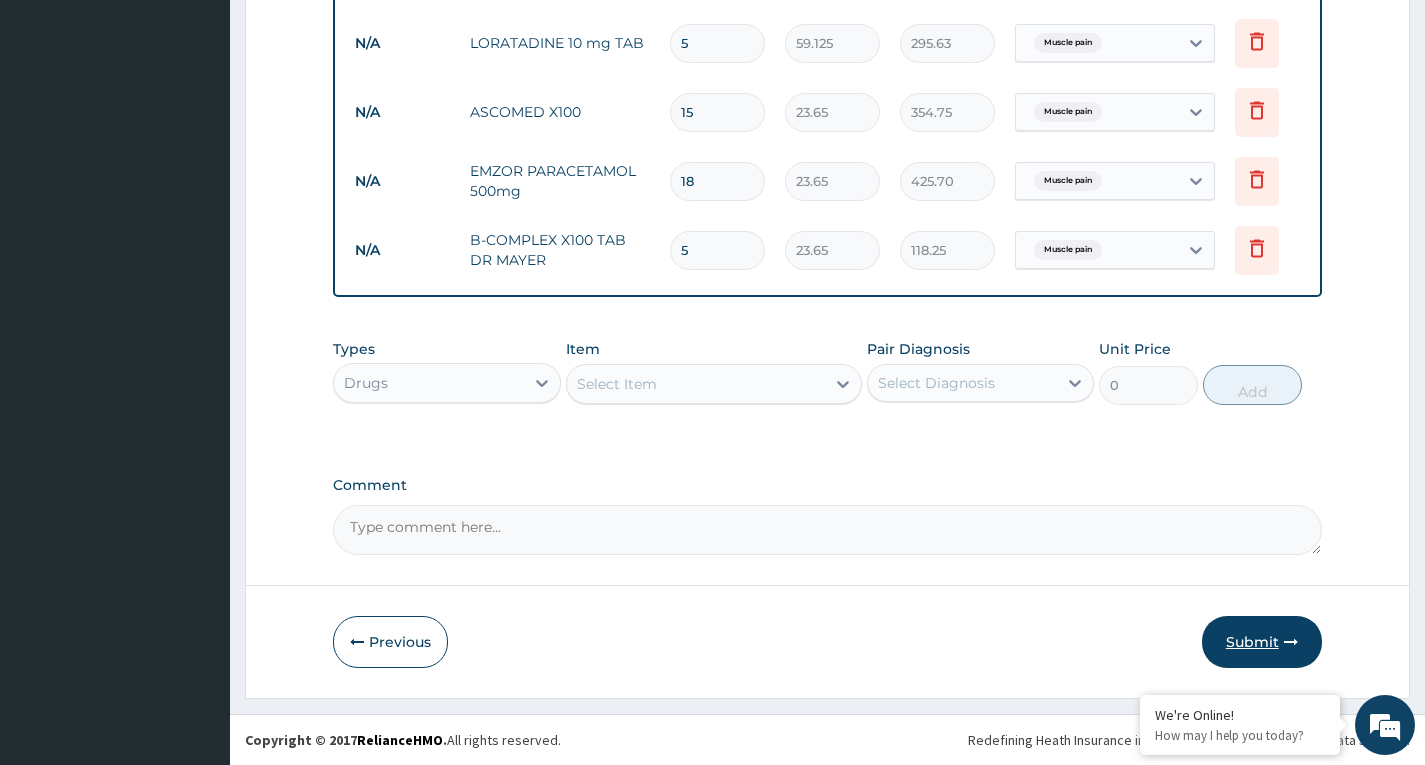 click on "Submit" at bounding box center (1262, 642) 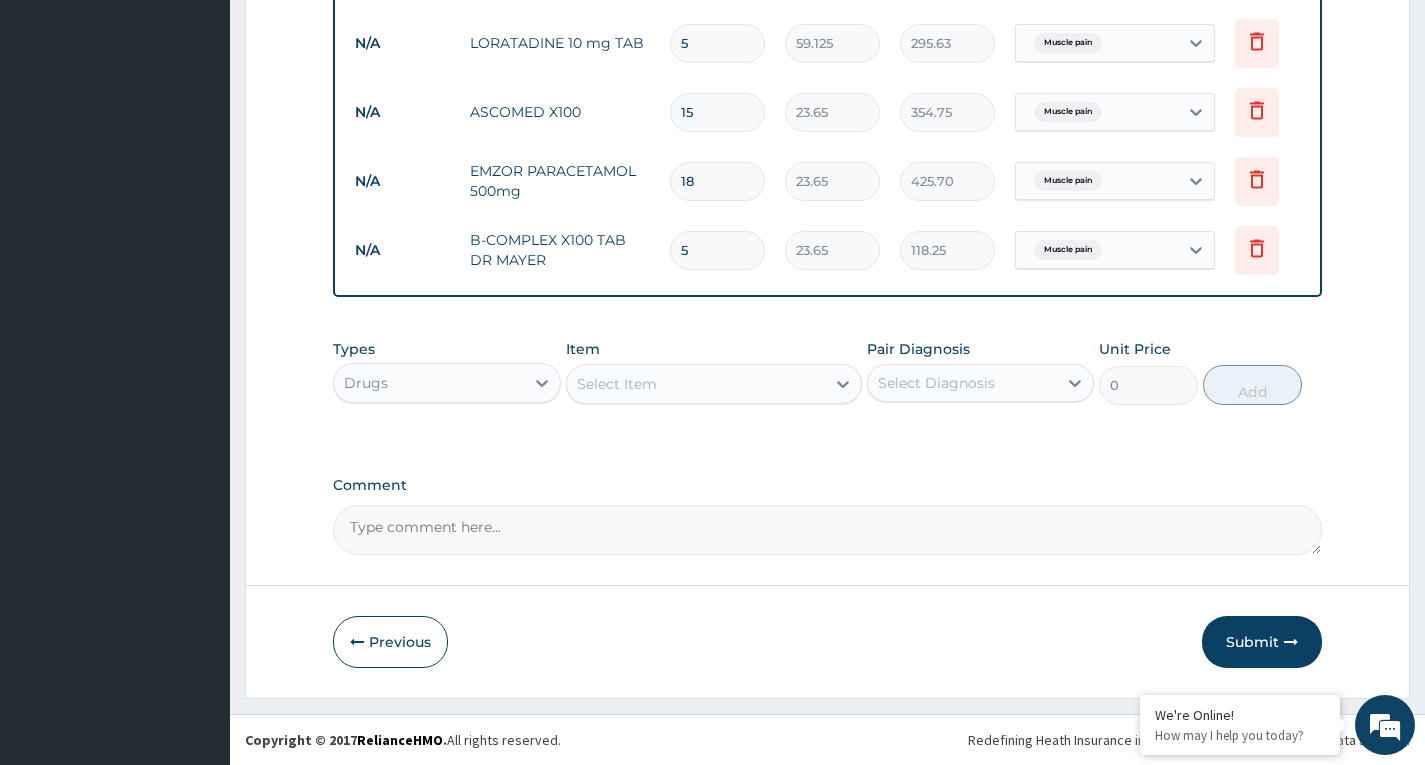 click on "PA Code / Prescription Code Enter Code(Secondary Care Only) Encounter Date 04-08-2025 Important Notice Please enter PA codes before entering items that are not attached to a PA code   All diagnoses entered must be linked to a claim item. Diagnosis & Claim Items that are visible but inactive cannot be edited because they were imported from an already approved PA code. Diagnosis Muscle pain Confirmed Upper respiratory infection Confirmed NB: All diagnosis must be linked to a claim item Claim Items Type Name Quantity Unit Price Total Price Pair Diagnosis Actions N/A General practitioner Consultation first outpatient consultation 1 3547.5 3547.50 Muscle pain Delete N/A AMOXICILLIN 500mg 10 70.95 709.50 Muscle pain Delete N/A LORATADINE 10 mg TAB 5 59.125 295.63 Muscle pain Delete N/A ASCOMED X100 15 23.65 354.75 Muscle pain Delete N/A EMZOR PARACETAMOL 500mg 18 23.65 425.70 Muscle pain Delete N/A B-COMPLEX X100 TAB DR MAYER 5 23.65 118.25 Muscle pain Delete Types Drugs Item Select Item Pair Diagnosis Unit Price 0" at bounding box center [827, -96] 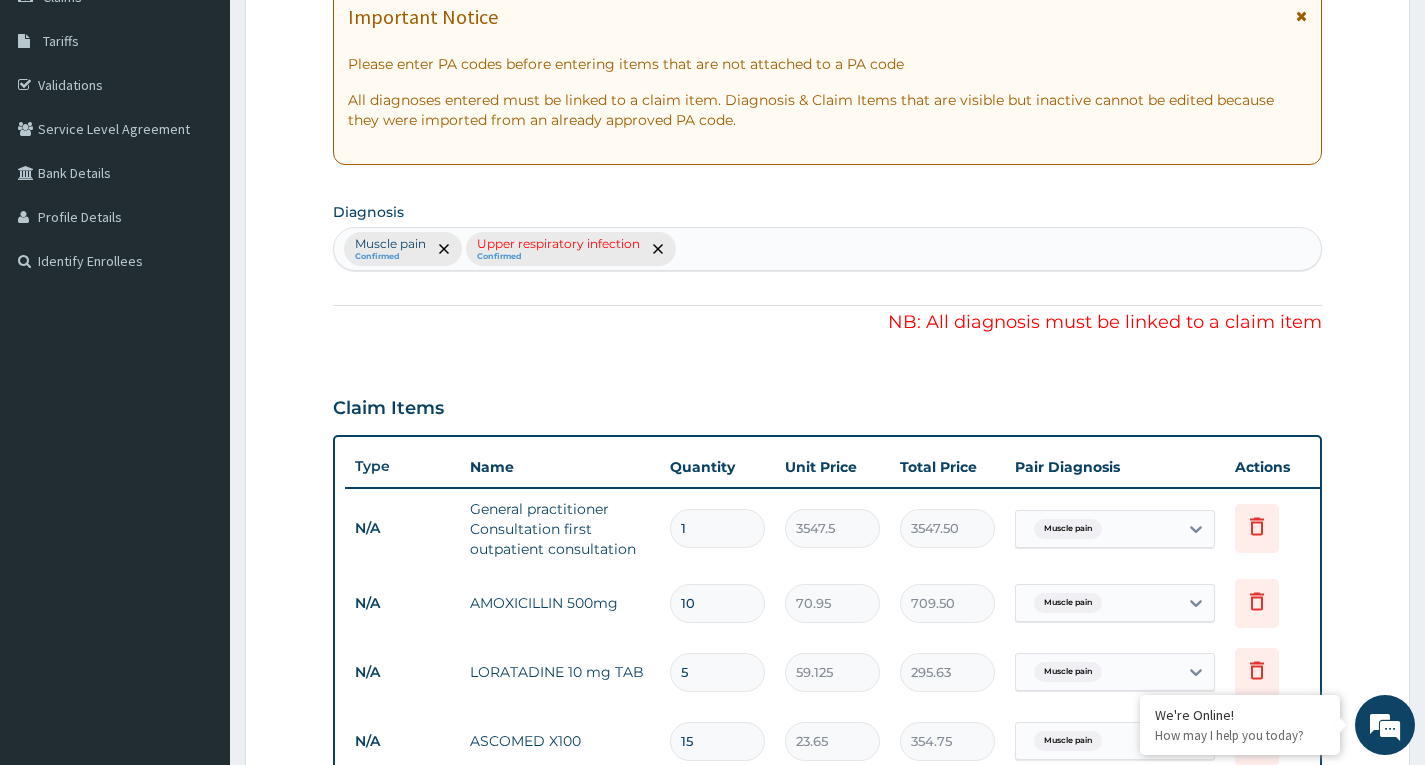 scroll, scrollTop: 553, scrollLeft: 0, axis: vertical 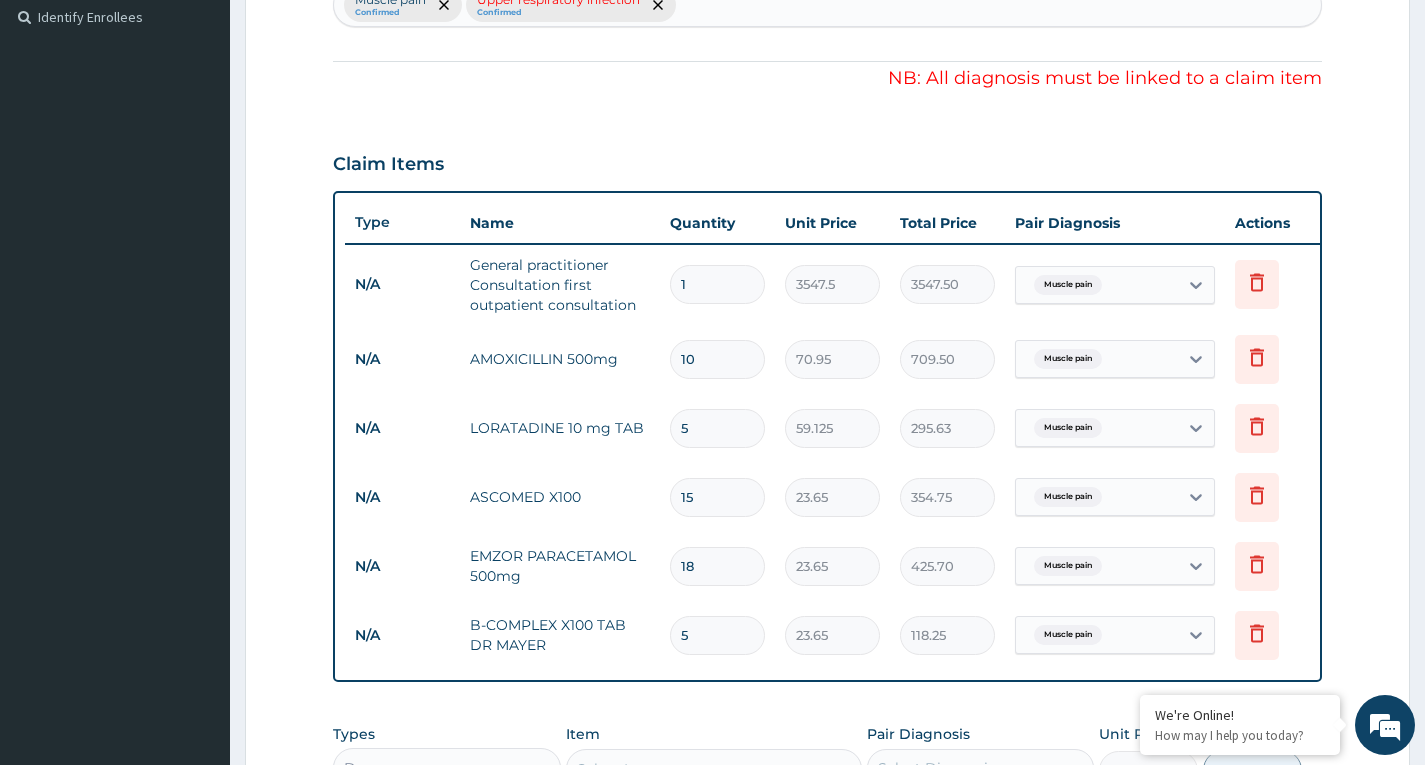 click on "Muscle pain" at bounding box center [1097, 359] 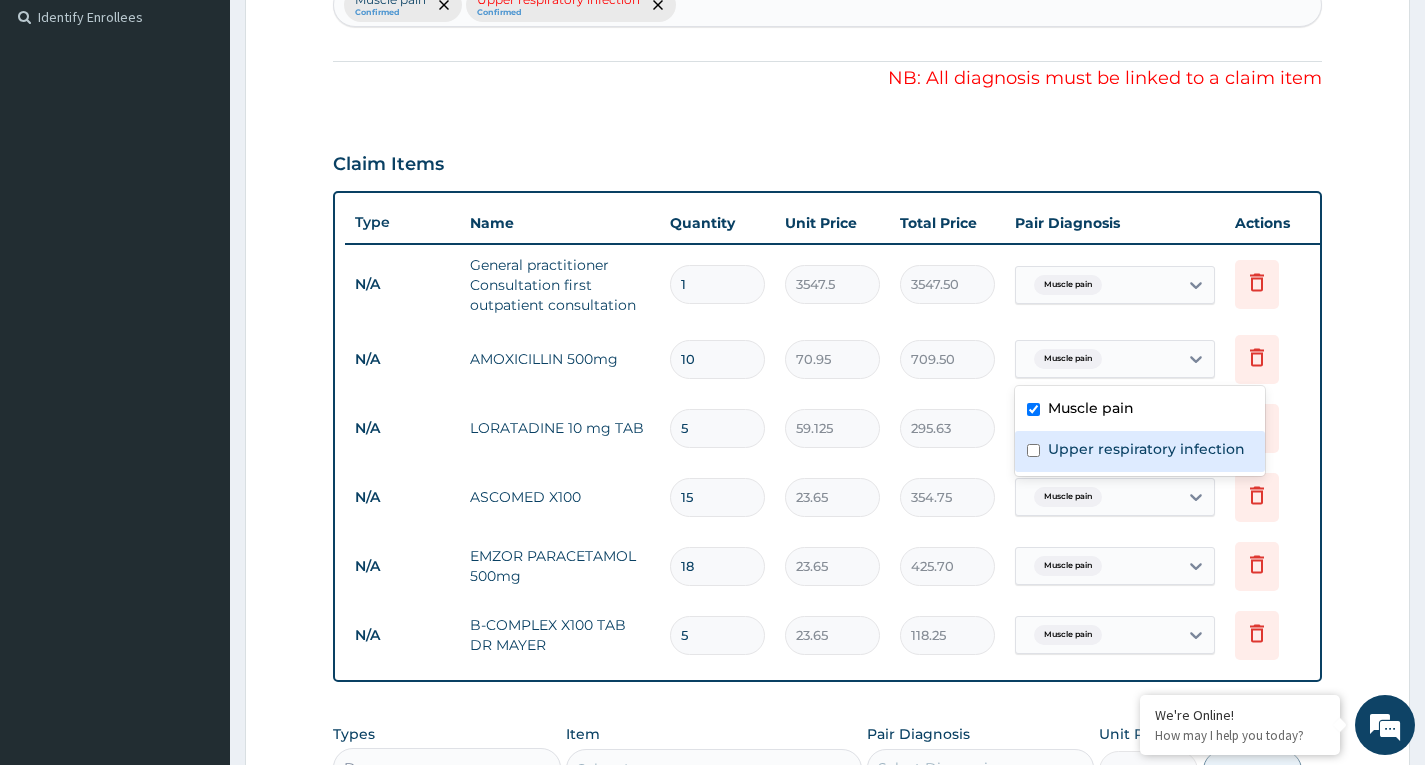 click on "Upper respiratory infection" at bounding box center [1146, 449] 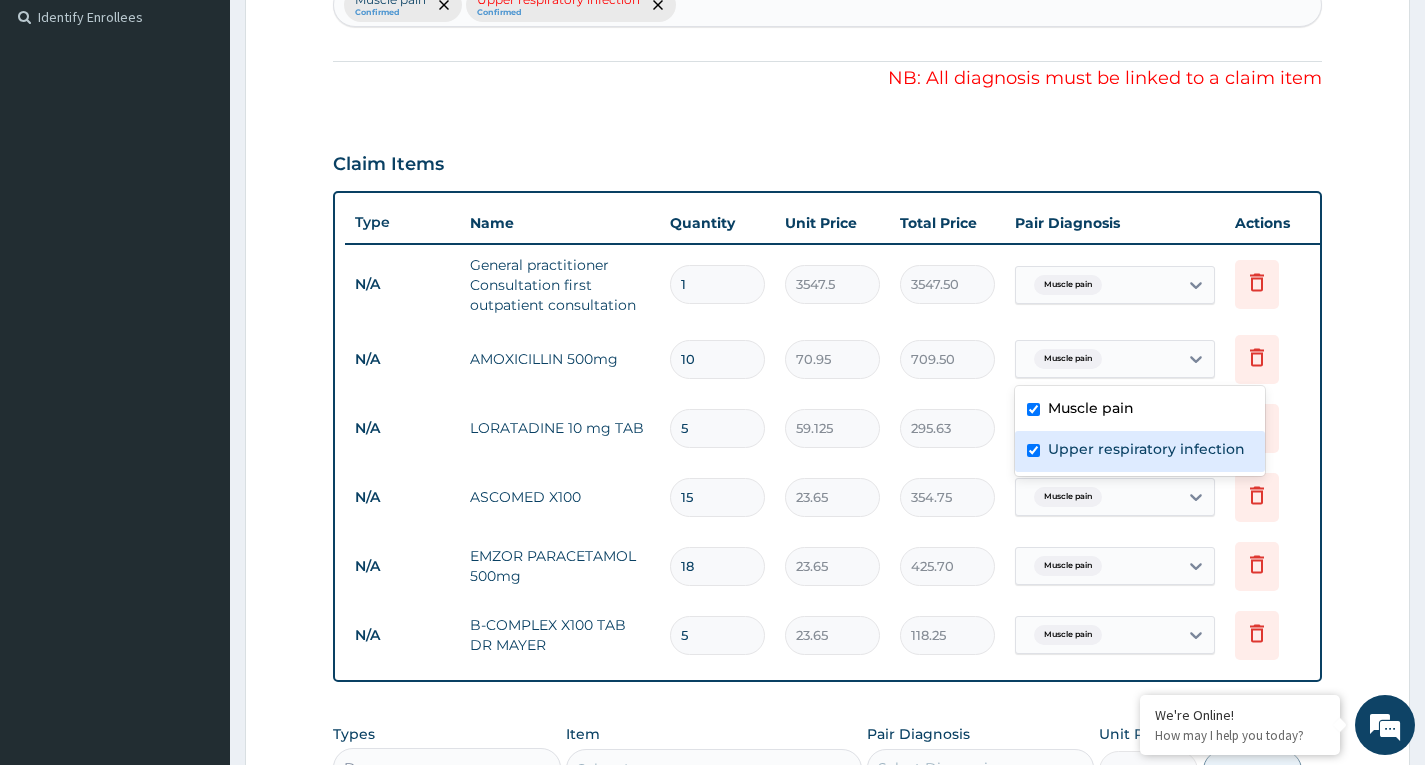 checkbox on "true" 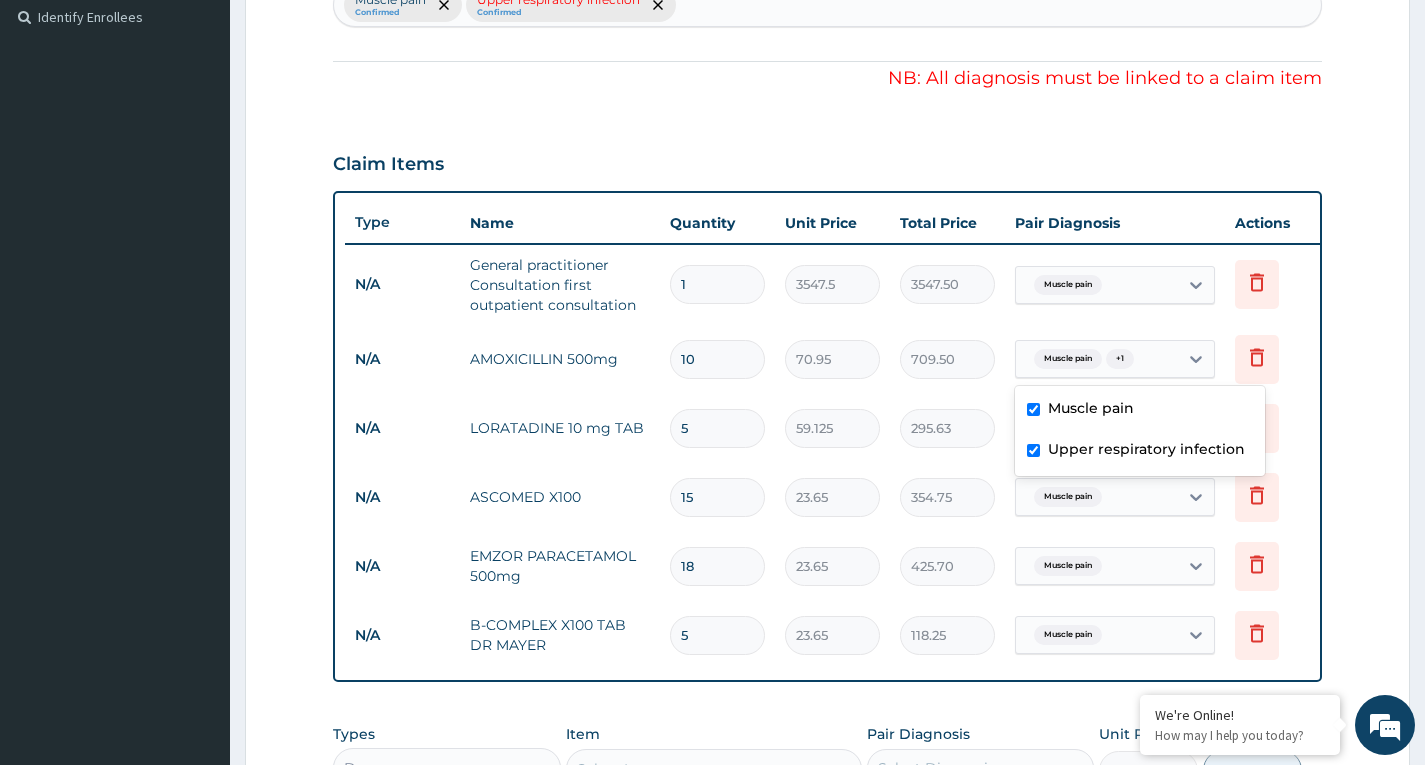 click on "Step  2  of 2 PA Code / Prescription Code Enter Code(Secondary Care Only) Encounter Date 04-08-2025 Important Notice Please enter PA codes before entering items that are not attached to a PA code   All diagnoses entered must be linked to a claim item. Diagnosis & Claim Items that are visible but inactive cannot be edited because they were imported from an already approved PA code. Diagnosis Muscle pain Confirmed Upper respiratory infection Confirmed NB: All diagnosis must be linked to a claim item Claim Items Type Name Quantity Unit Price Total Price Pair Diagnosis Actions N/A General practitioner Consultation first outpatient consultation 1 3547.5 3547.50 Muscle pain Delete N/A AMOXICILLIN 500mg 10 70.95 709.50 option Upper respiratory infection, selected. option Upper respiratory infection focused, 2 of 2. 2 results available. Use Up and Down to choose options, press Enter to select the currently focused option, press Escape to exit the menu, press Tab to select the option and exit the menu. Muscle pain  +" at bounding box center (827, 318) 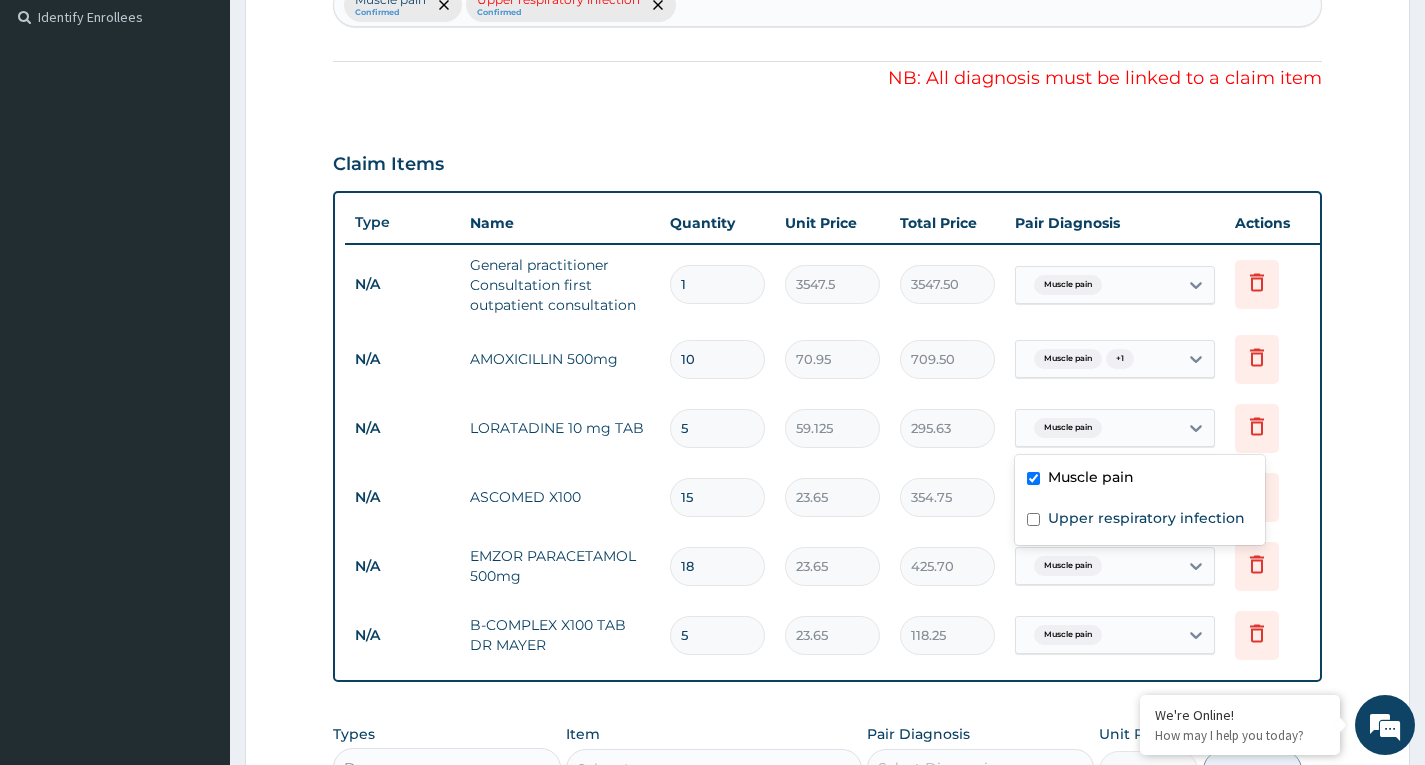 click on "Muscle pain" at bounding box center (1097, 428) 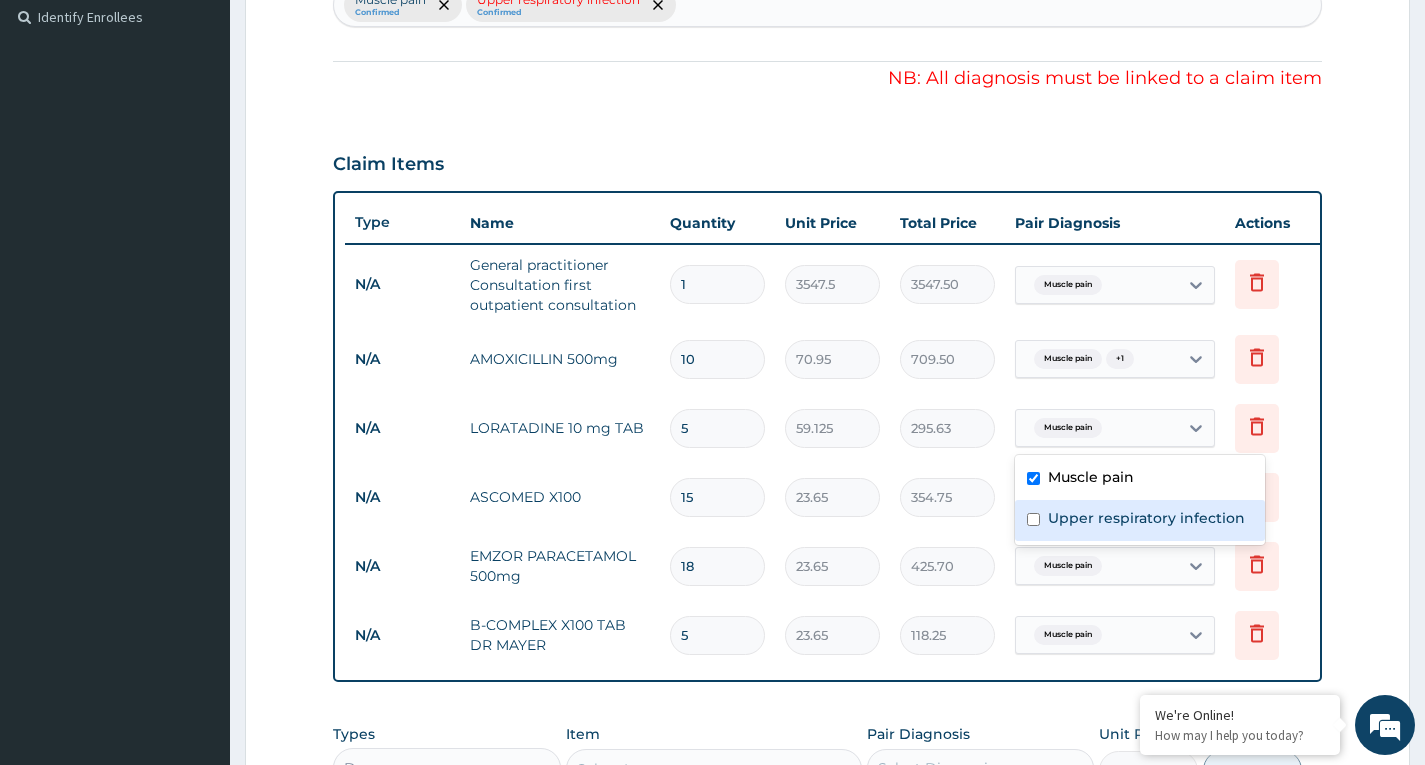 click on "Upper respiratory infection" at bounding box center (1146, 518) 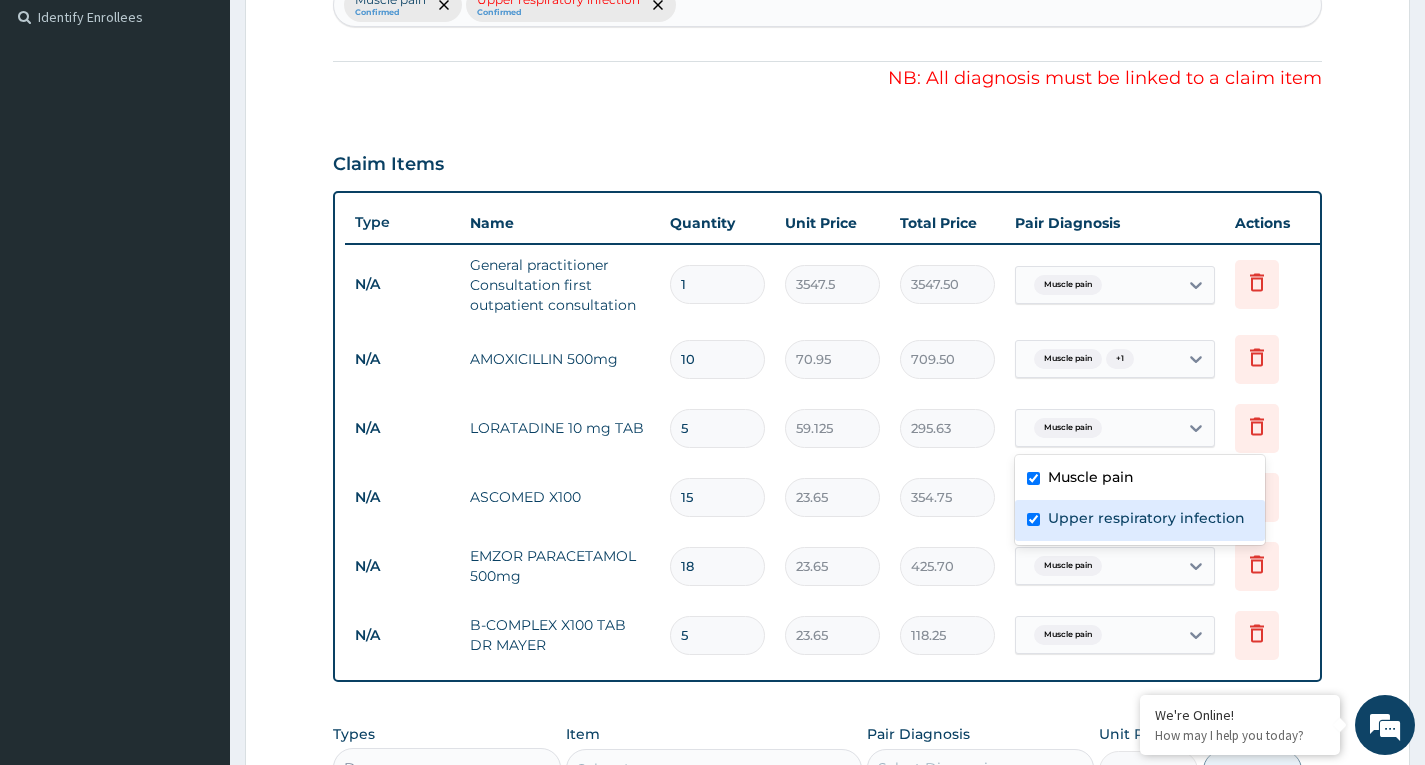 checkbox on "true" 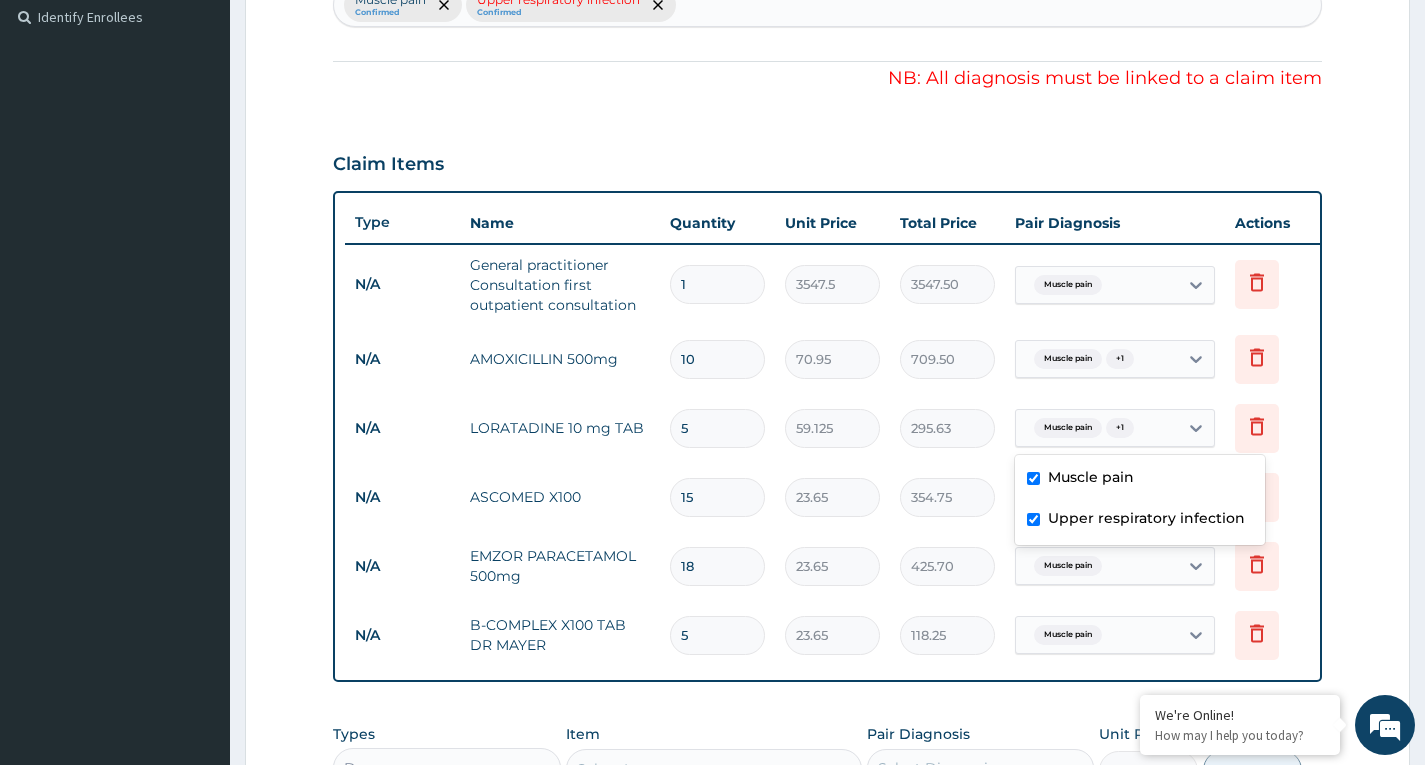 click on "Step  2  of 2 PA Code / Prescription Code Enter Code(Secondary Care Only) Encounter Date 04-08-2025 Important Notice Please enter PA codes before entering items that are not attached to a PA code   All diagnoses entered must be linked to a claim item. Diagnosis & Claim Items that are visible but inactive cannot be edited because they were imported from an already approved PA code. Diagnosis Muscle pain Confirmed Upper respiratory infection Confirmed NB: All diagnosis must be linked to a claim item Claim Items Type Name Quantity Unit Price Total Price Pair Diagnosis Actions N/A General practitioner Consultation first outpatient consultation 1 3547.5 3547.50 Muscle pain Delete N/A AMOXICILLIN 500mg 10 70.95 709.50 Muscle pain  + 1 Delete N/A LORATADINE 10 mg TAB 5 59.125 295.63 option Upper respiratory infection, selected. Muscle pain  + 1 Delete N/A ASCOMED X100 15 23.65 354.75 Muscle pain Delete N/A EMZOR PARACETAMOL 500mg 18 23.65 425.70 Muscle pain Delete N/A B-COMPLEX X100 TAB DR MAYER 5 23.65 118.25 Types" at bounding box center [827, 318] 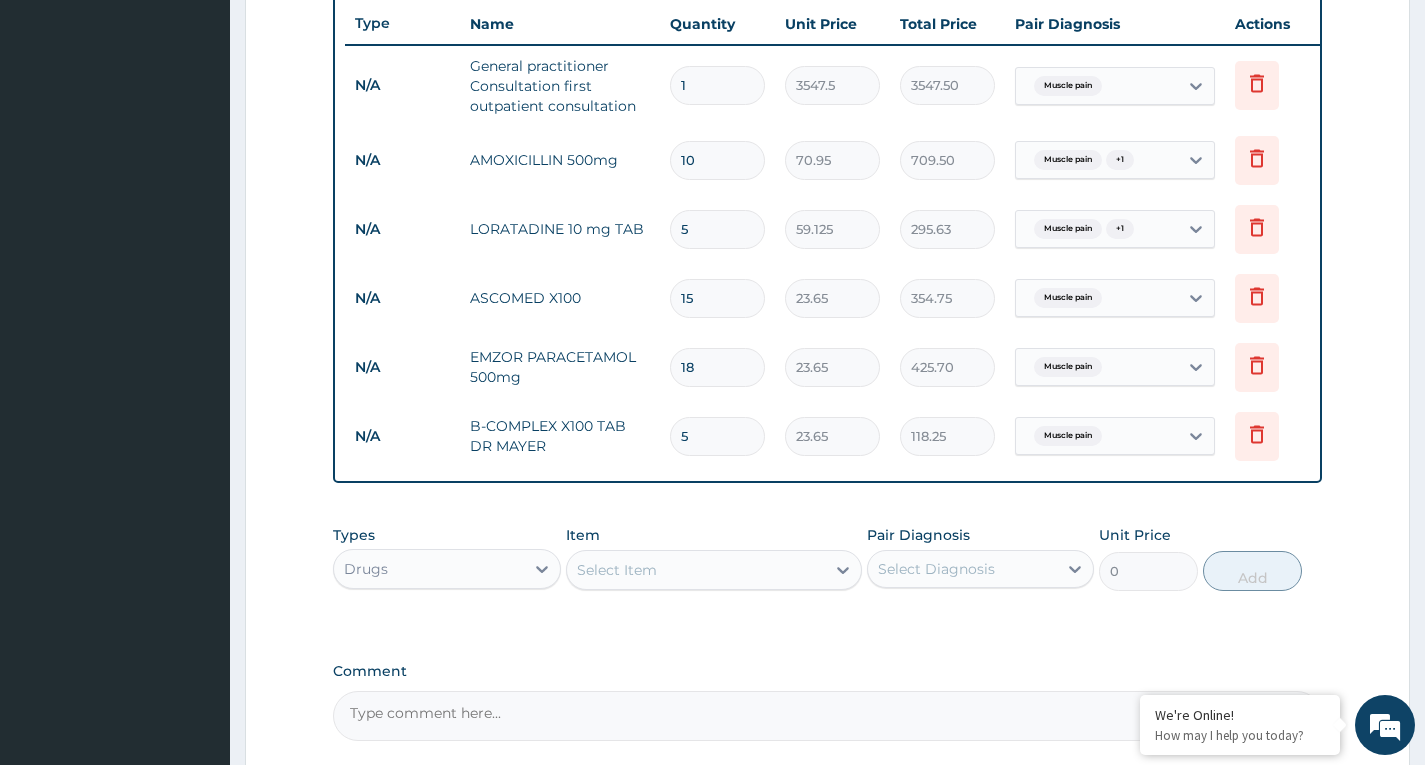scroll, scrollTop: 753, scrollLeft: 0, axis: vertical 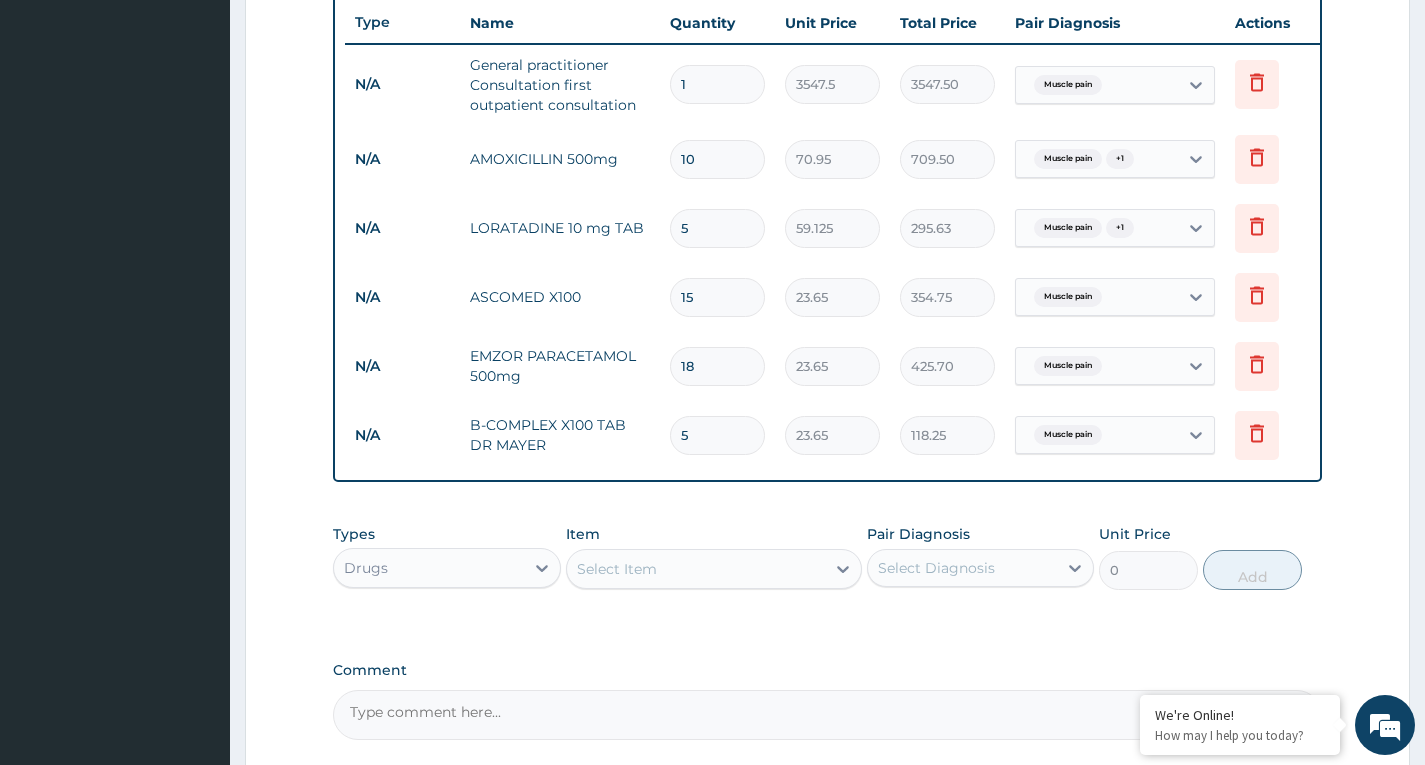 click on "Muscle pain" at bounding box center [1097, 366] 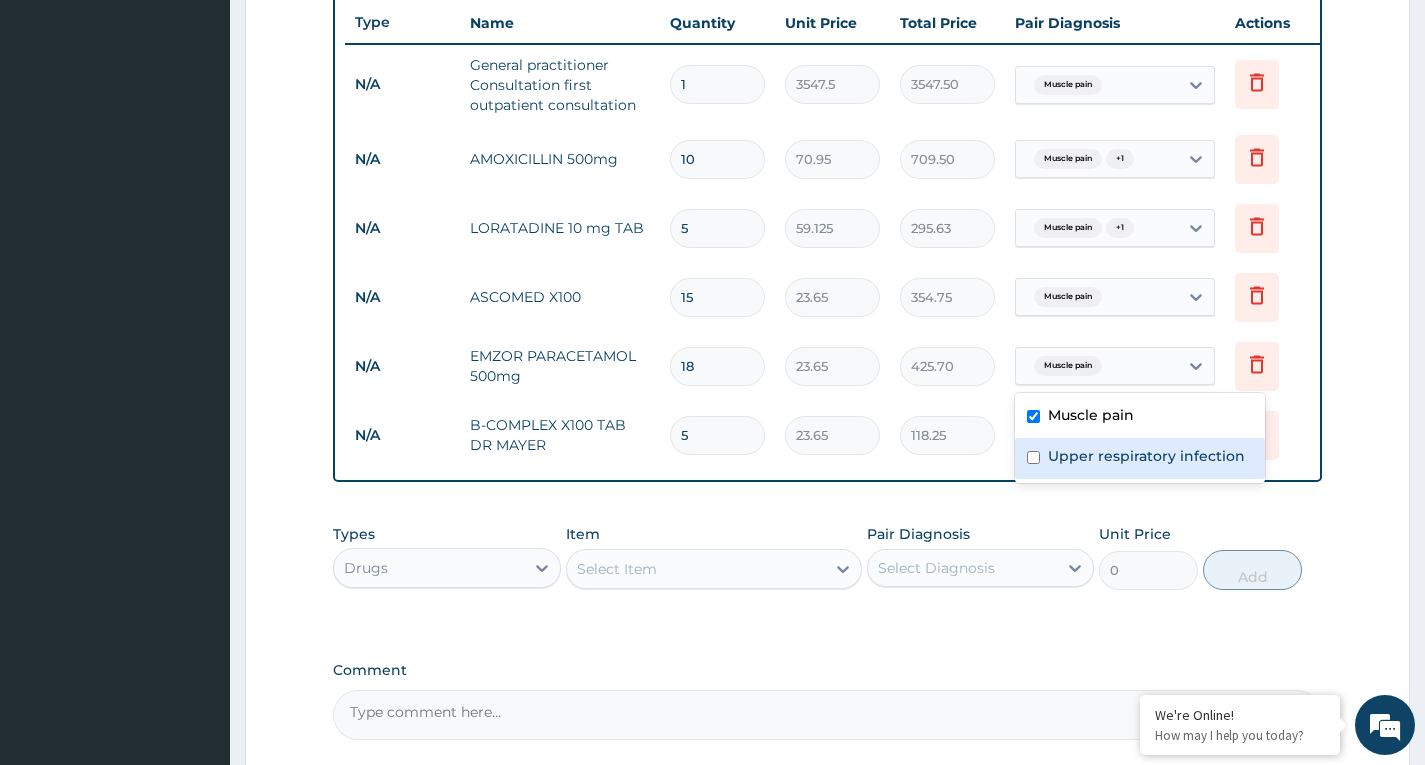 click on "Upper respiratory infection" at bounding box center [1146, 456] 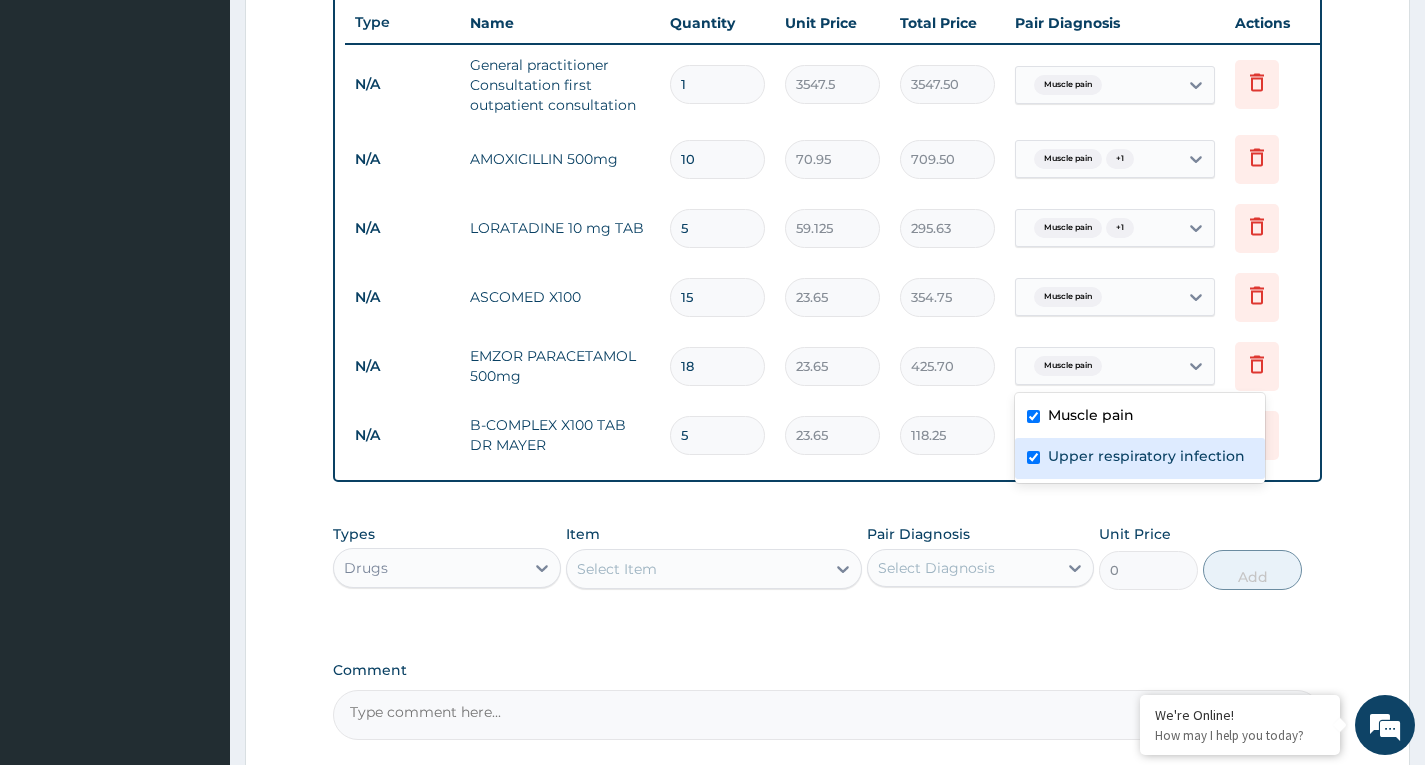 checkbox on "true" 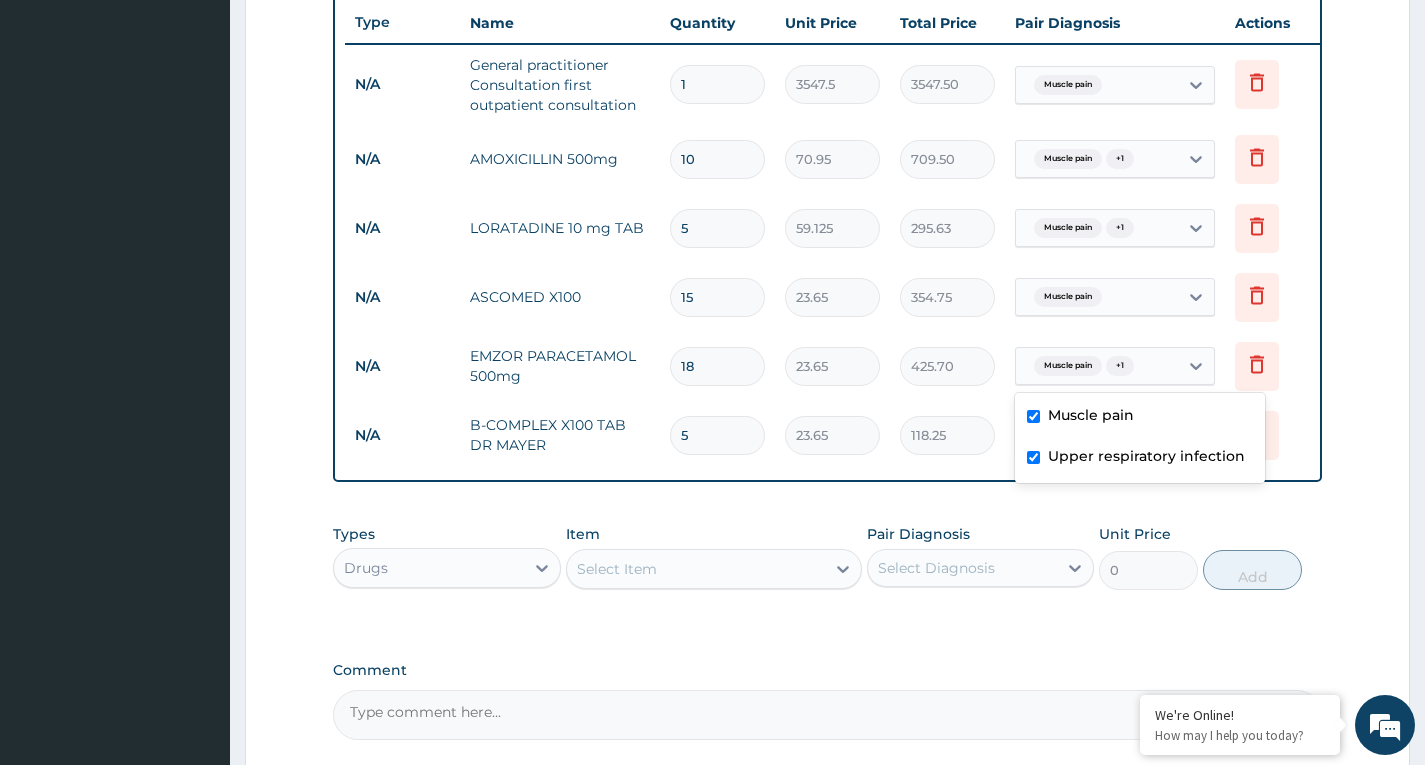 click on "Step  2  of 2 PA Code / Prescription Code Enter Code(Secondary Care Only) Encounter Date 04-08-2025 Important Notice Please enter PA codes before entering items that are not attached to a PA code   All diagnoses entered must be linked to a claim item. Diagnosis & Claim Items that are visible but inactive cannot be edited because they were imported from an already approved PA code. Diagnosis Muscle pain Confirmed Upper respiratory infection Confirmed NB: All diagnosis must be linked to a claim item Claim Items Type Name Quantity Unit Price Total Price Pair Diagnosis Actions N/A General practitioner Consultation first outpatient consultation 1 3547.5 3547.50 Muscle pain Delete N/A AMOXICILLIN 500mg 10 70.95 709.50 Muscle pain  + 1 Delete N/A LORATADINE 10 mg TAB 5 59.125 295.63 Muscle pain  + 1 Delete N/A ASCOMED X100 15 23.65 354.75 Muscle pain Delete N/A EMZOR PARACETAMOL 500mg 18 23.65 425.70 option Upper respiratory infection, selected. Muscle pain  + 1 Delete N/A B-COMPLEX X100 TAB DR MAYER 5 23.65 118.25" at bounding box center [827, 118] 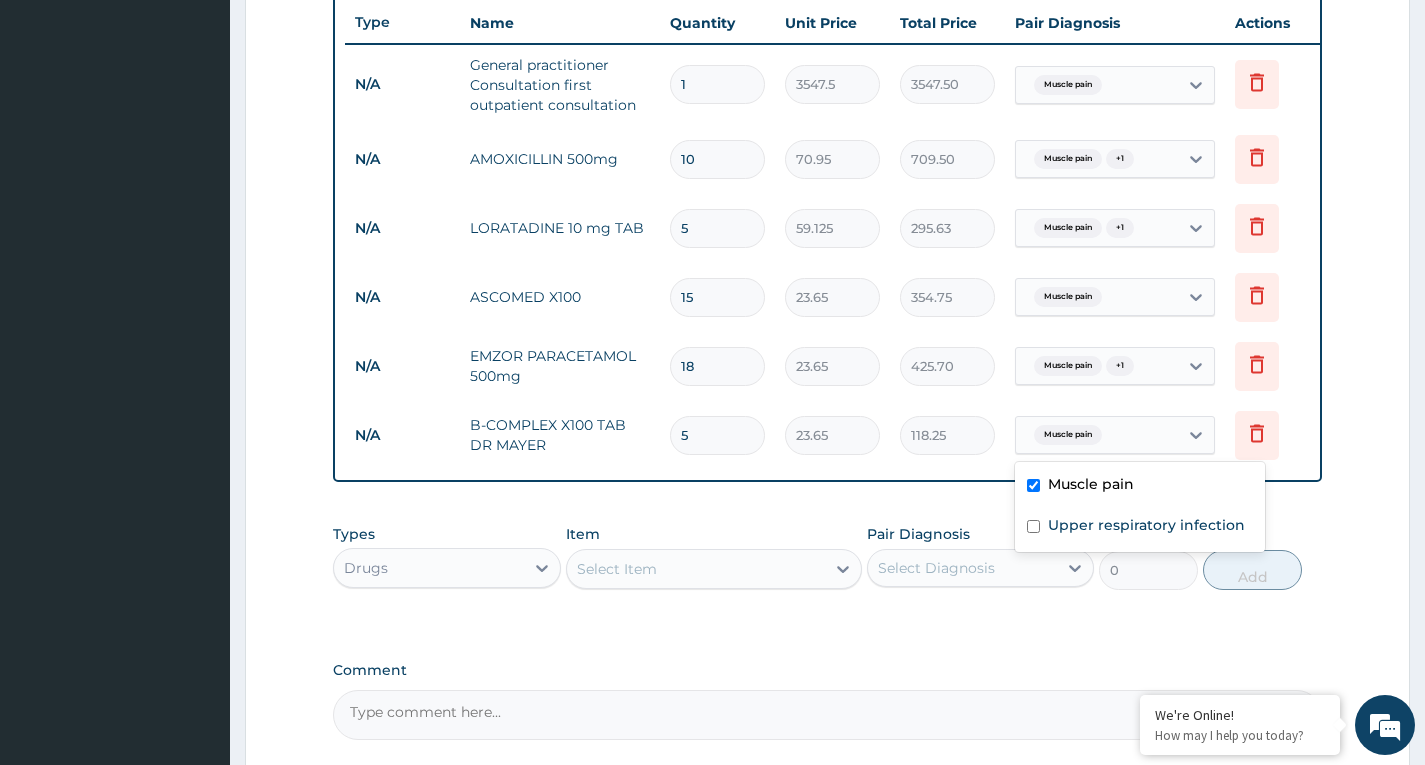 click on "Muscle pain" at bounding box center (1097, 435) 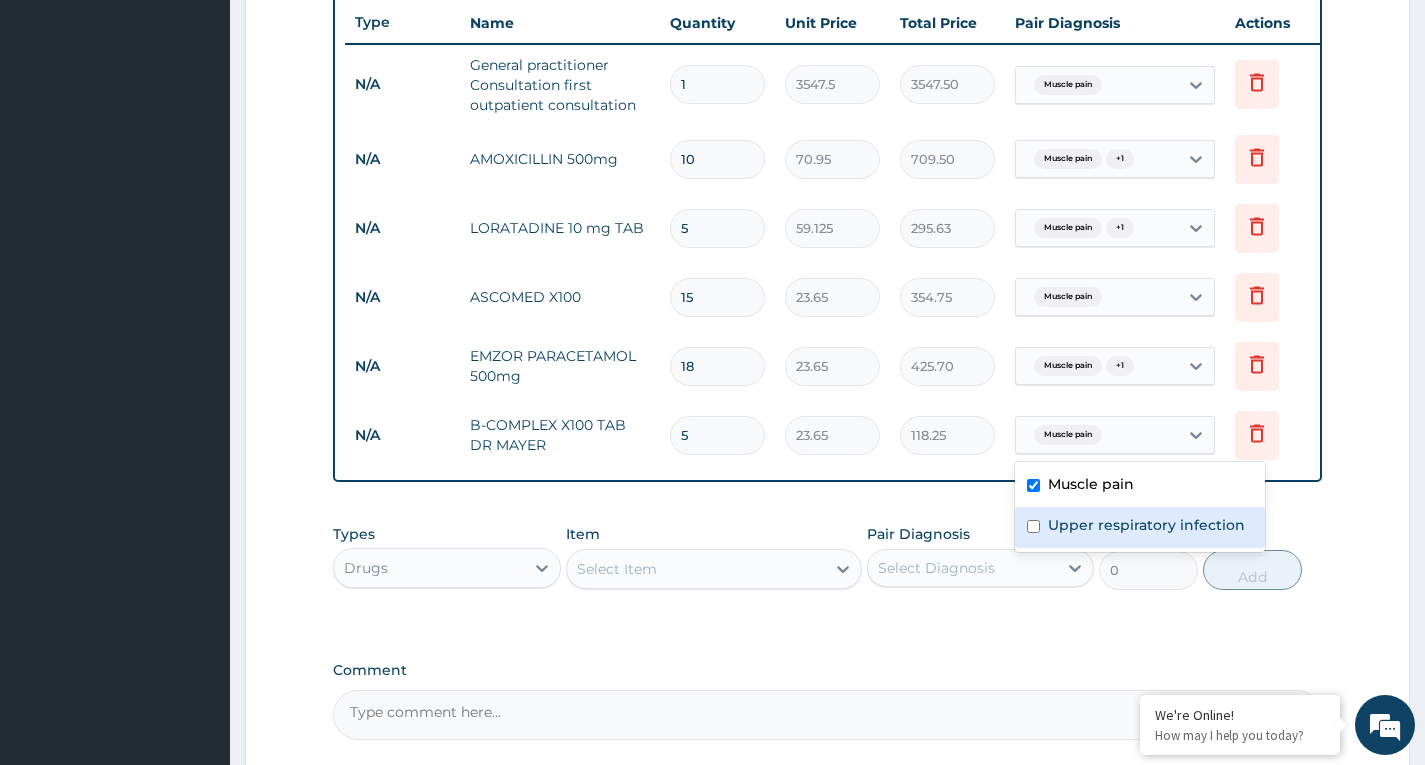 click on "Upper respiratory infection" at bounding box center (1146, 525) 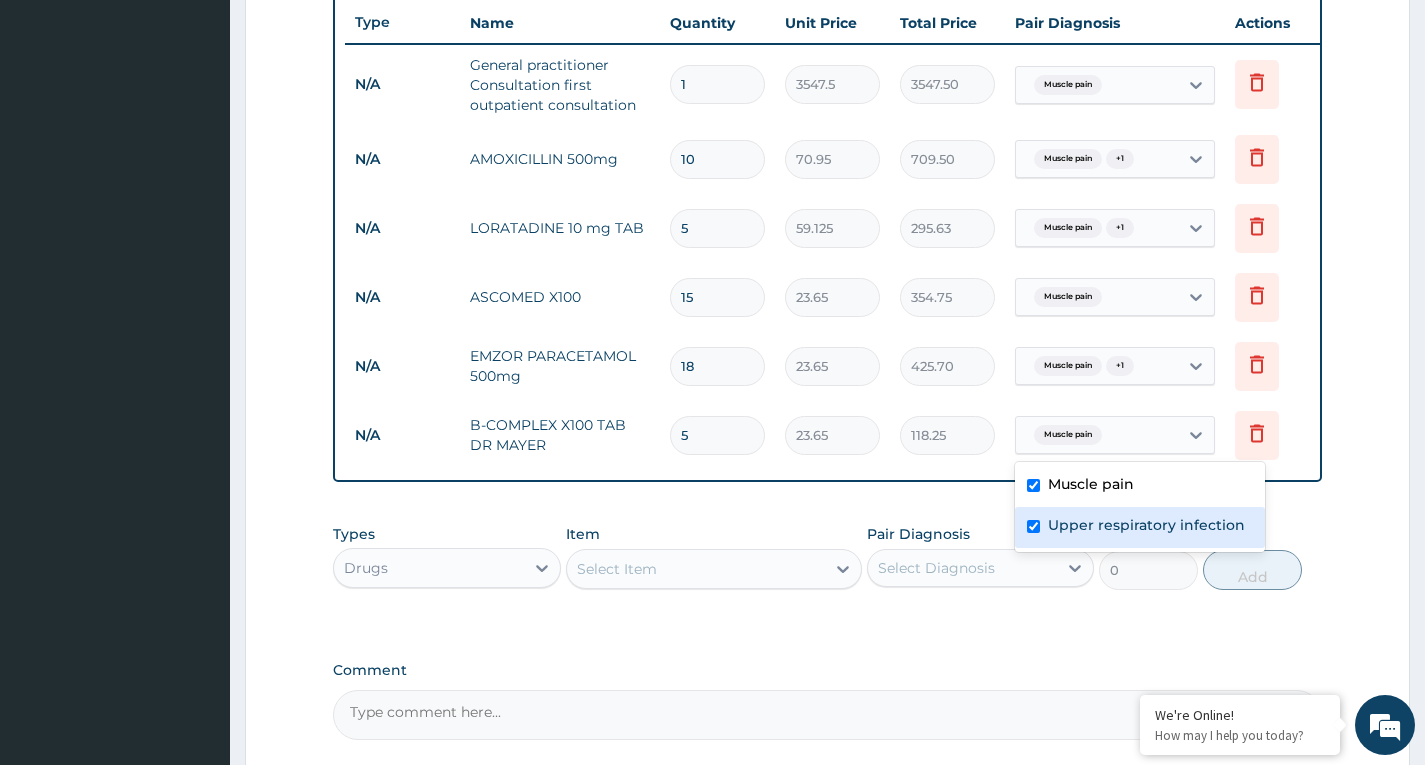 checkbox on "true" 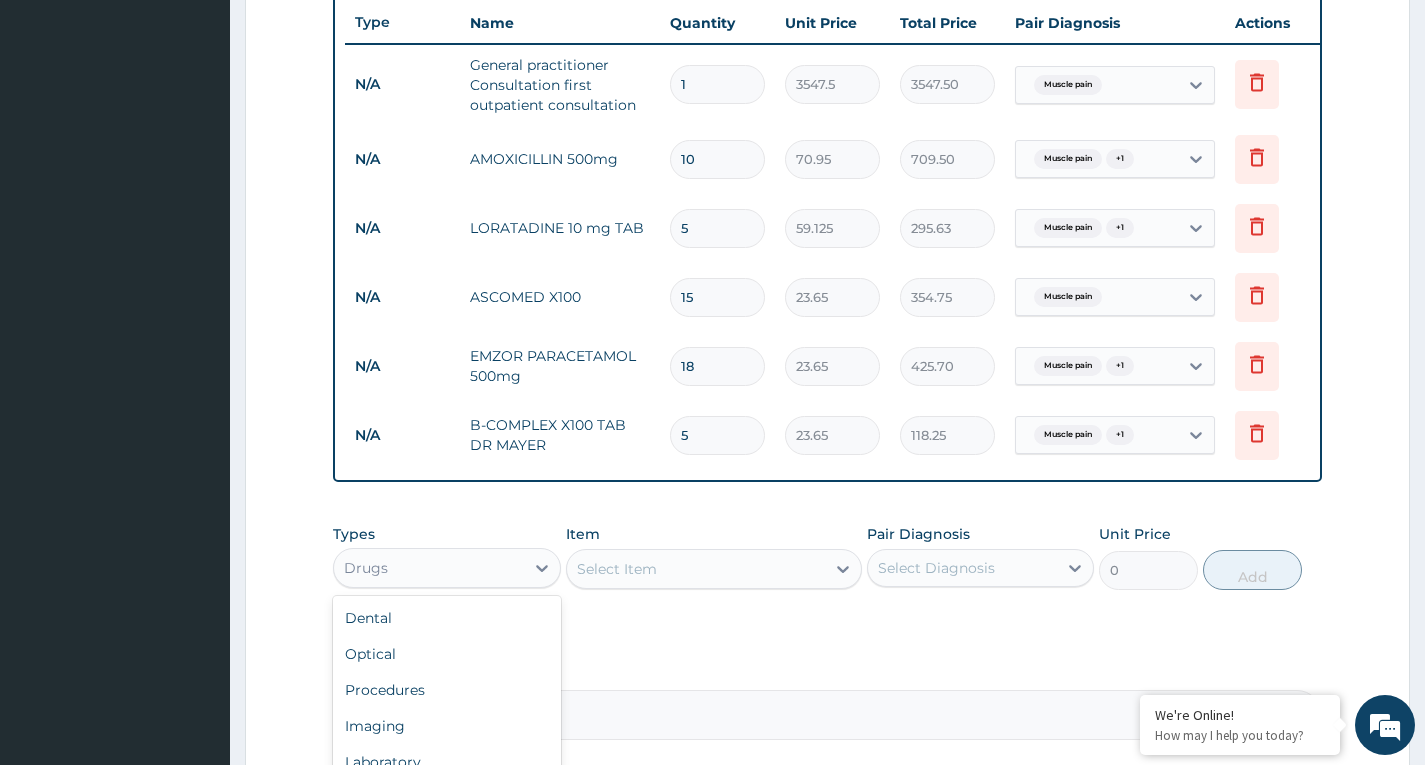 click on "Drugs" at bounding box center [428, 568] 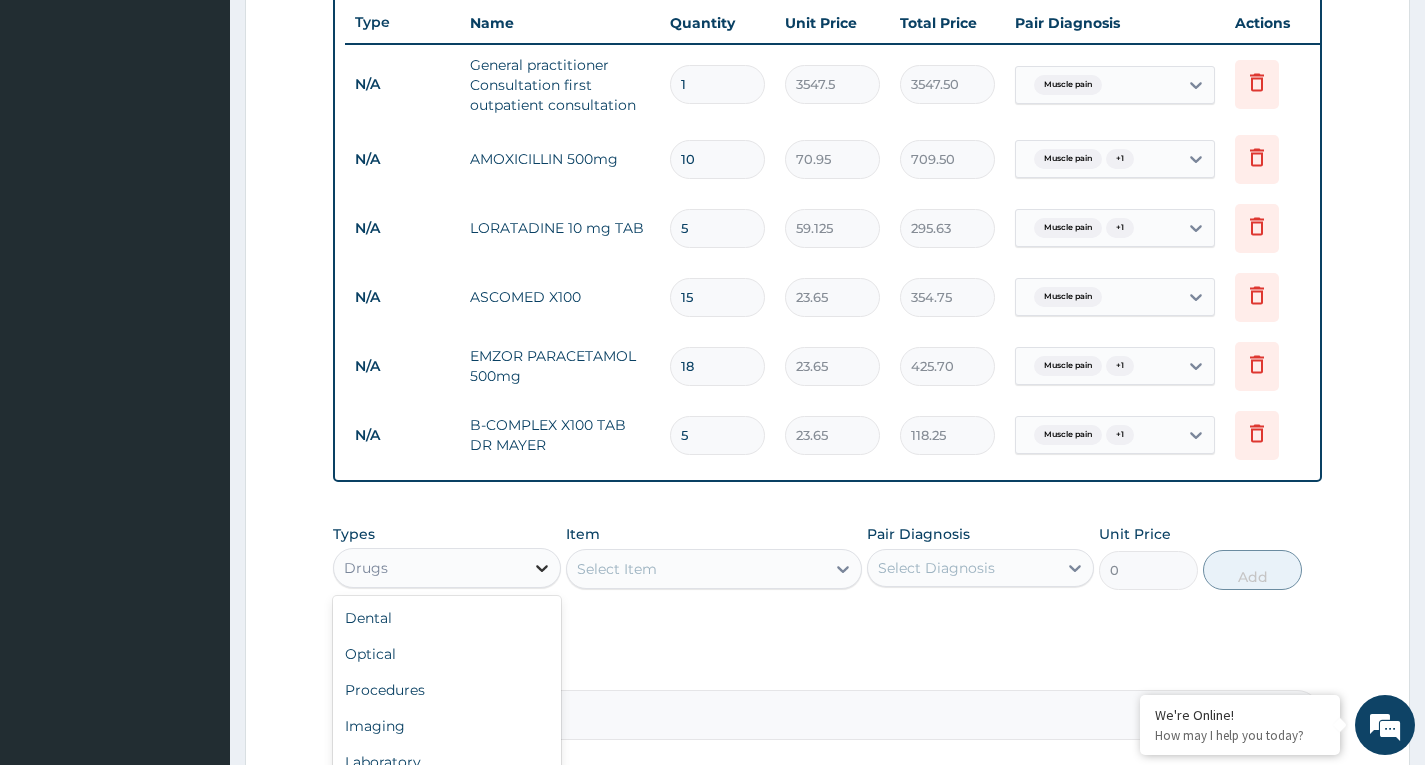 click 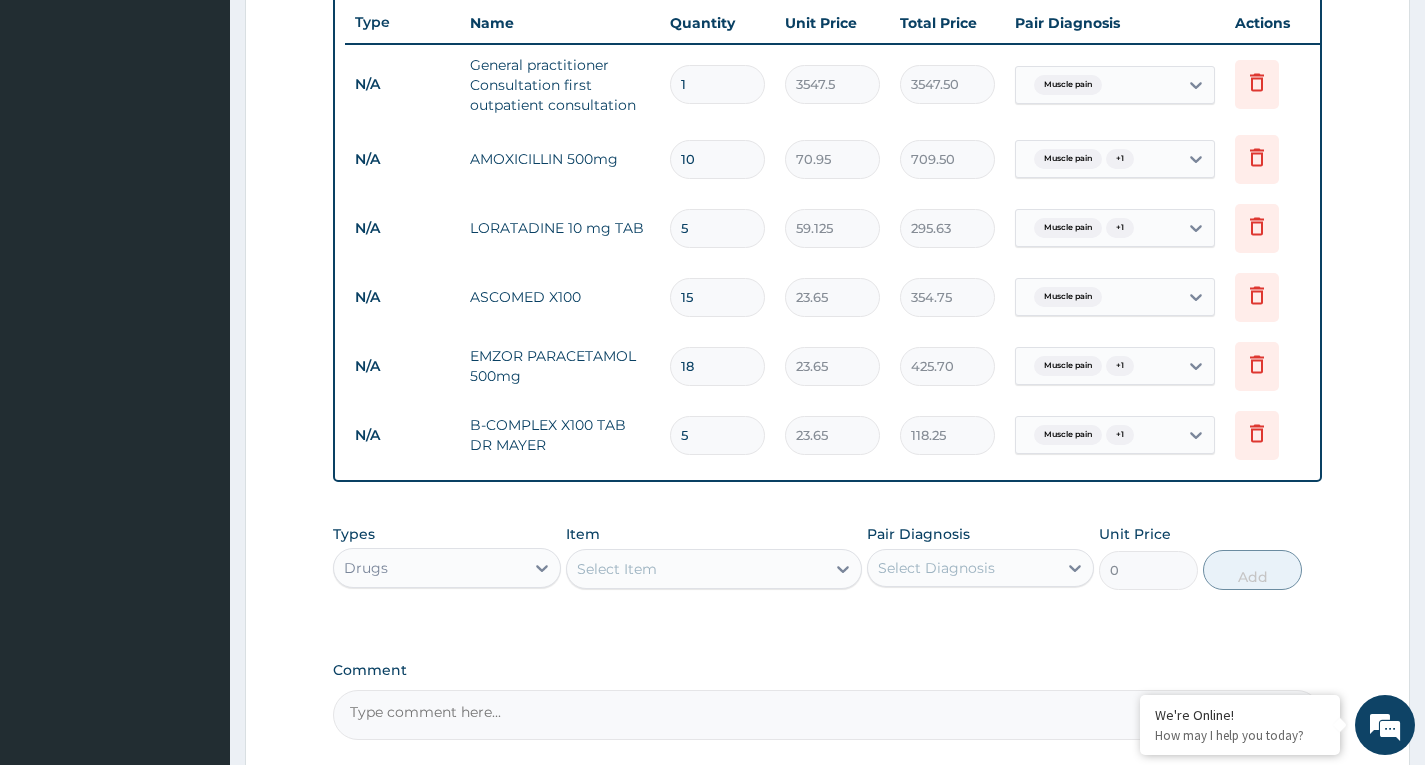 click on "Select Item" at bounding box center [696, 569] 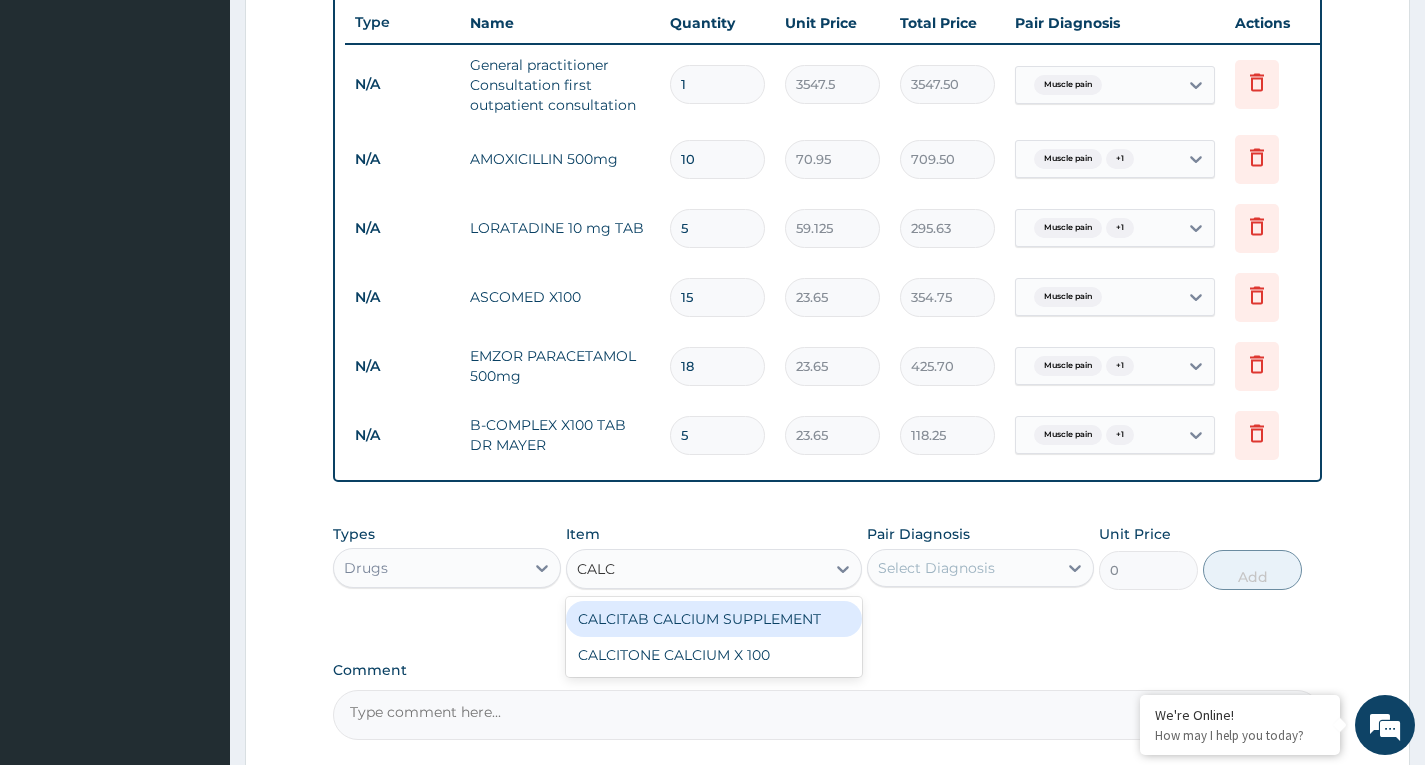 type on "CALCI" 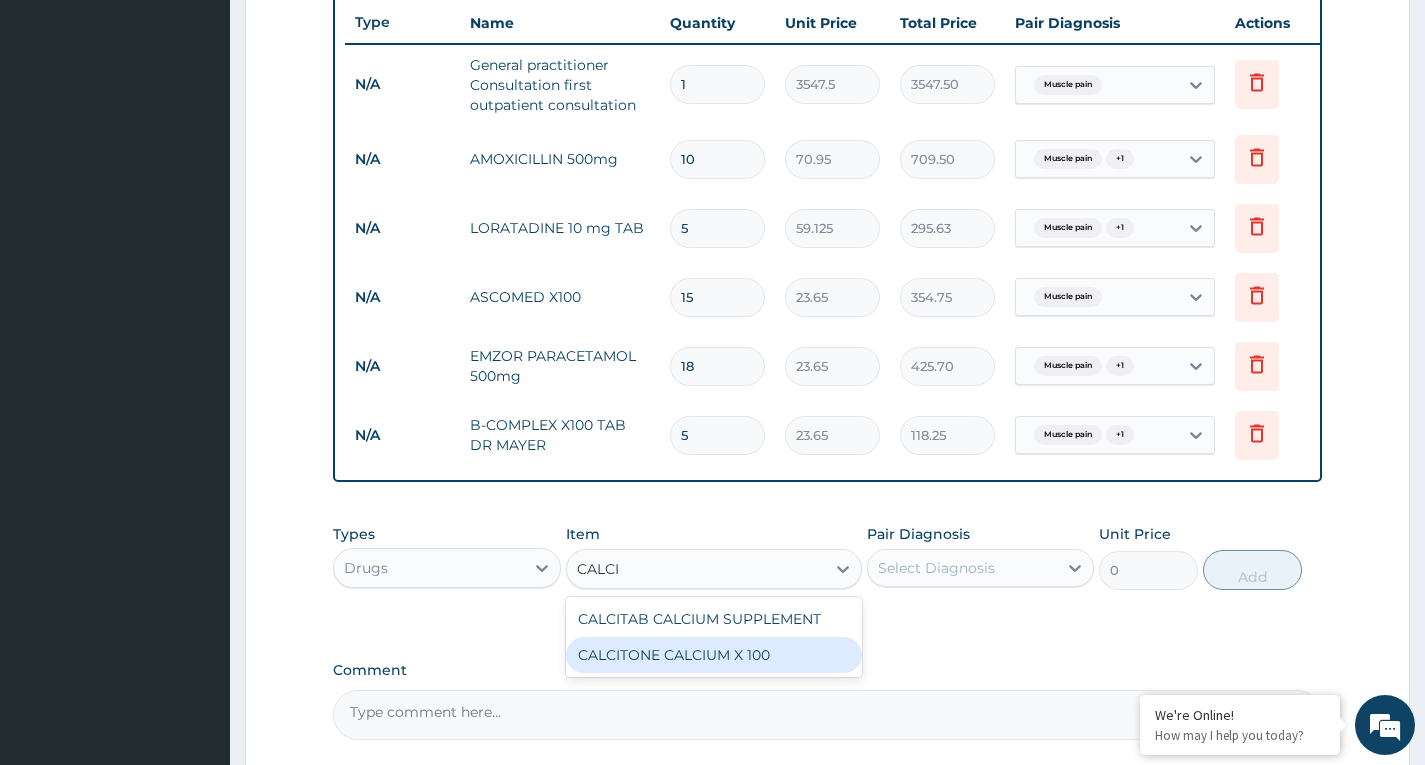 click on "CALCITONE CALCIUM X 100" at bounding box center [714, 655] 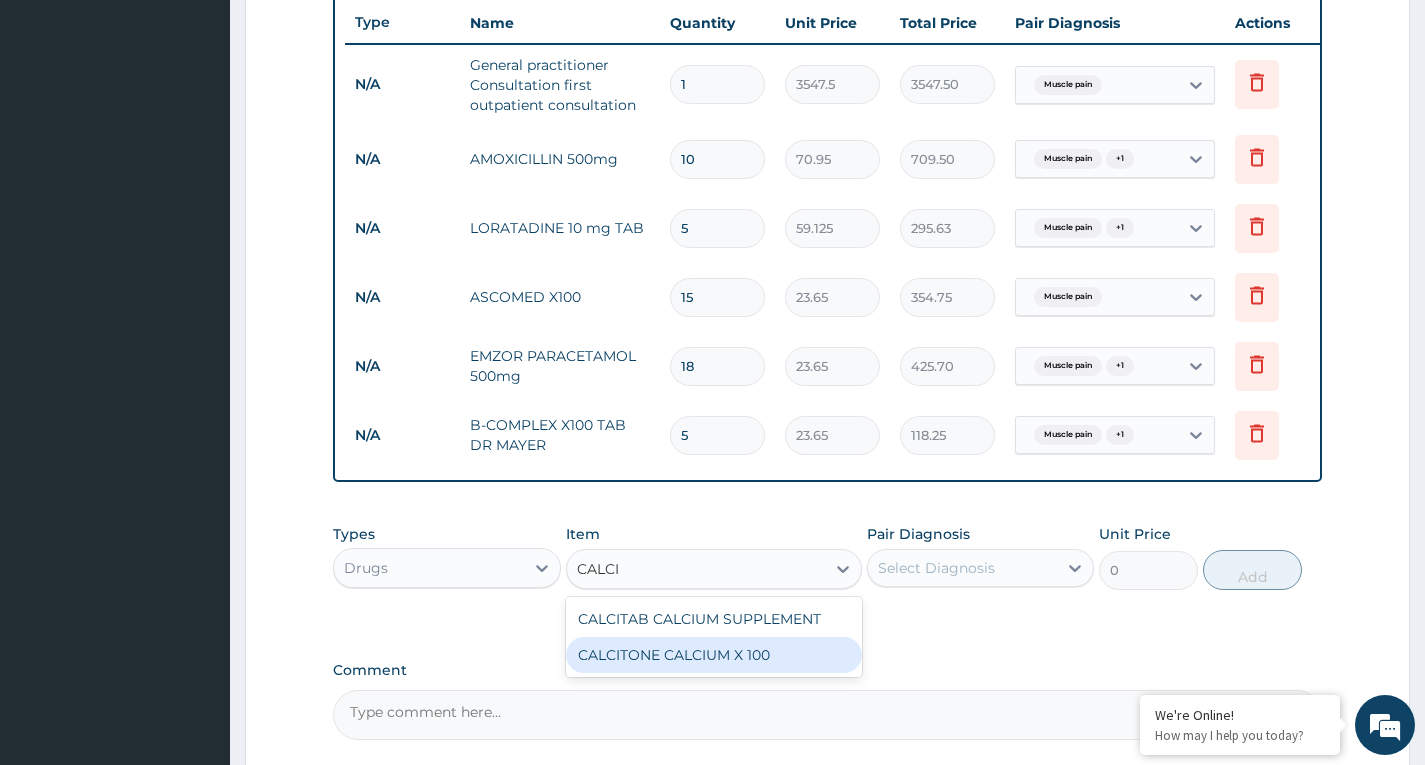 type 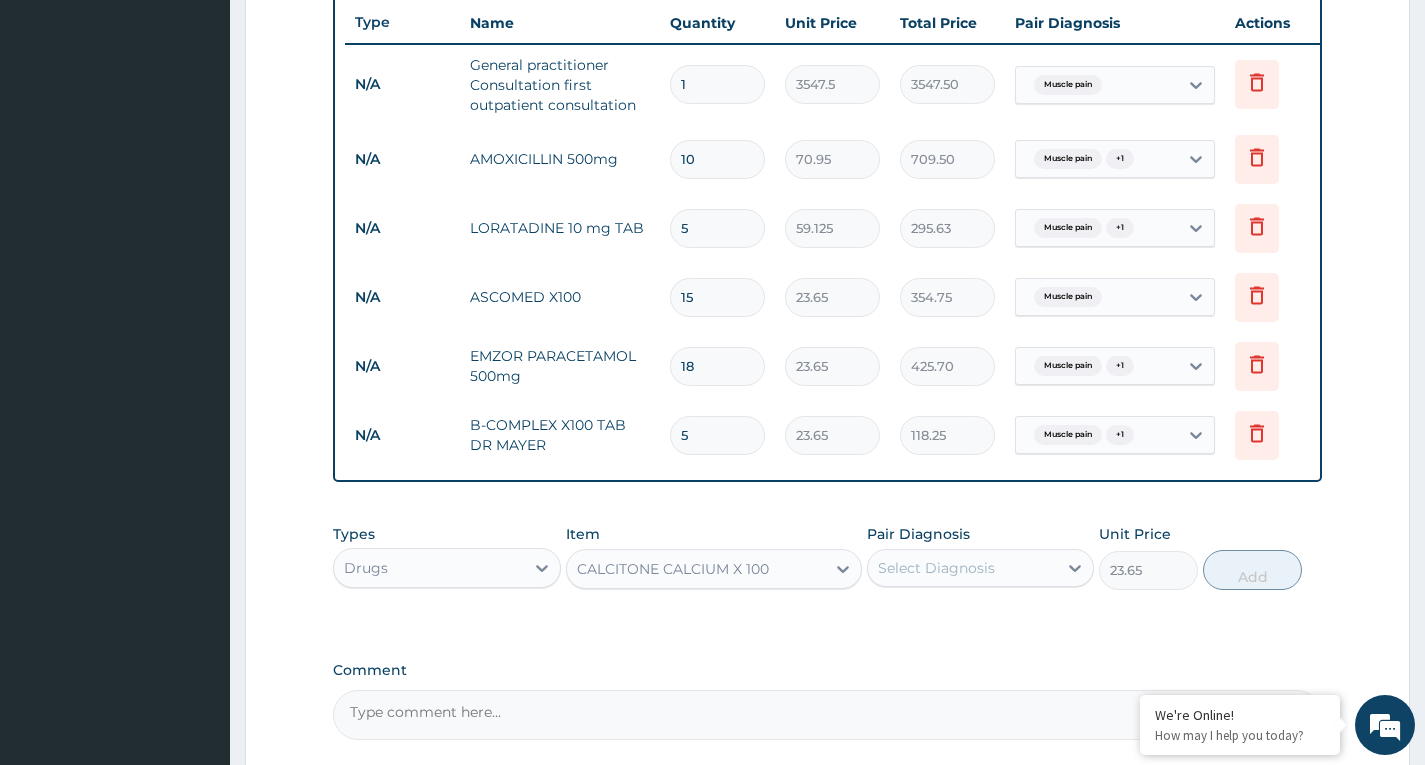 click on "Select Diagnosis" at bounding box center (936, 568) 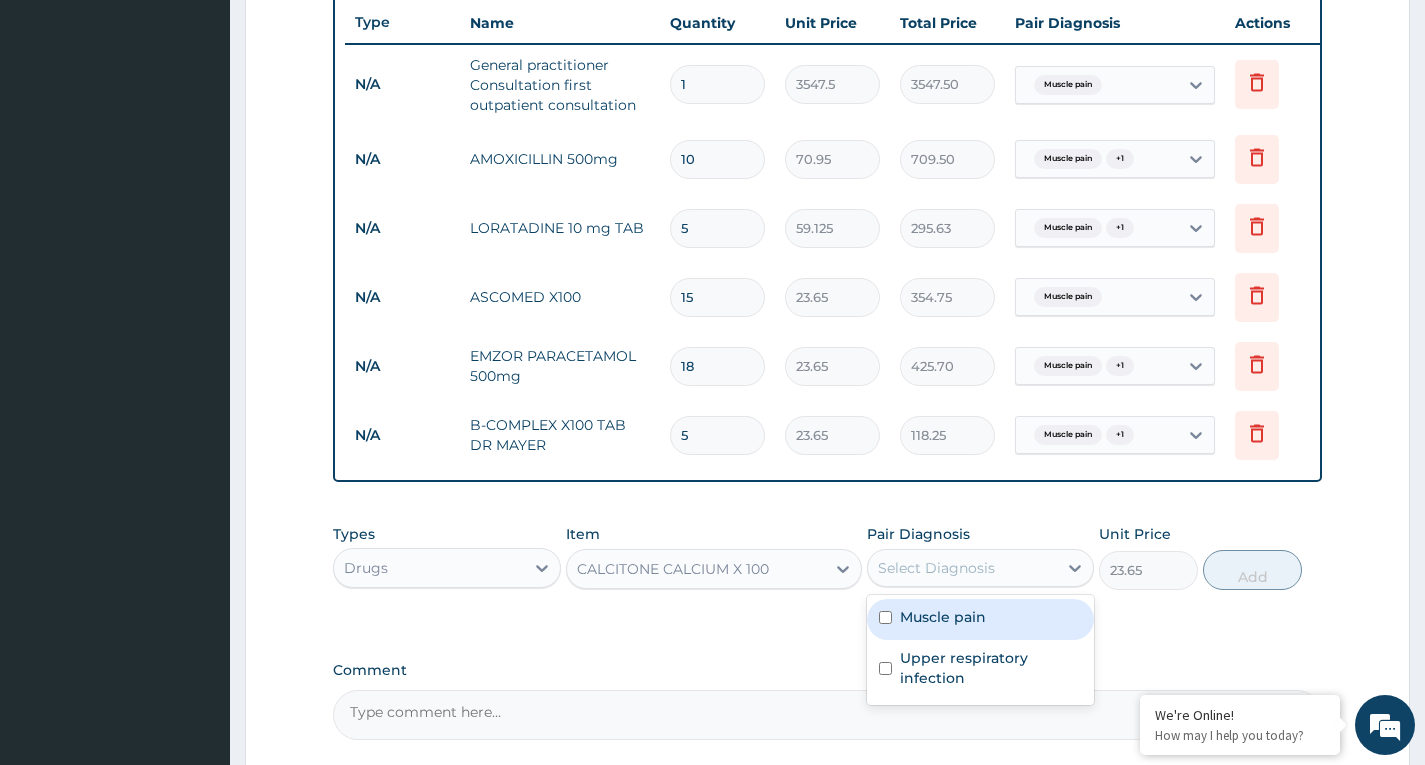 click on "Muscle pain" at bounding box center (943, 617) 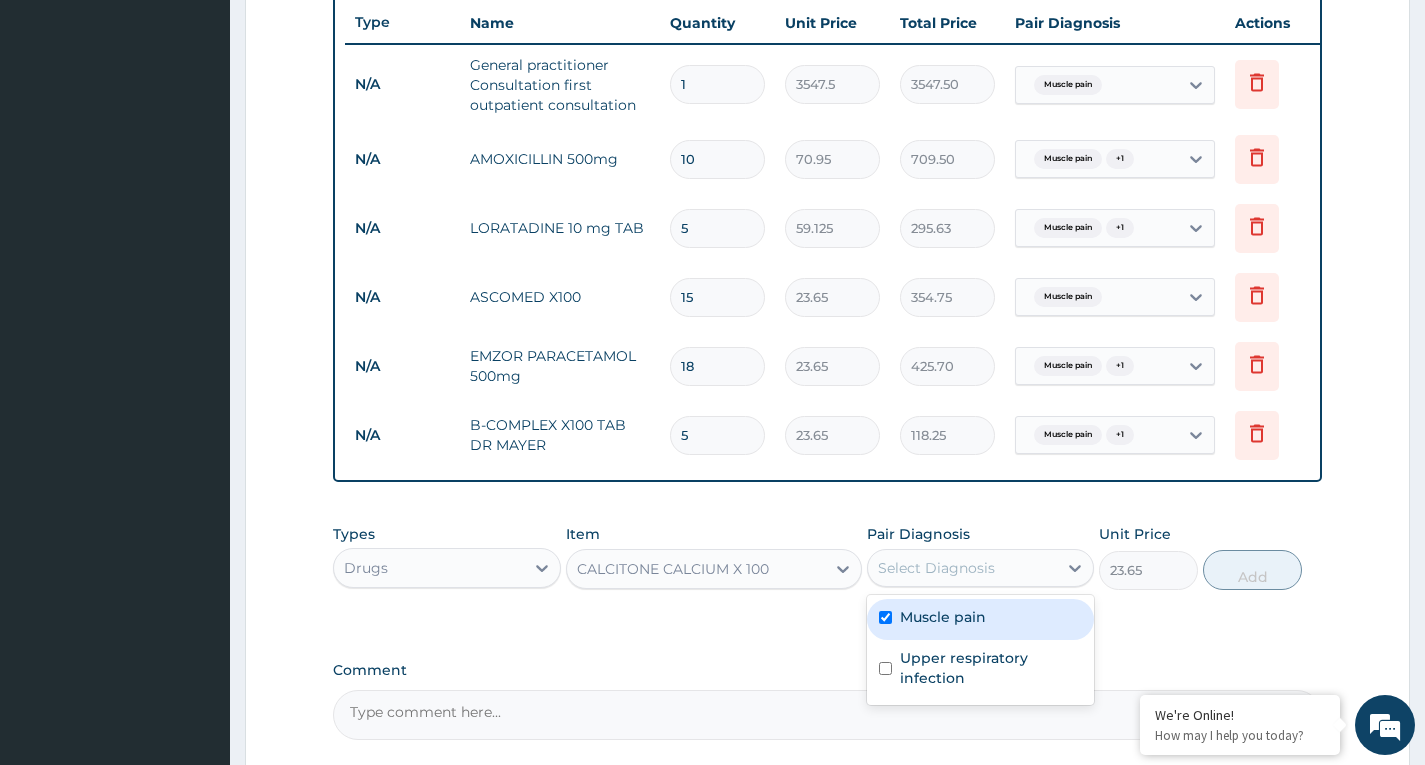 checkbox on "true" 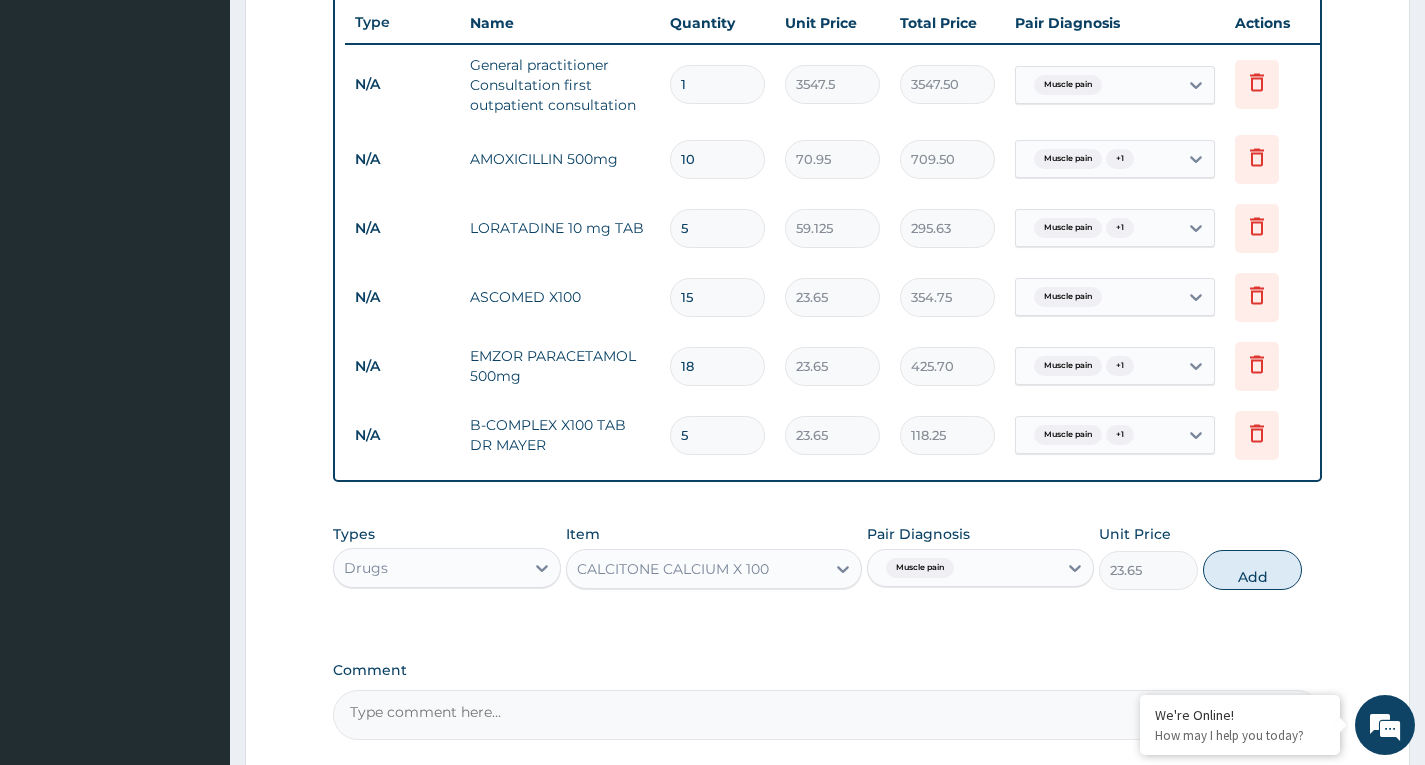 drag, startPoint x: 1252, startPoint y: 588, endPoint x: 874, endPoint y: 540, distance: 381.03543 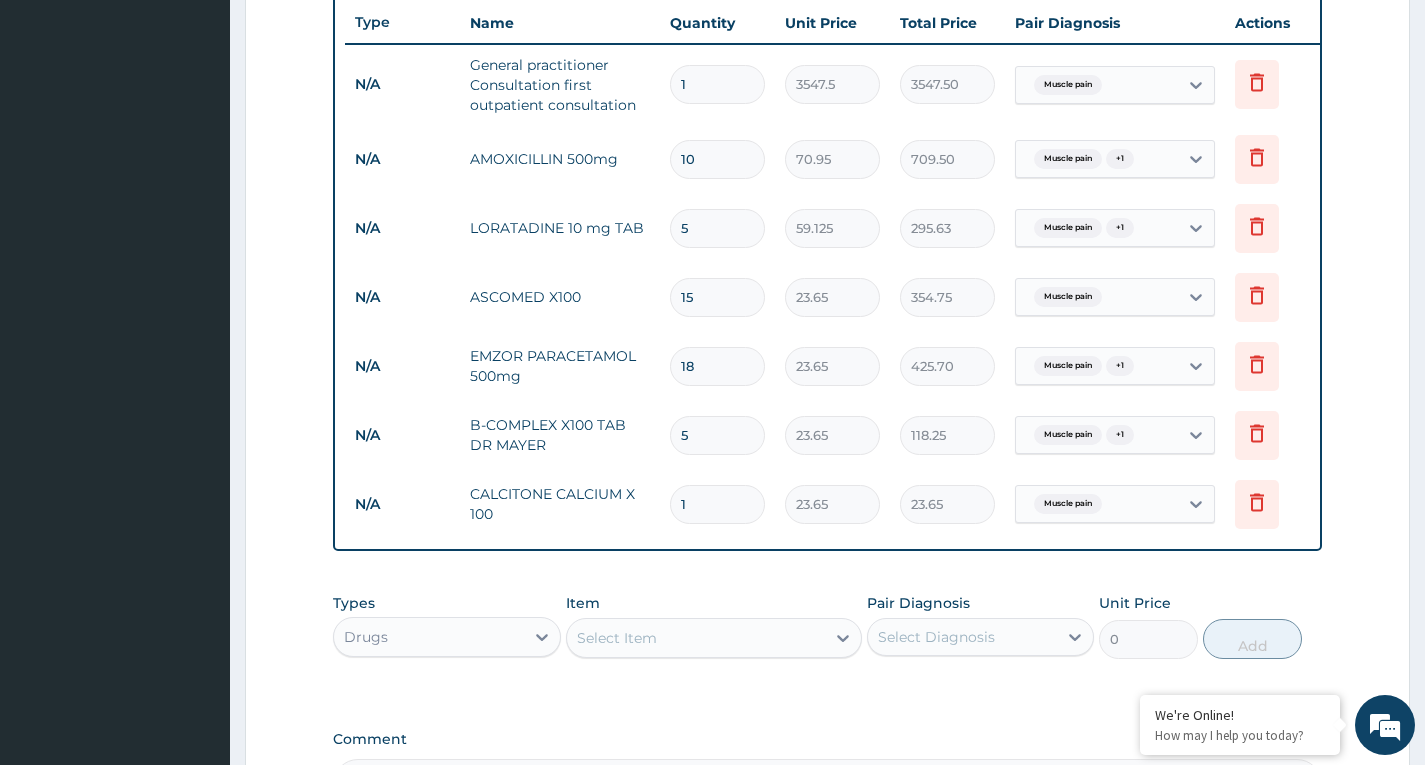 type on "14" 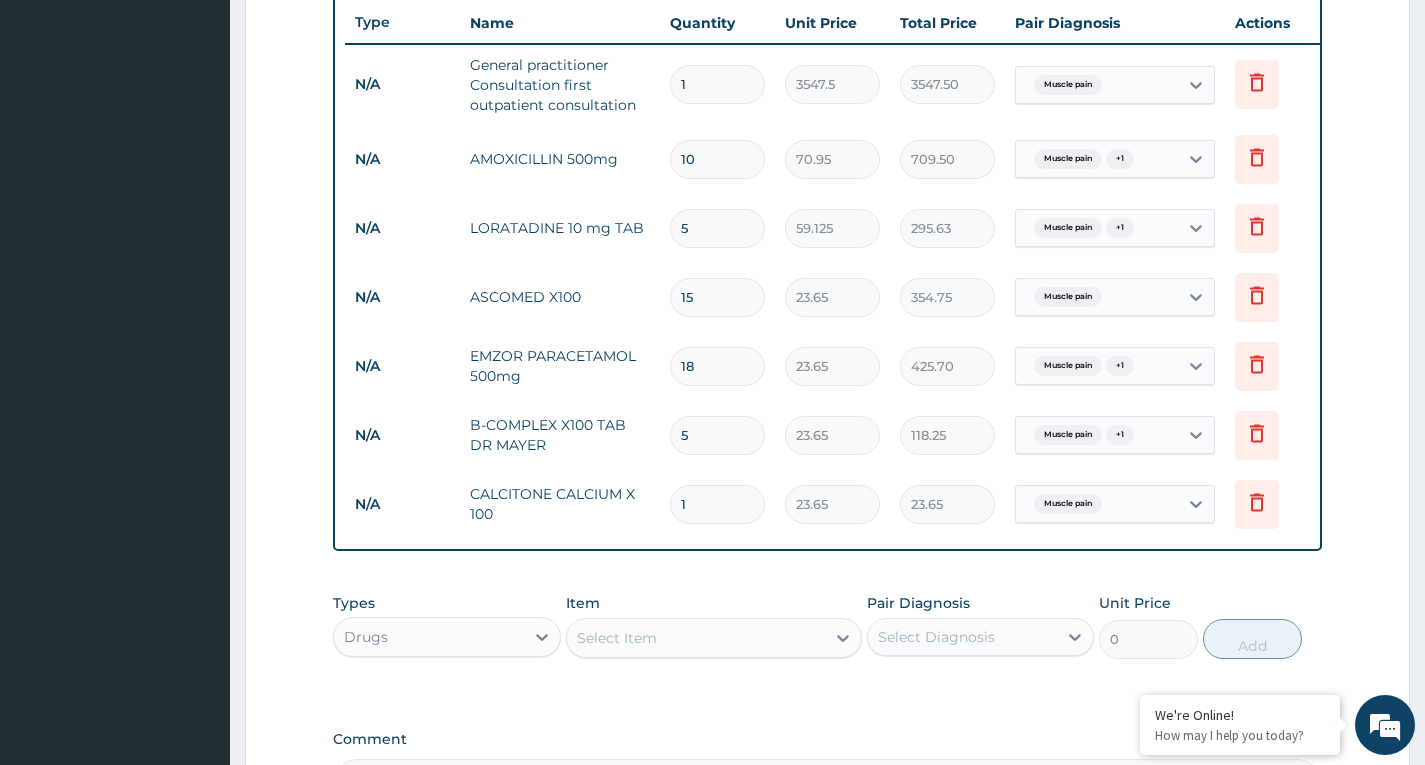 type on "331.10" 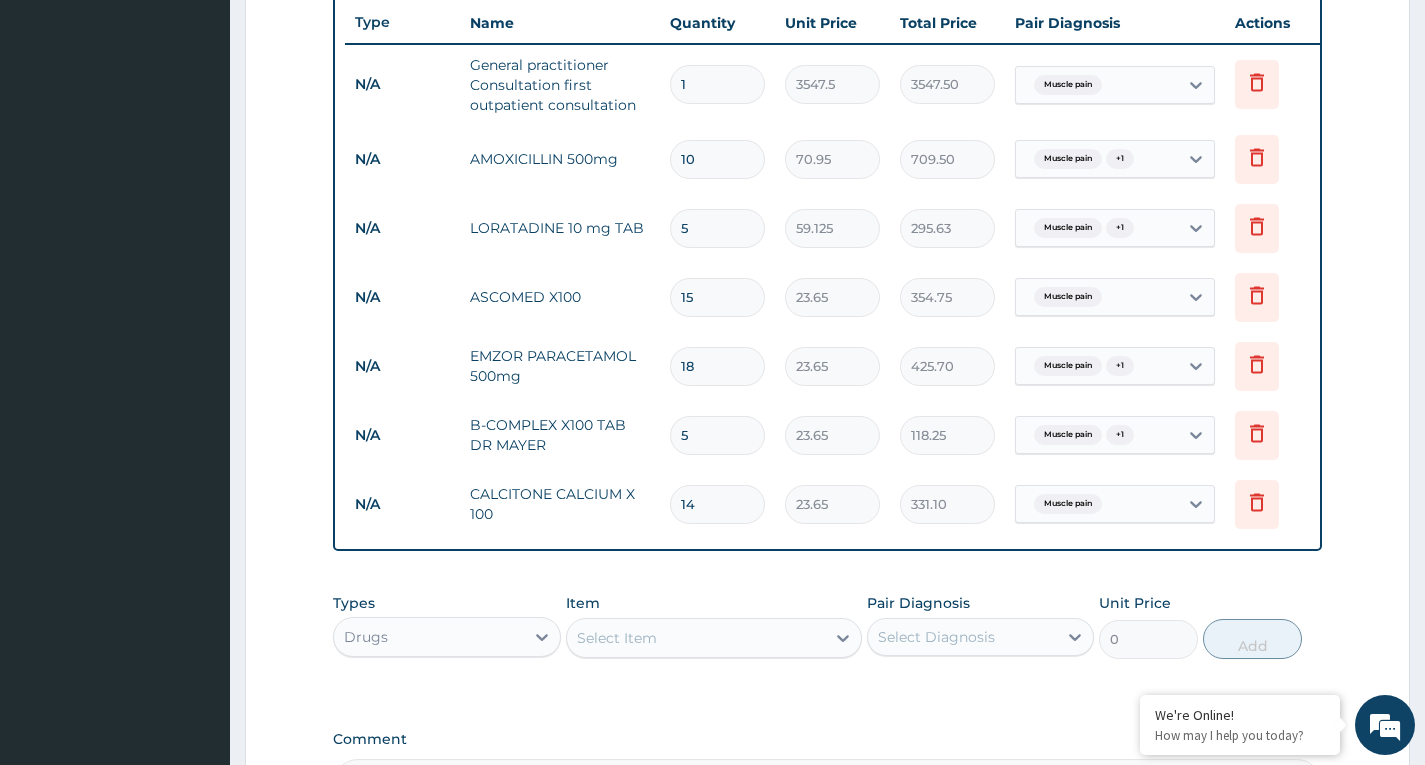 type on "14" 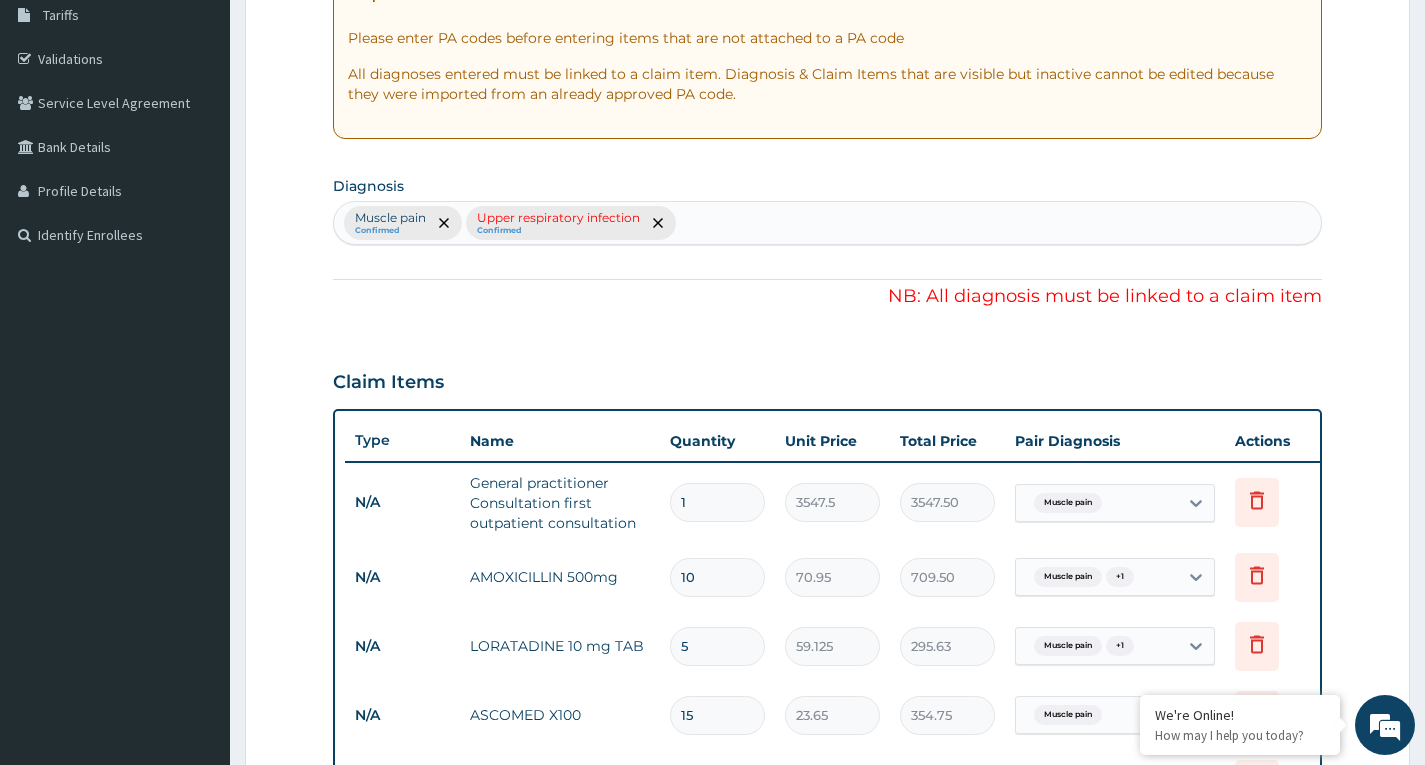 scroll, scrollTop: 153, scrollLeft: 0, axis: vertical 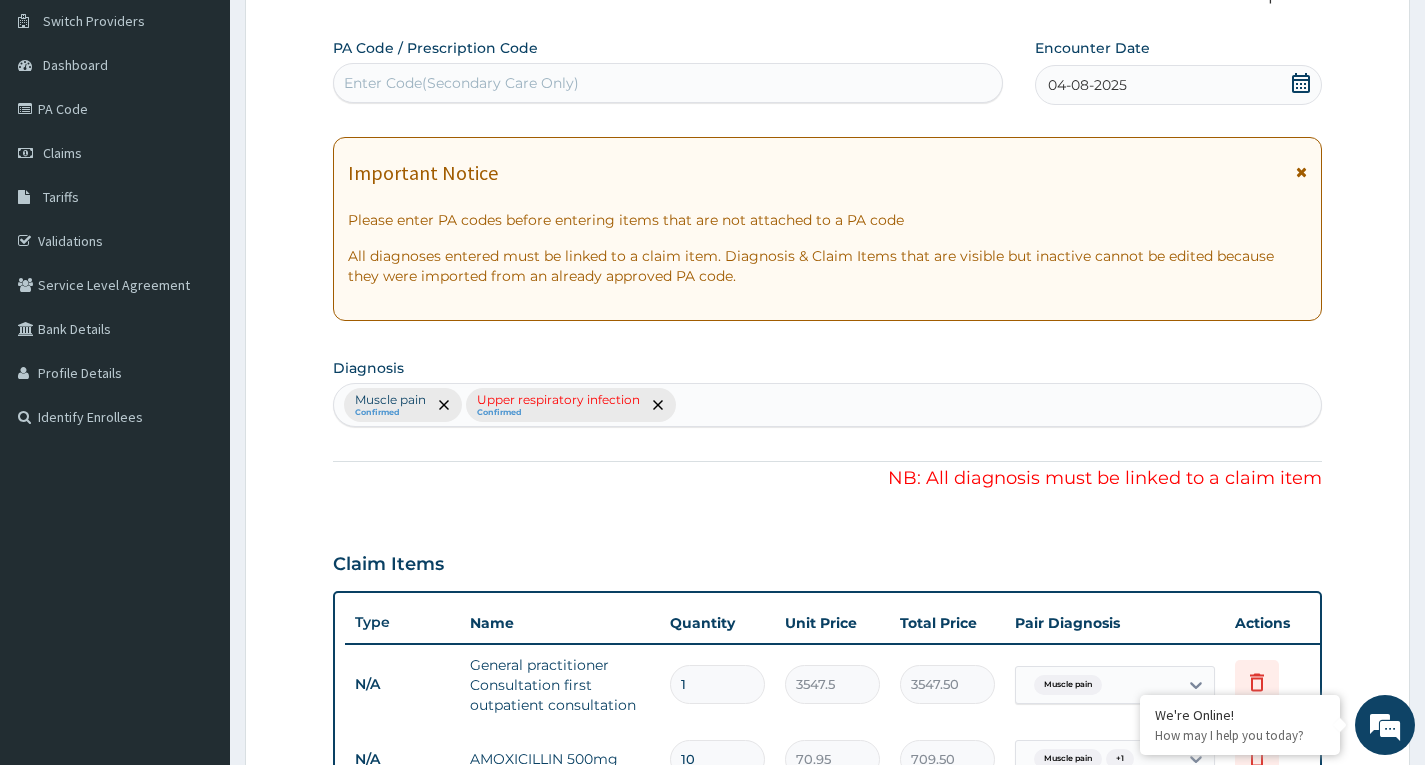 click on "Upper respiratory infection" at bounding box center [558, 400] 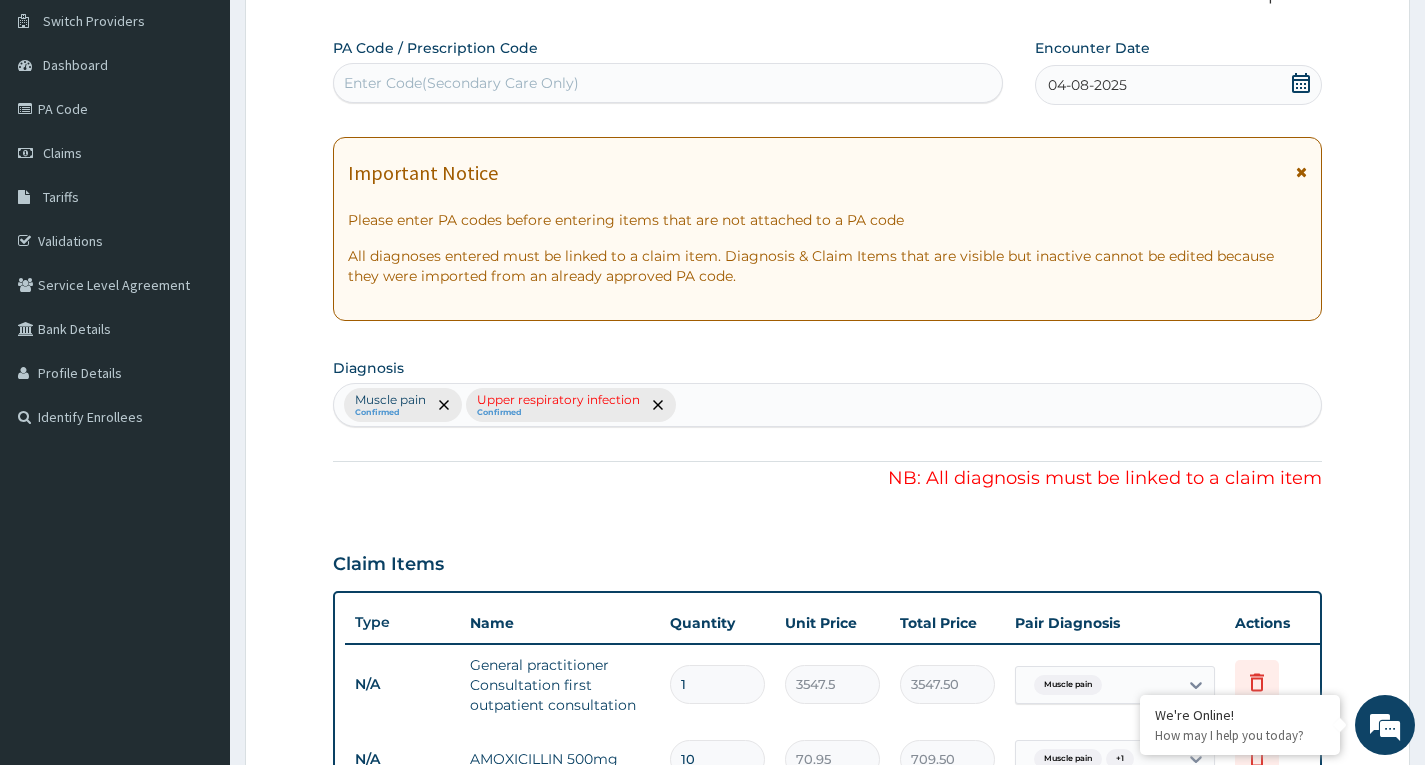 click on "PA Code / Prescription Code Enter Code(Secondary Care Only) Encounter Date 04-08-2025 Important Notice Please enter PA codes before entering items that are not attached to a PA code   All diagnoses entered must be linked to a claim item. Diagnosis & Claim Items that are visible but inactive cannot be edited because they were imported from an already approved PA code. Diagnosis option Upper respiratory infection, selected.   Select is focused ,type to refine list, press Down to open the menu,  press left to focus selected values Muscle pain Confirmed Upper respiratory infection Confirmed NB: All diagnosis must be linked to a claim item Claim Items Type Name Quantity Unit Price Total Price Pair Diagnosis Actions N/A General practitioner Consultation first outpatient consultation 1 3547.5 3547.50 Muscle pain Delete N/A AMOXICILLIN 500mg 10 70.95 709.50 Muscle pain  + 1 Delete N/A LORATADINE 10 mg TAB 5 59.125 295.63 Muscle pain  + 1 Delete N/A ASCOMED X100 15 23.65 354.75 Muscle pain Delete N/A 18 23.65 425.70 1" at bounding box center (827, 723) 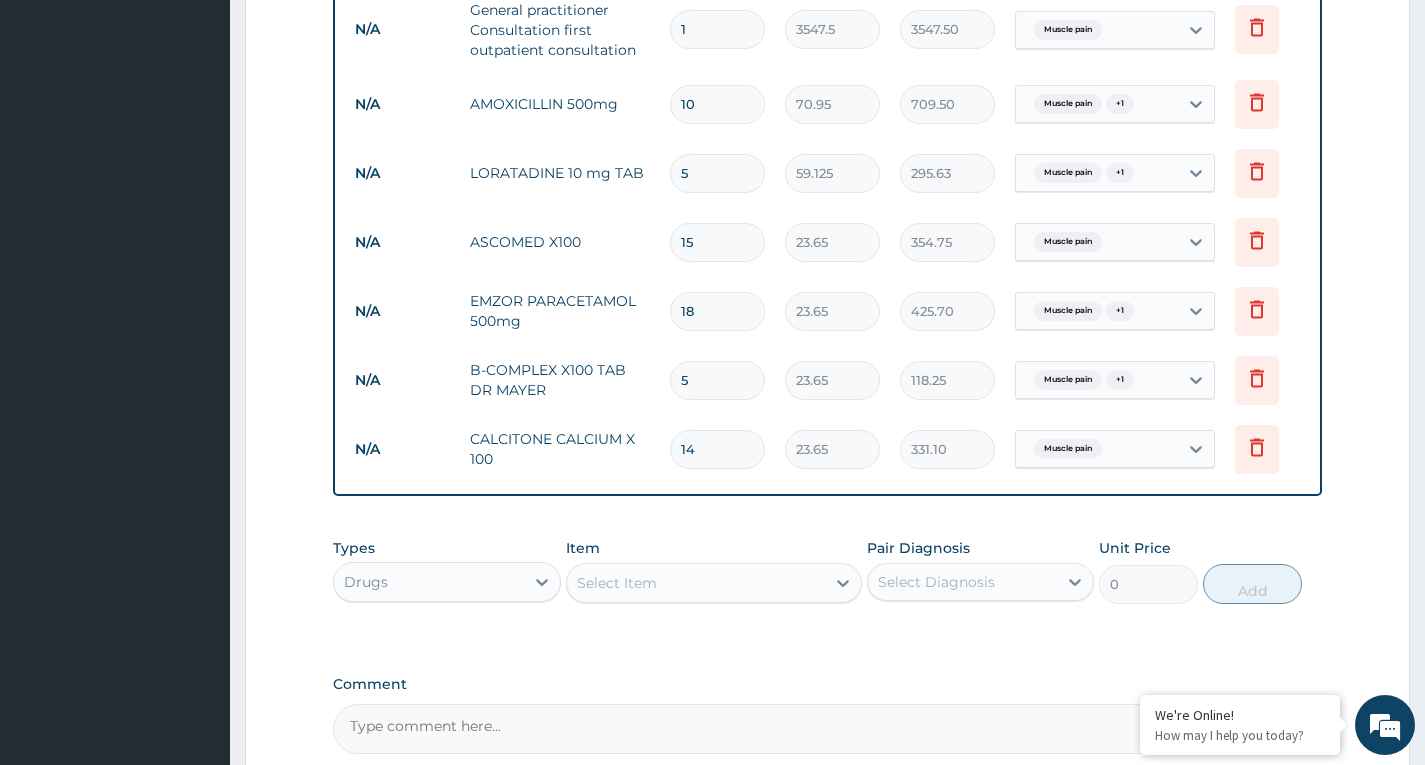 scroll, scrollTop: 1022, scrollLeft: 0, axis: vertical 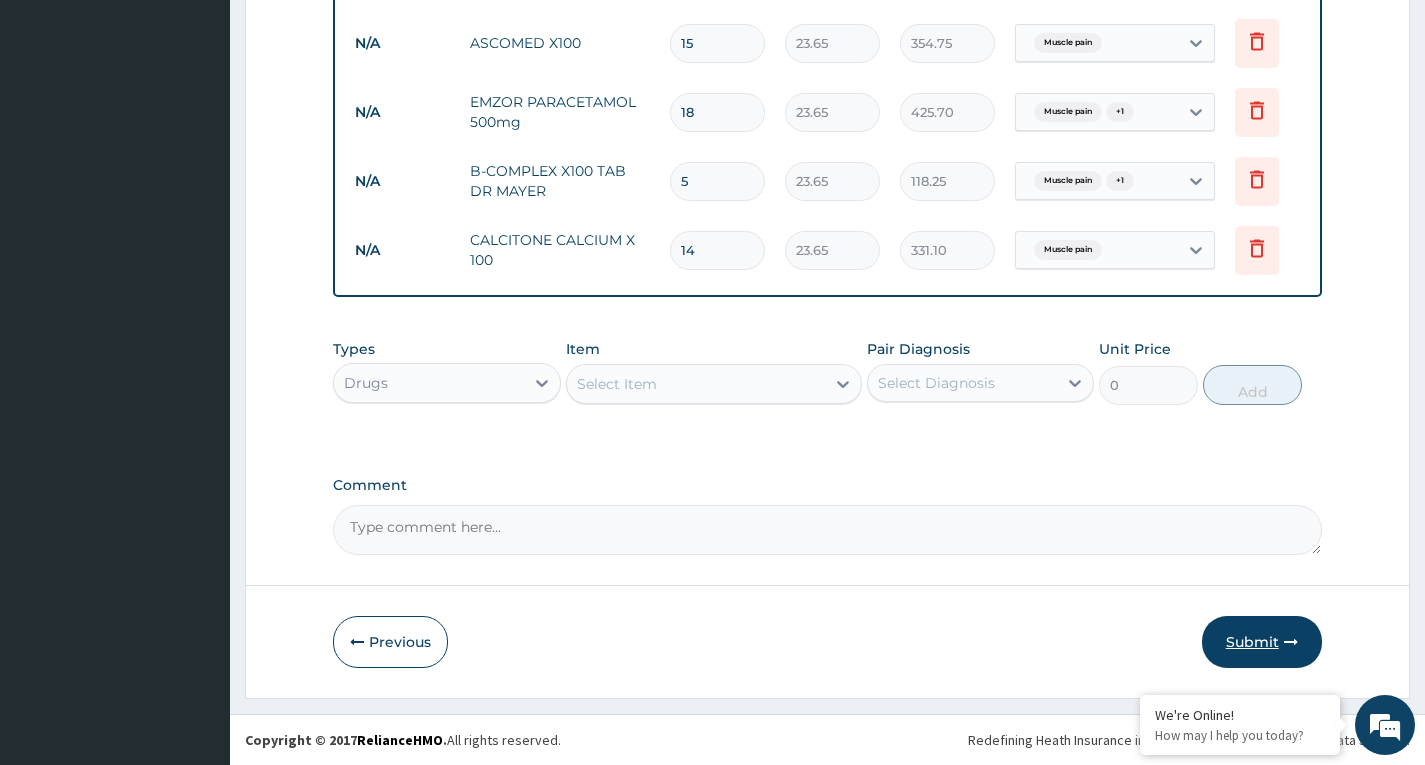 click on "Submit" at bounding box center [1262, 642] 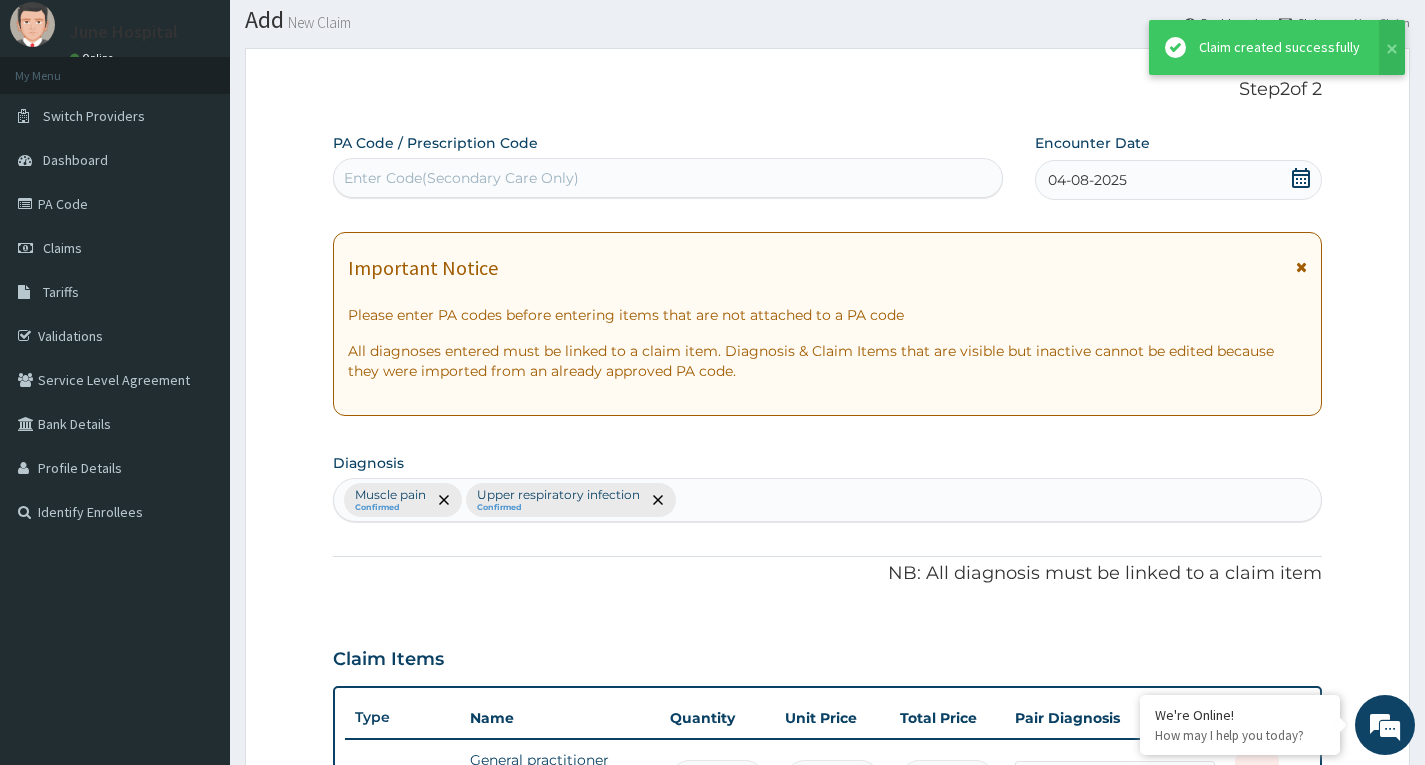 scroll, scrollTop: 1022, scrollLeft: 0, axis: vertical 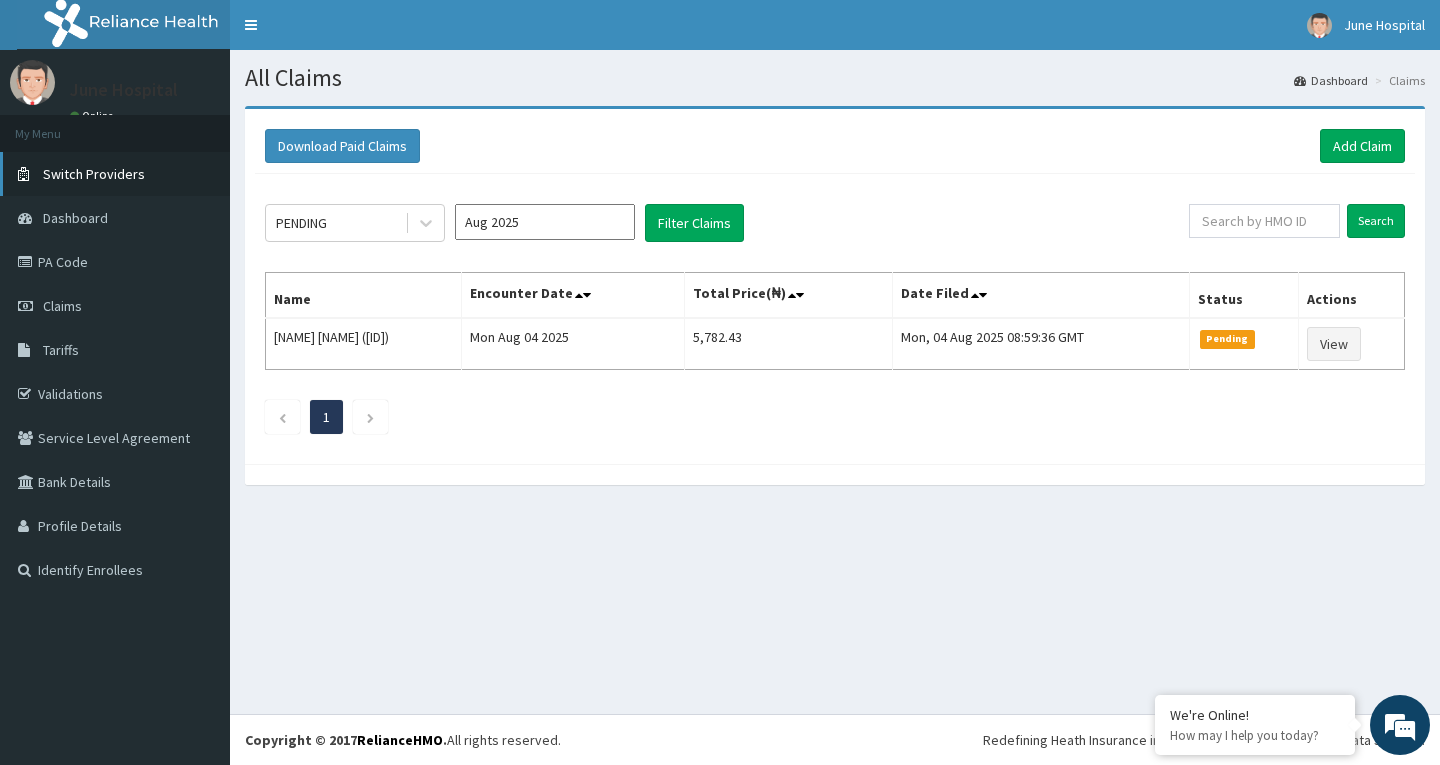click on "Switch Providers" at bounding box center (94, 174) 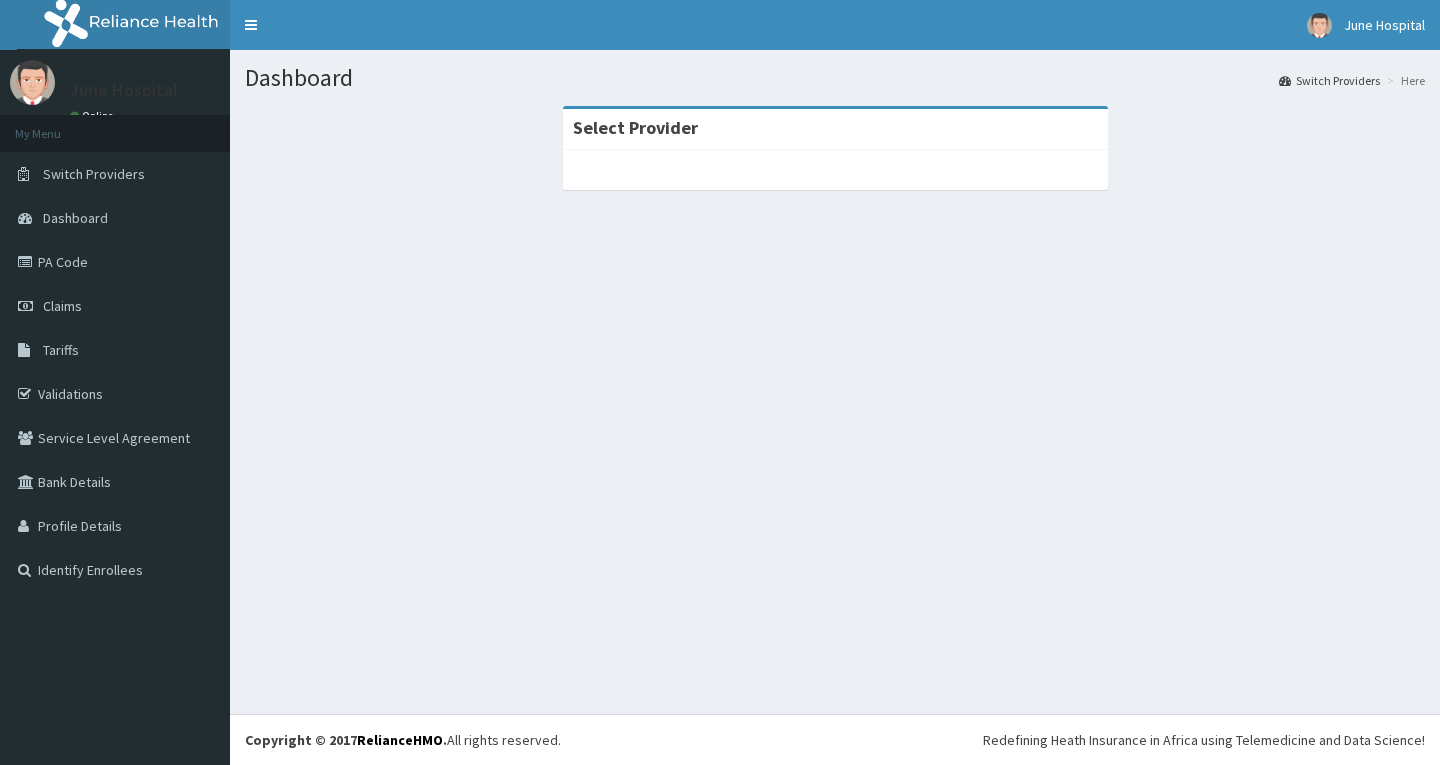 scroll, scrollTop: 0, scrollLeft: 0, axis: both 